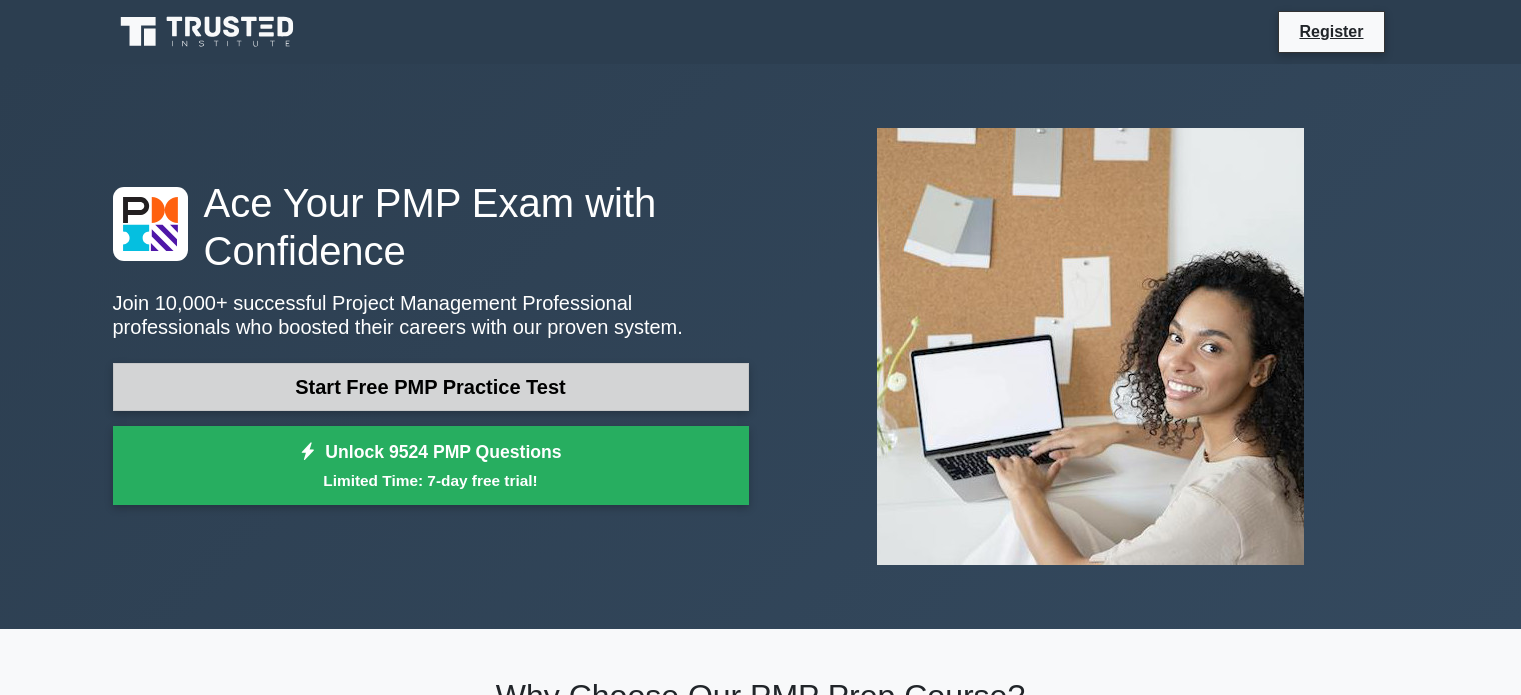 scroll, scrollTop: 0, scrollLeft: 0, axis: both 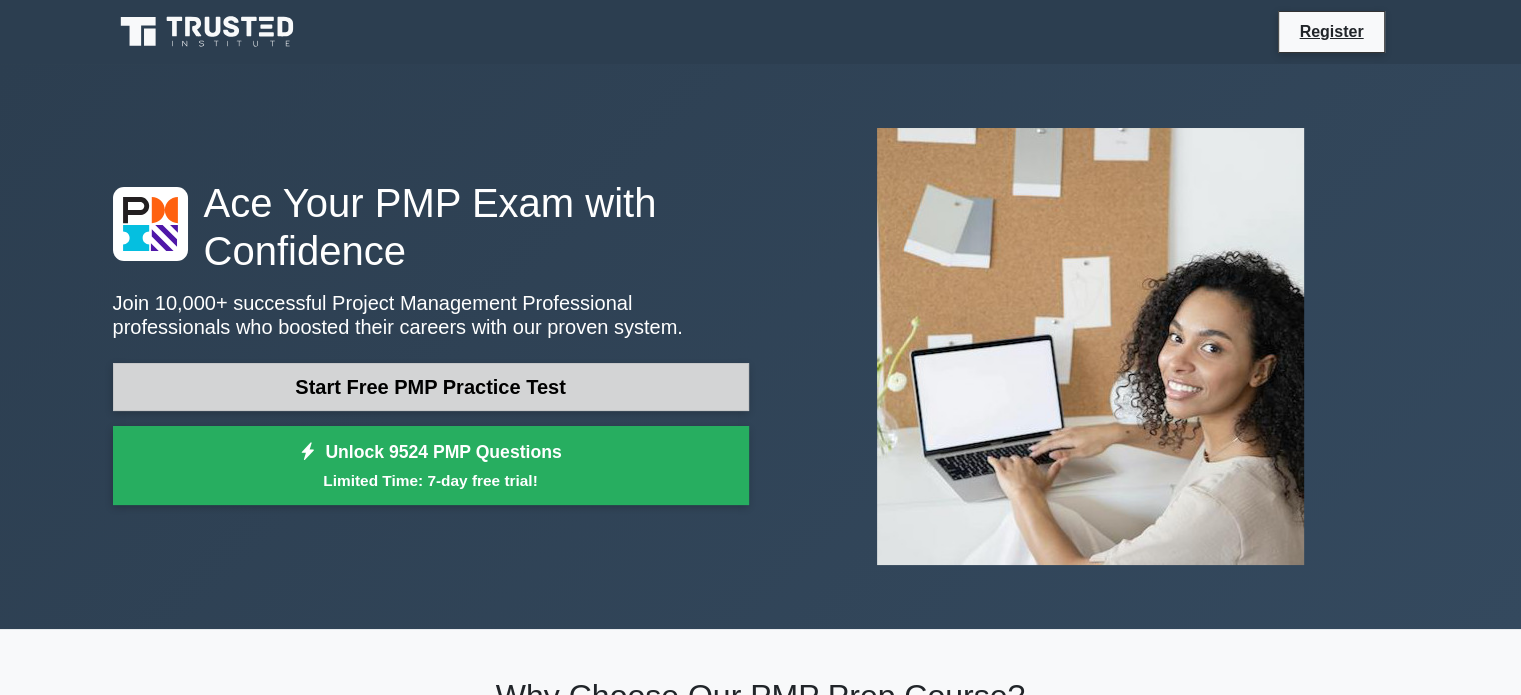 click on "Start Free PMP Practice Test" at bounding box center (431, 387) 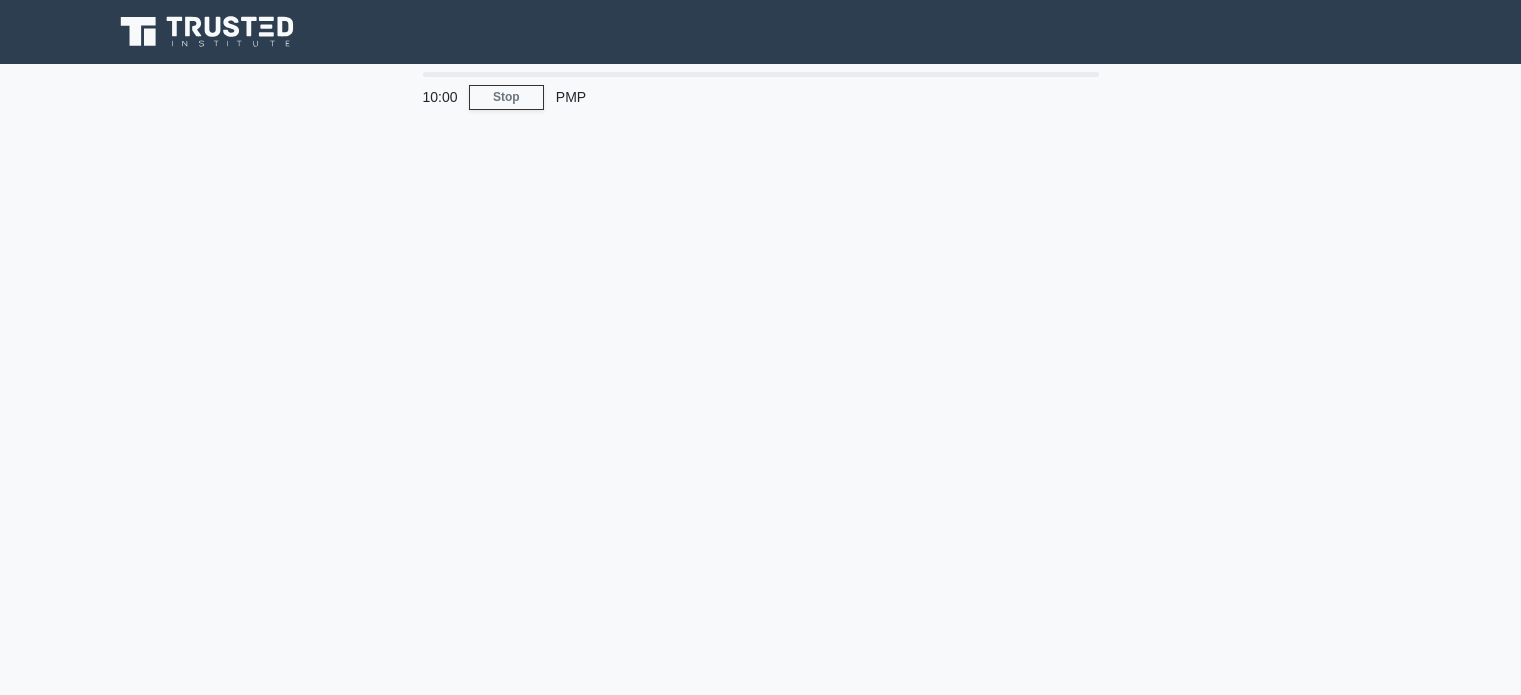 scroll, scrollTop: 0, scrollLeft: 0, axis: both 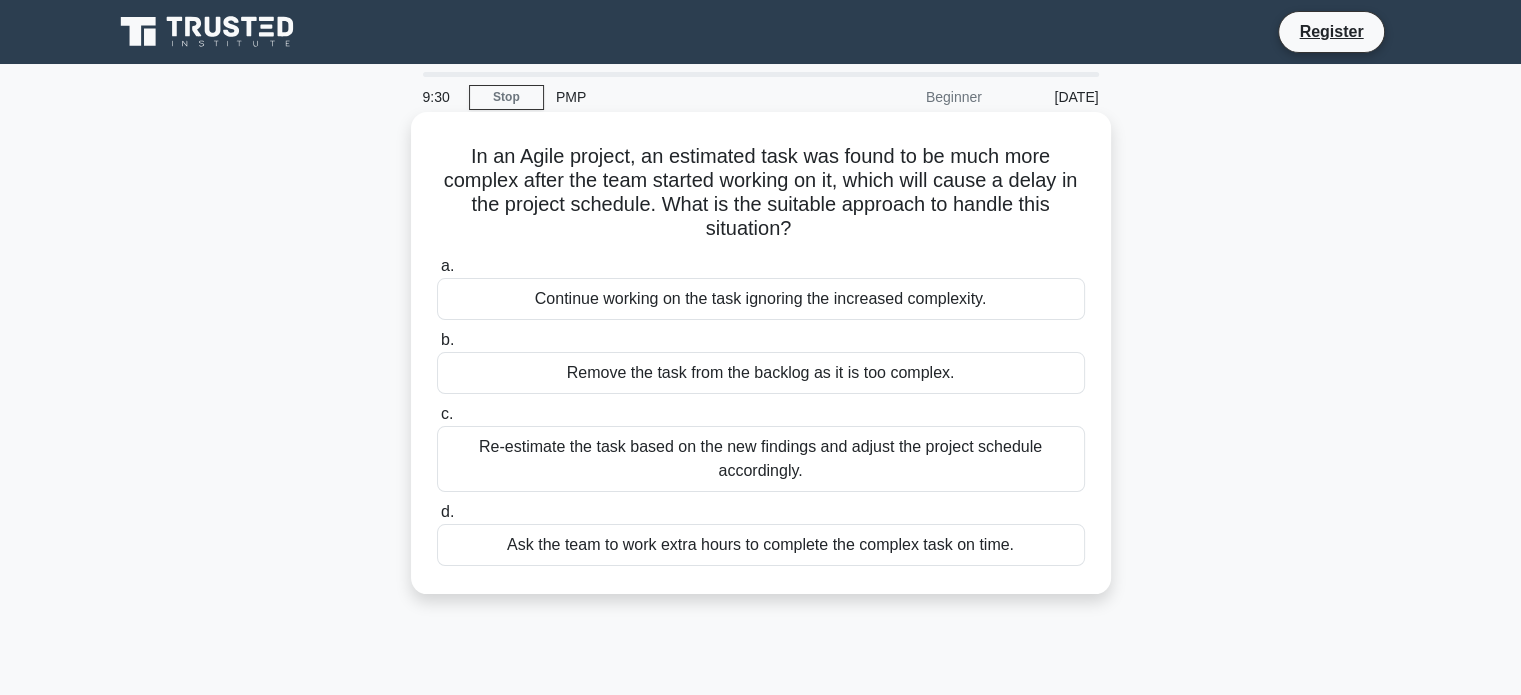 click on "Re-estimate the task based on the new findings and adjust the project schedule accordingly." at bounding box center [761, 459] 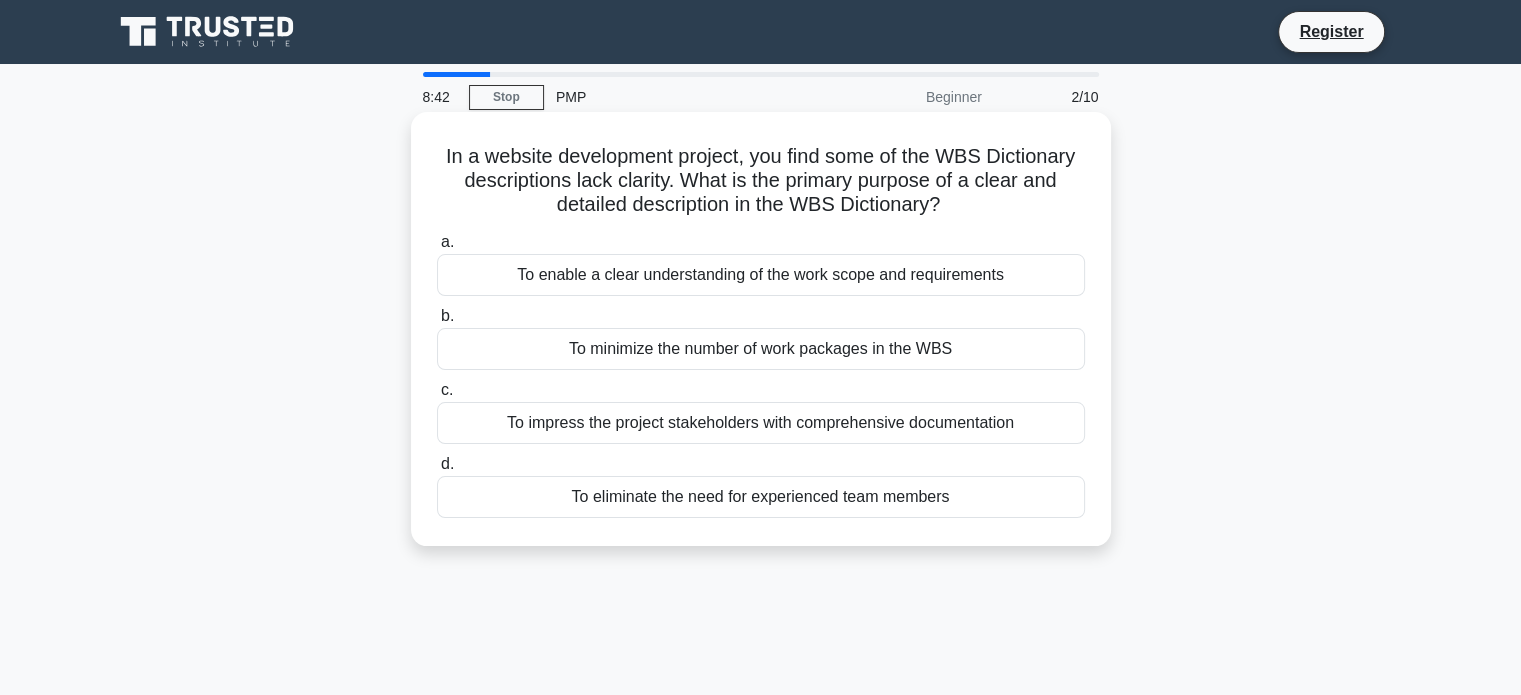 click on "To enable a clear understanding of the work scope and requirements" at bounding box center [761, 275] 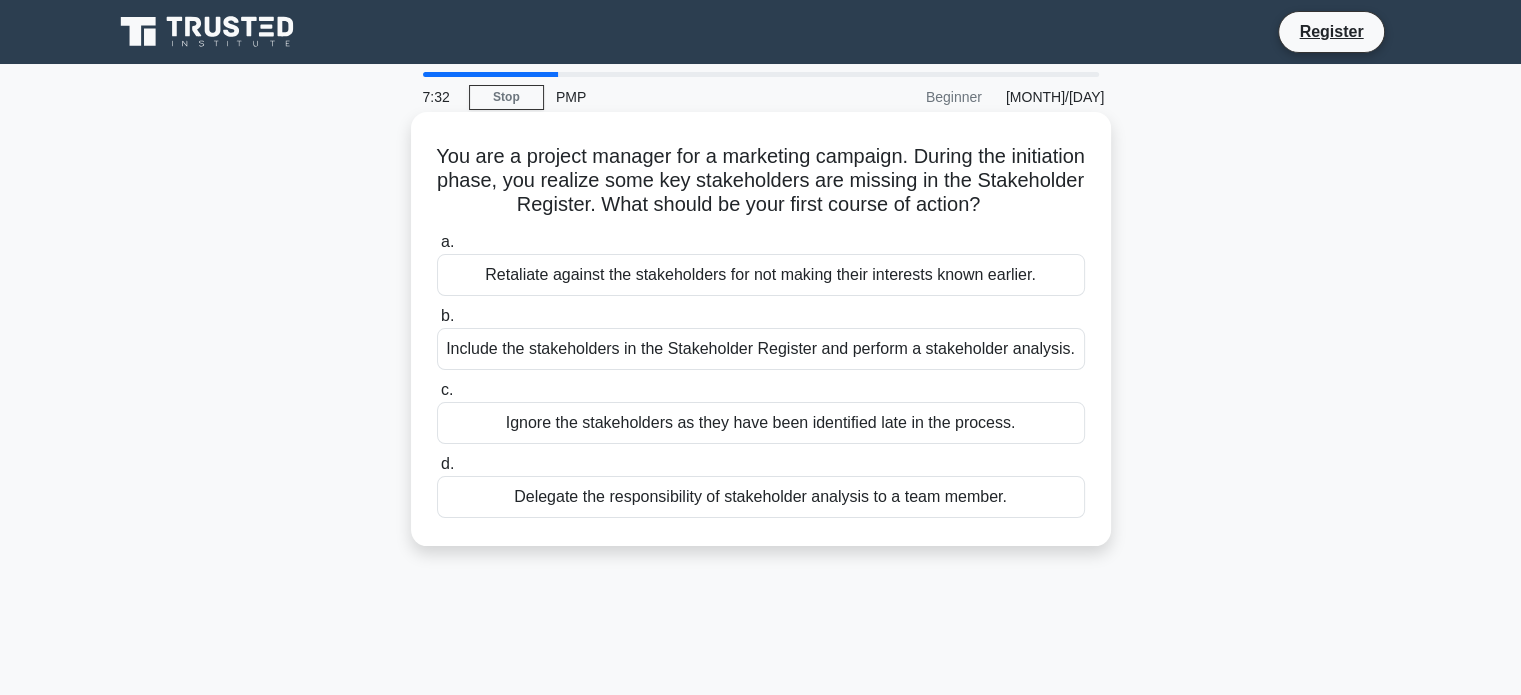 click on "Include the stakeholders in the Stakeholder Register and perform a stakeholder analysis." at bounding box center [761, 349] 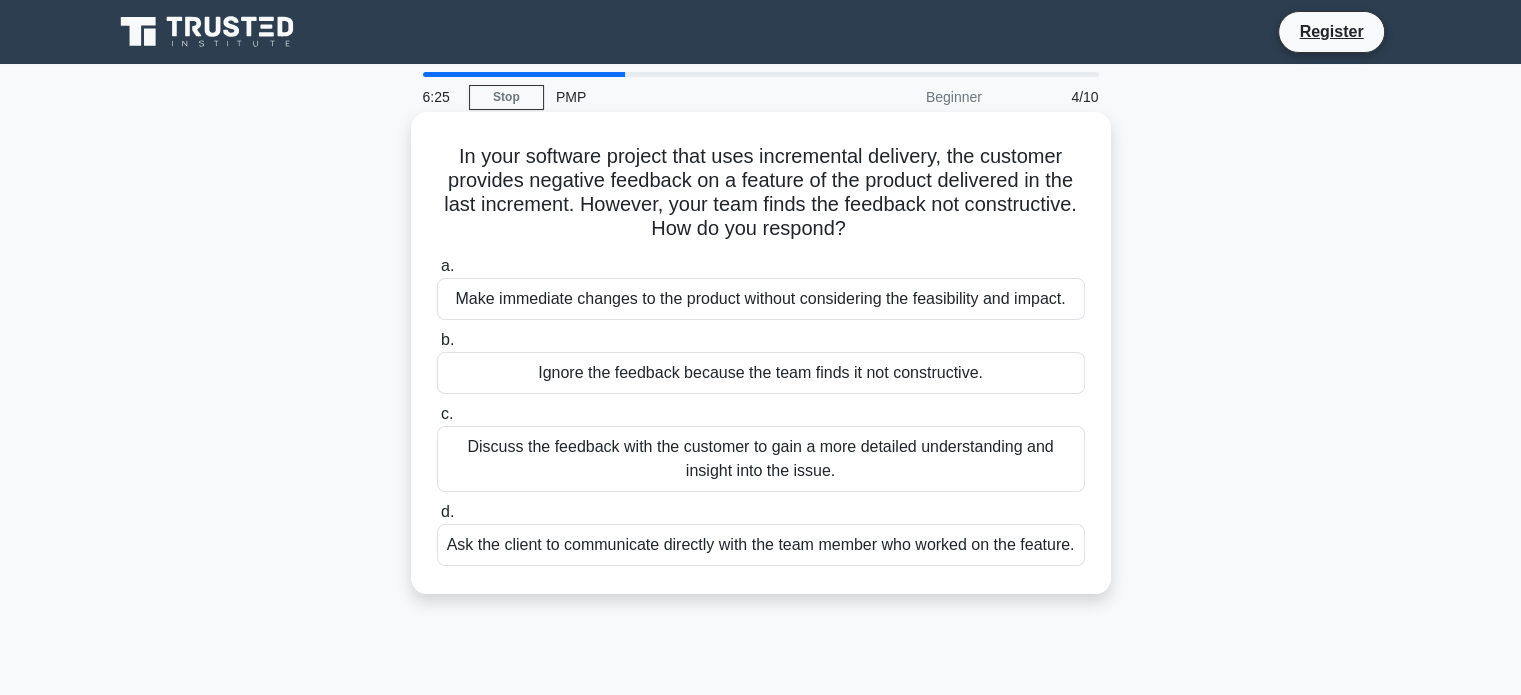 click on "Discuss the feedback with the customer to gain a more detailed understanding and insight into the issue." at bounding box center [761, 459] 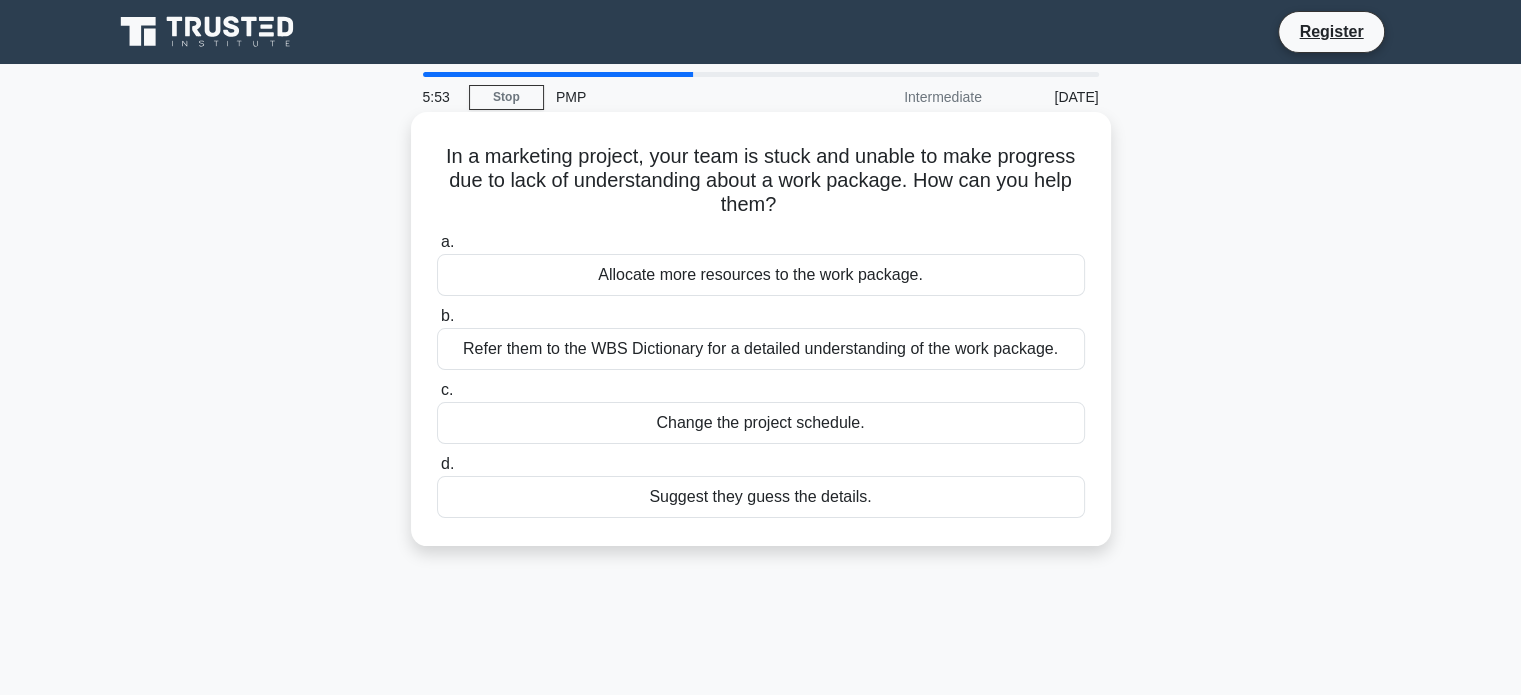 click on "Refer them to the WBS Dictionary for a detailed understanding of the work package." at bounding box center (761, 349) 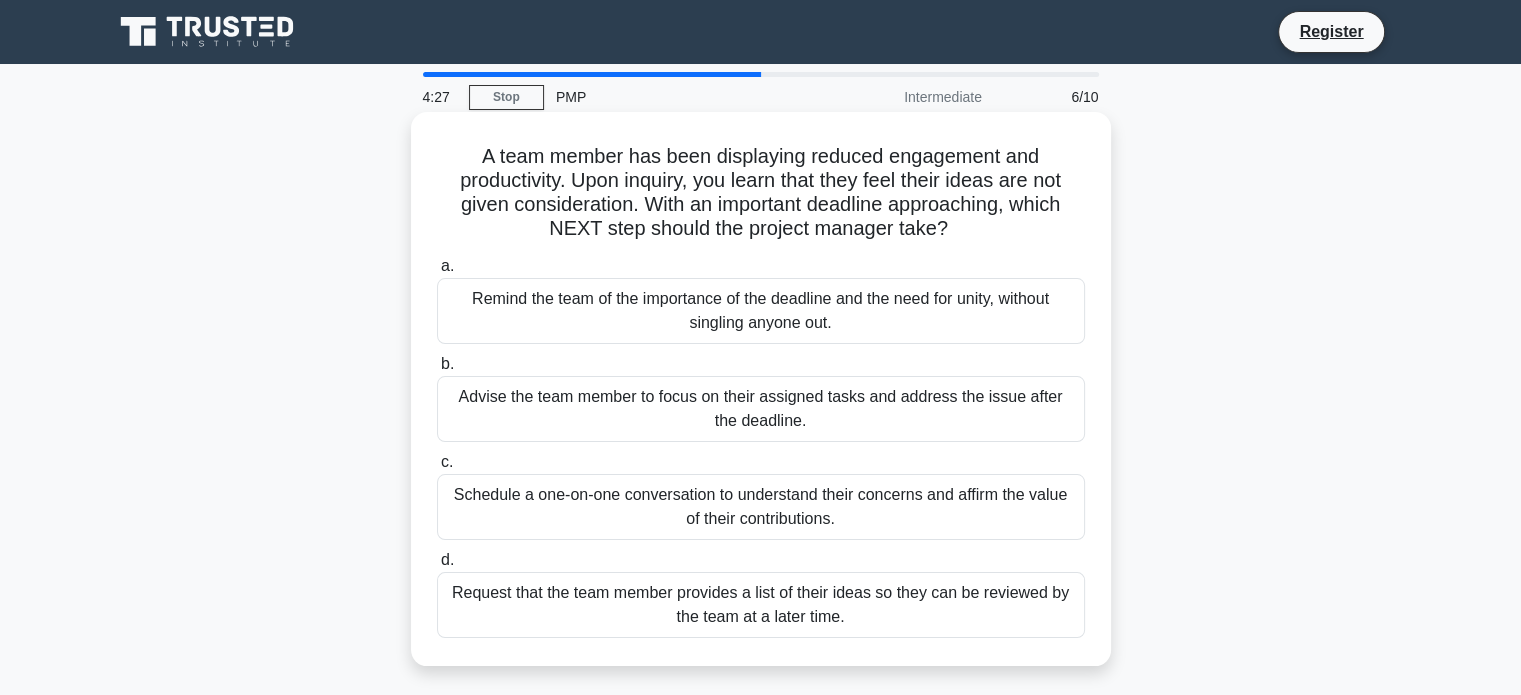click on "Schedule a one-on-one conversation to understand their concerns and affirm the value of their contributions." at bounding box center [761, 507] 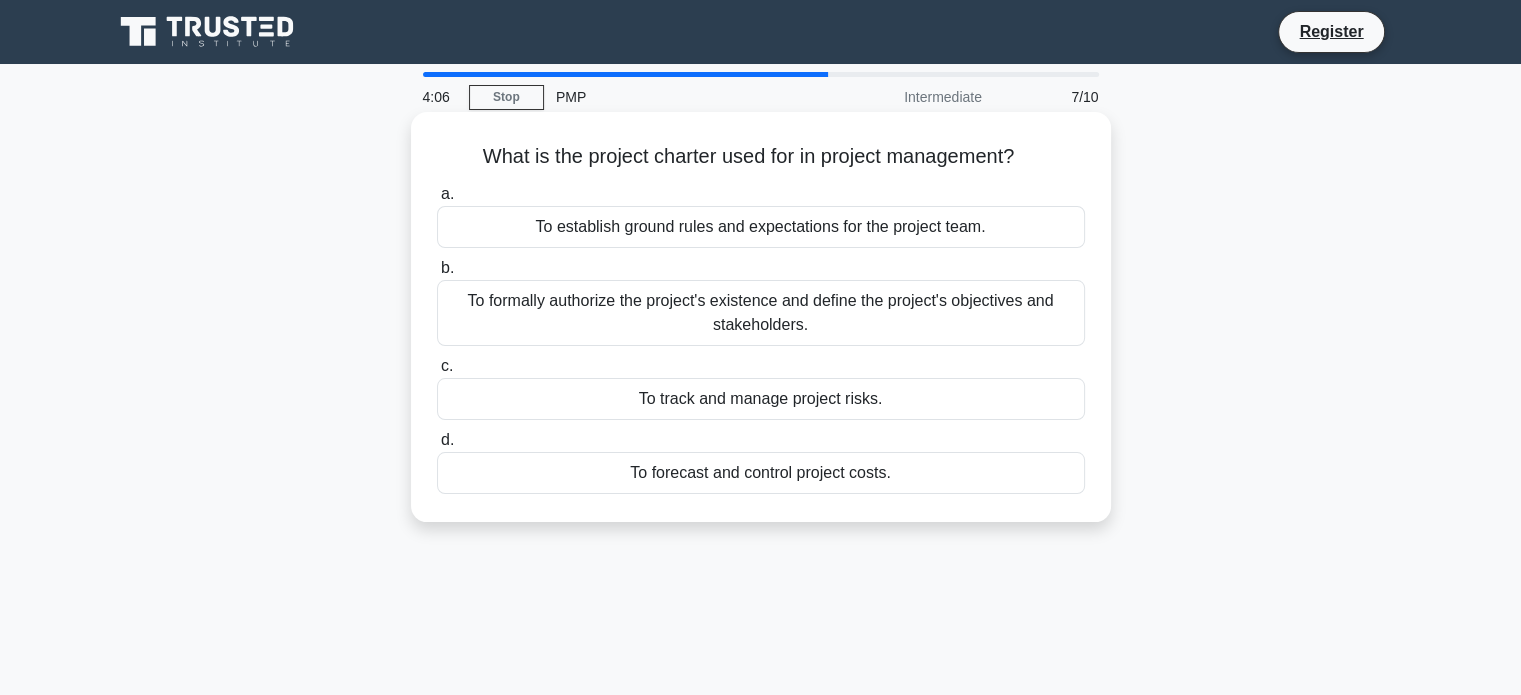 click on "To establish ground rules and expectations for the project team." at bounding box center [761, 227] 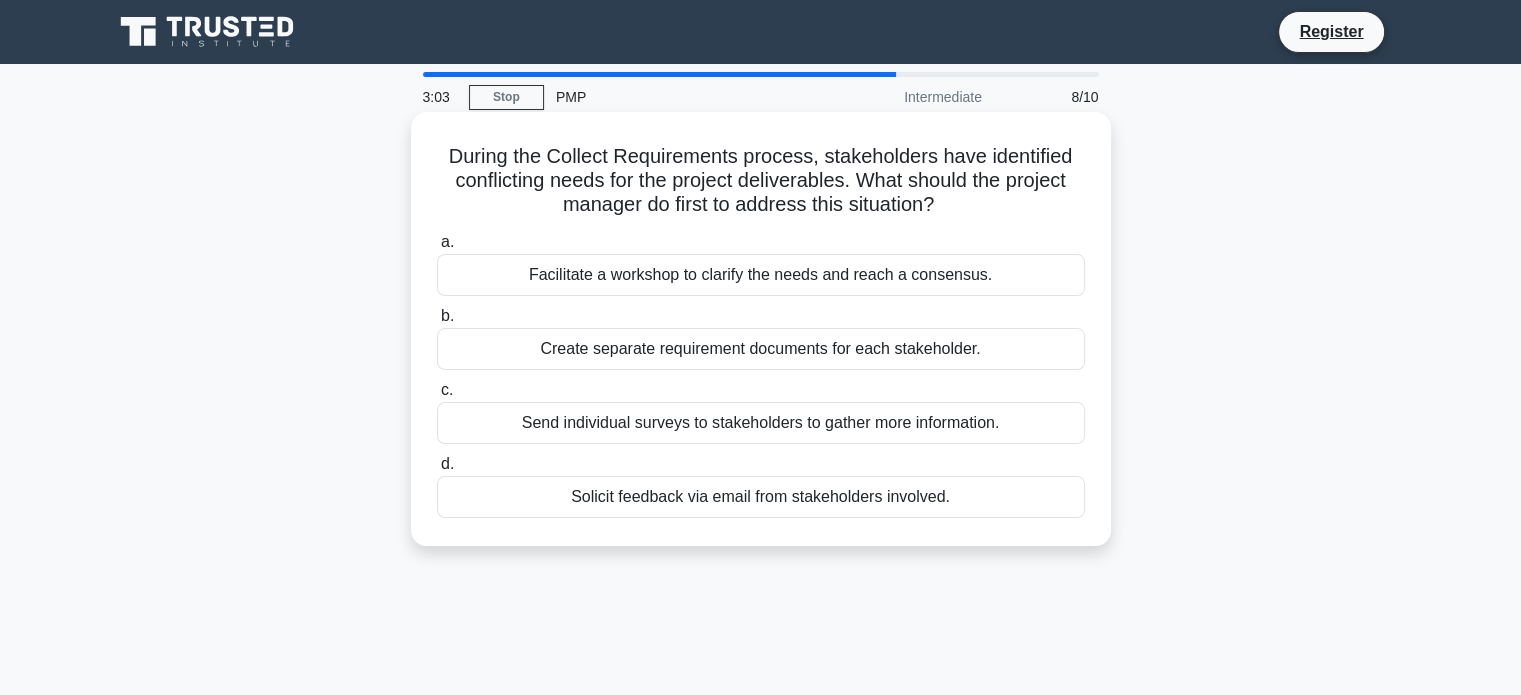 click on "Send individual surveys to stakeholders to gather more information." at bounding box center [761, 423] 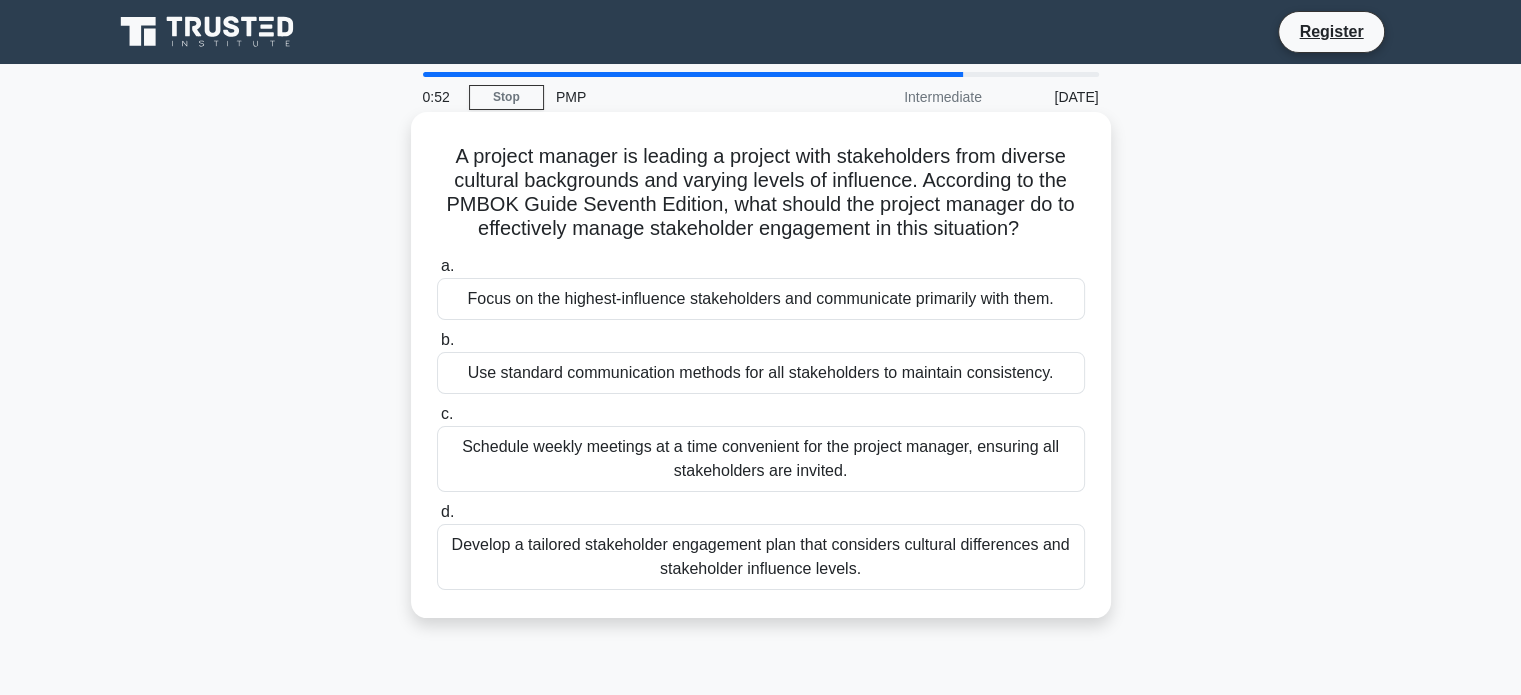 click on "Focus on the highest-influence stakeholders and communicate primarily with them." at bounding box center [761, 299] 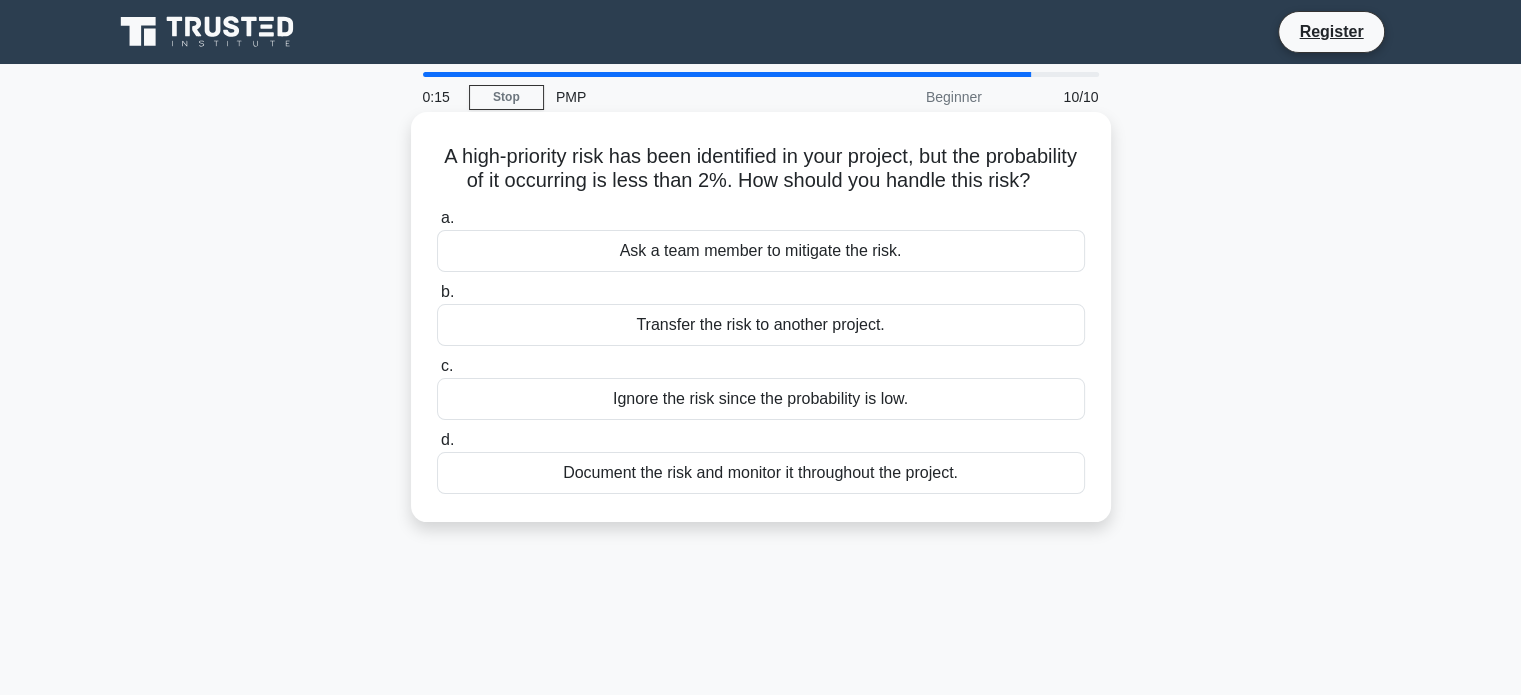 click on "Document the risk and monitor it throughout the project." at bounding box center (761, 473) 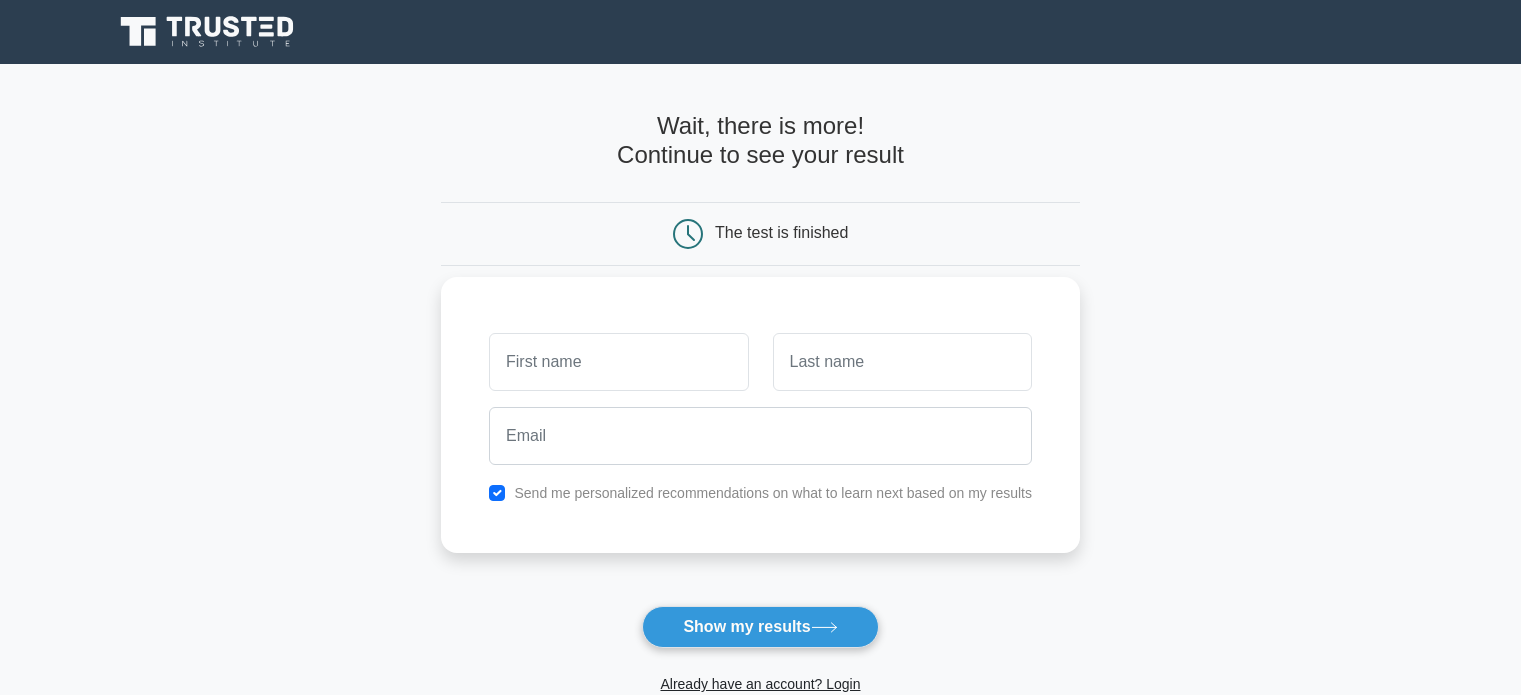 scroll, scrollTop: 0, scrollLeft: 0, axis: both 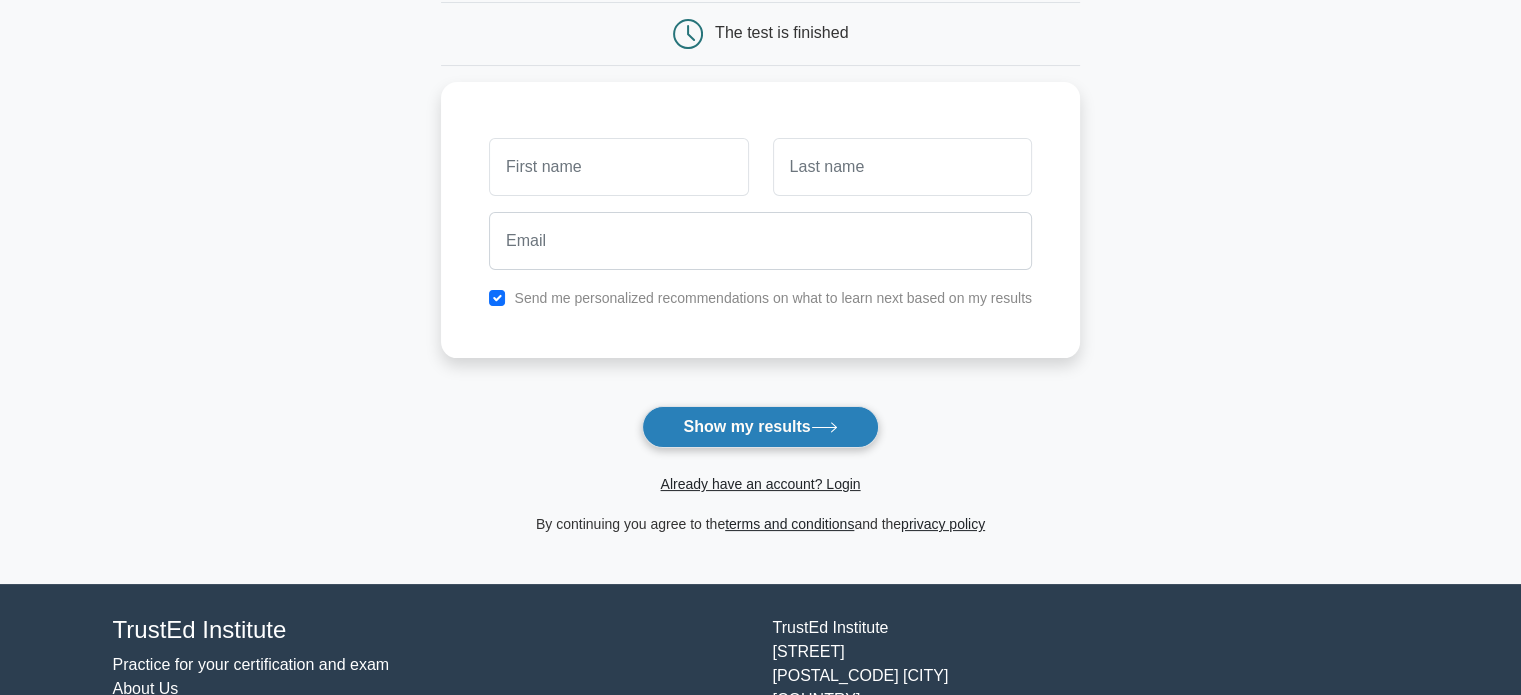 click on "Show my results" at bounding box center (760, 427) 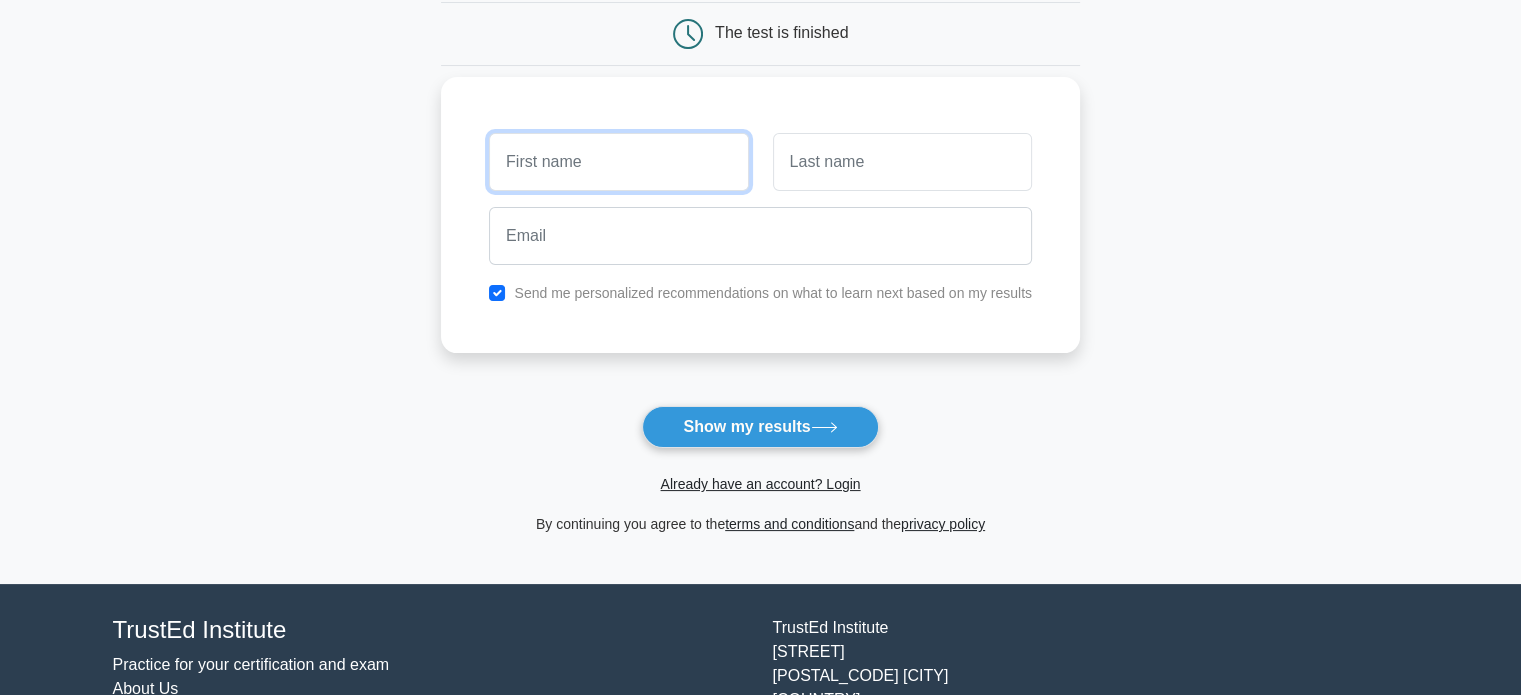 click at bounding box center [618, 162] 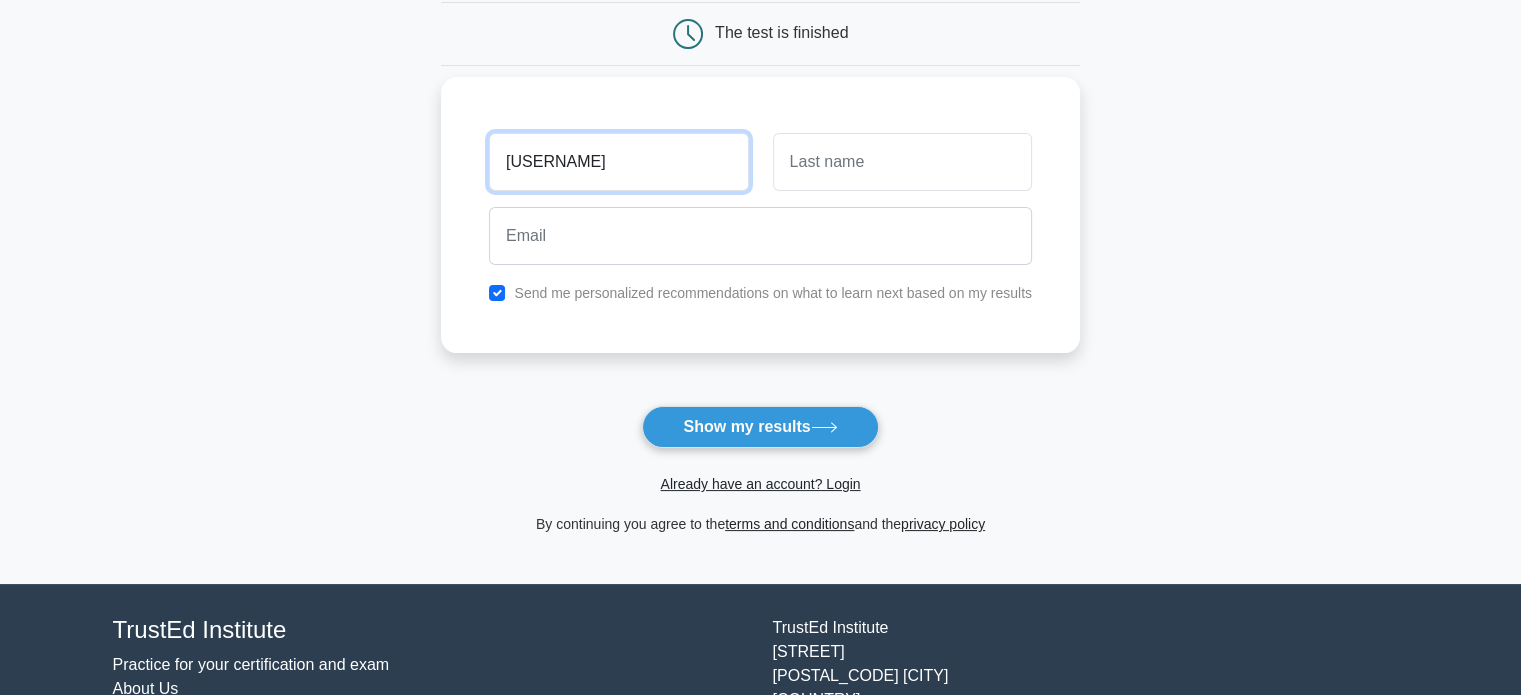 type on "dh" 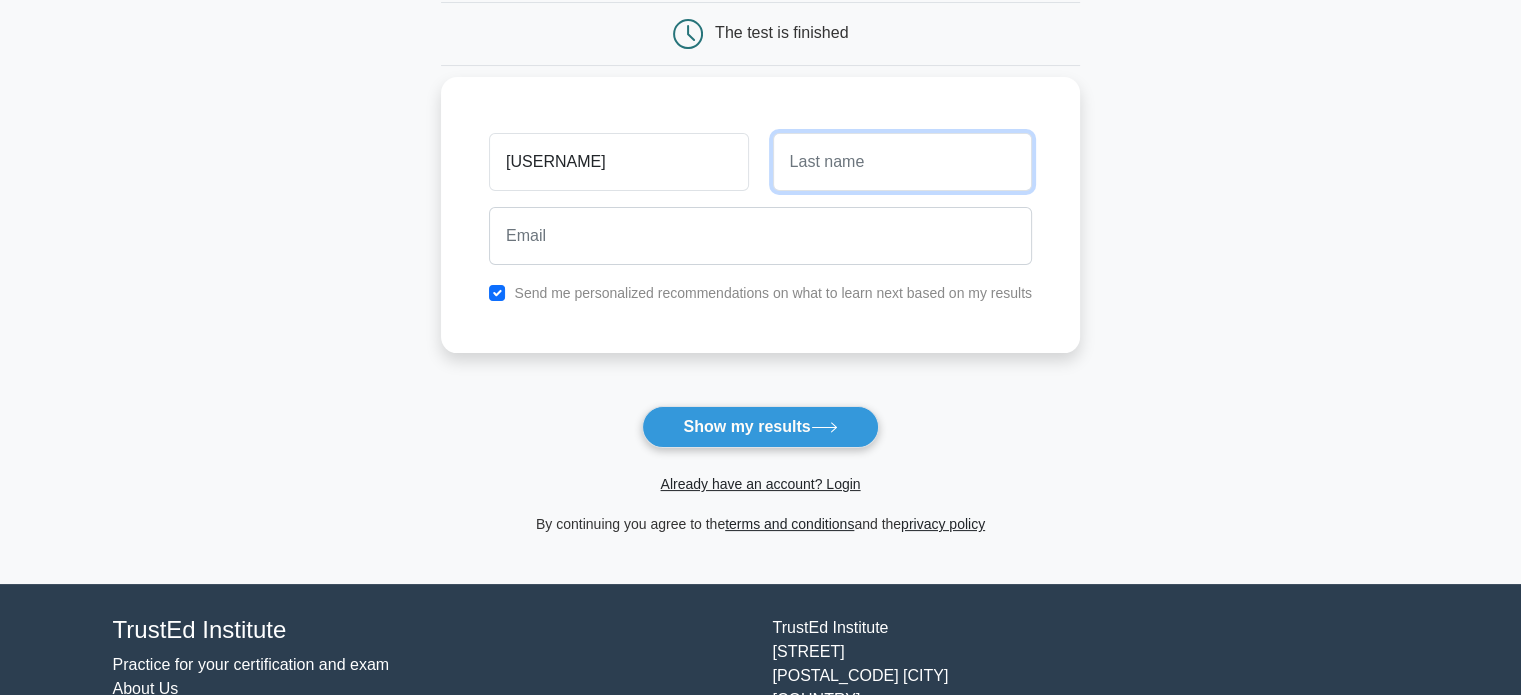 click at bounding box center (902, 162) 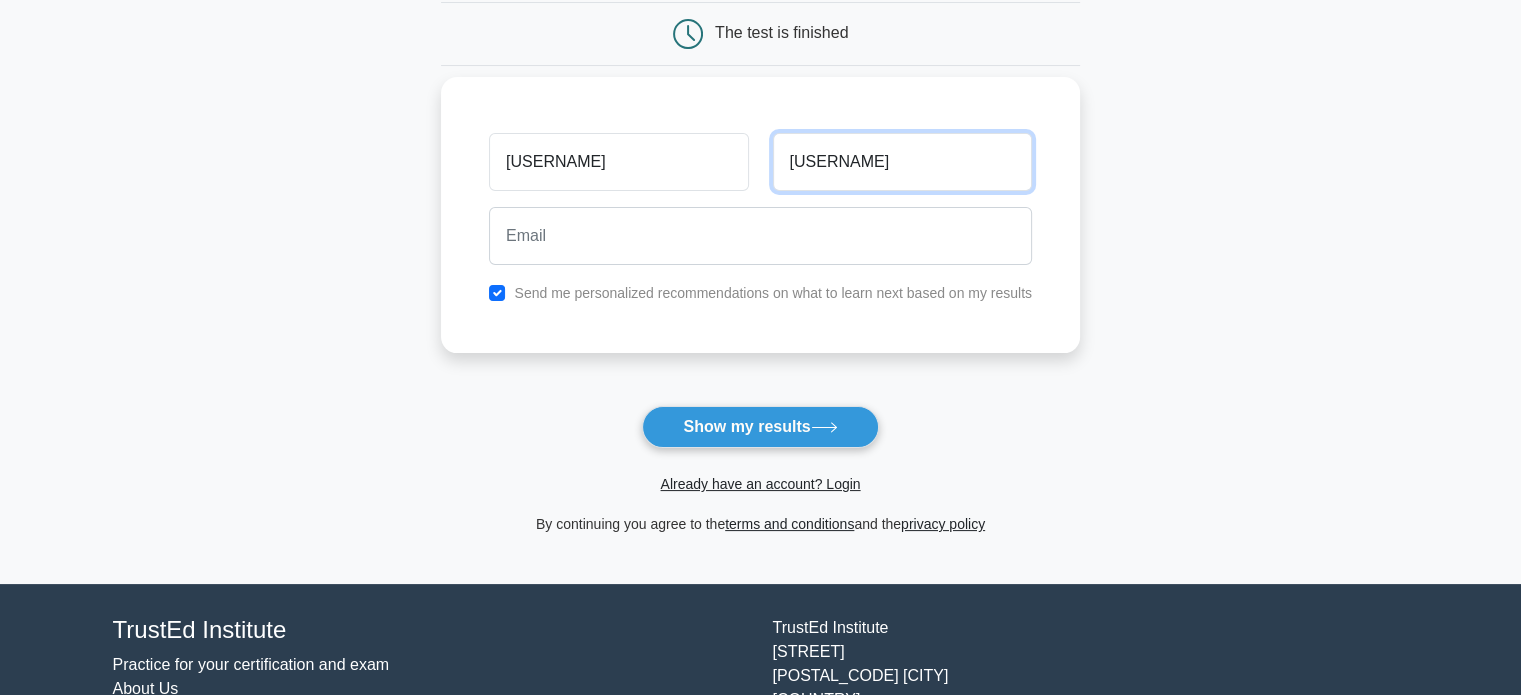 type on "ku" 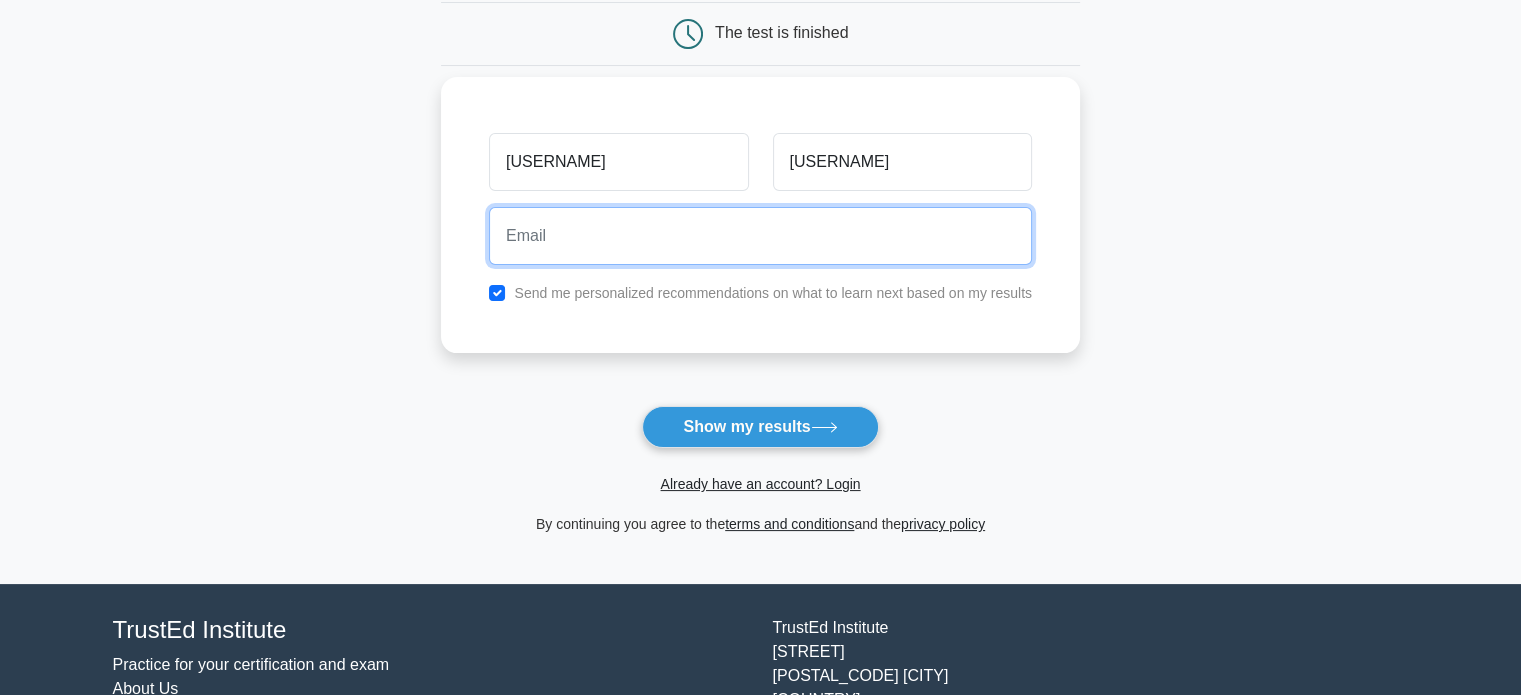 click at bounding box center [760, 236] 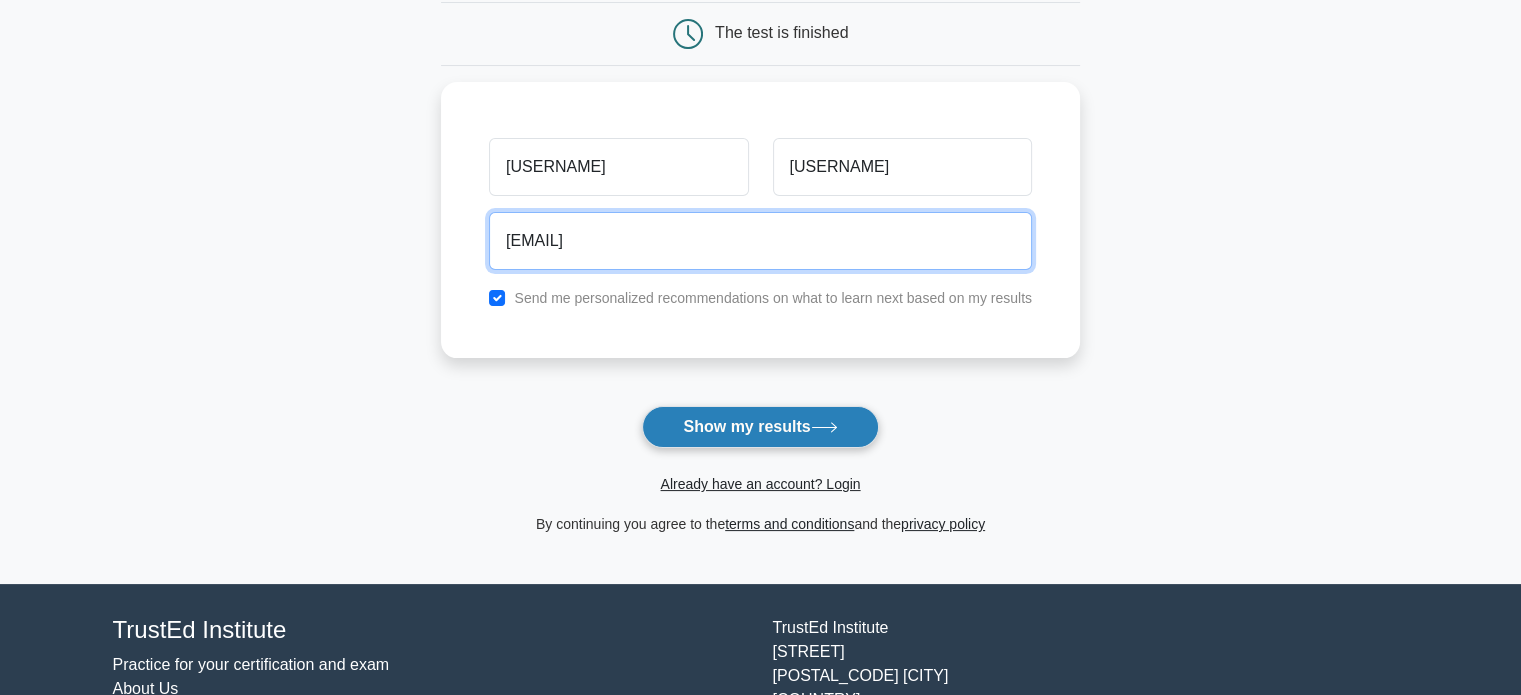type on "dhruvakumarsagjune@gmail.com" 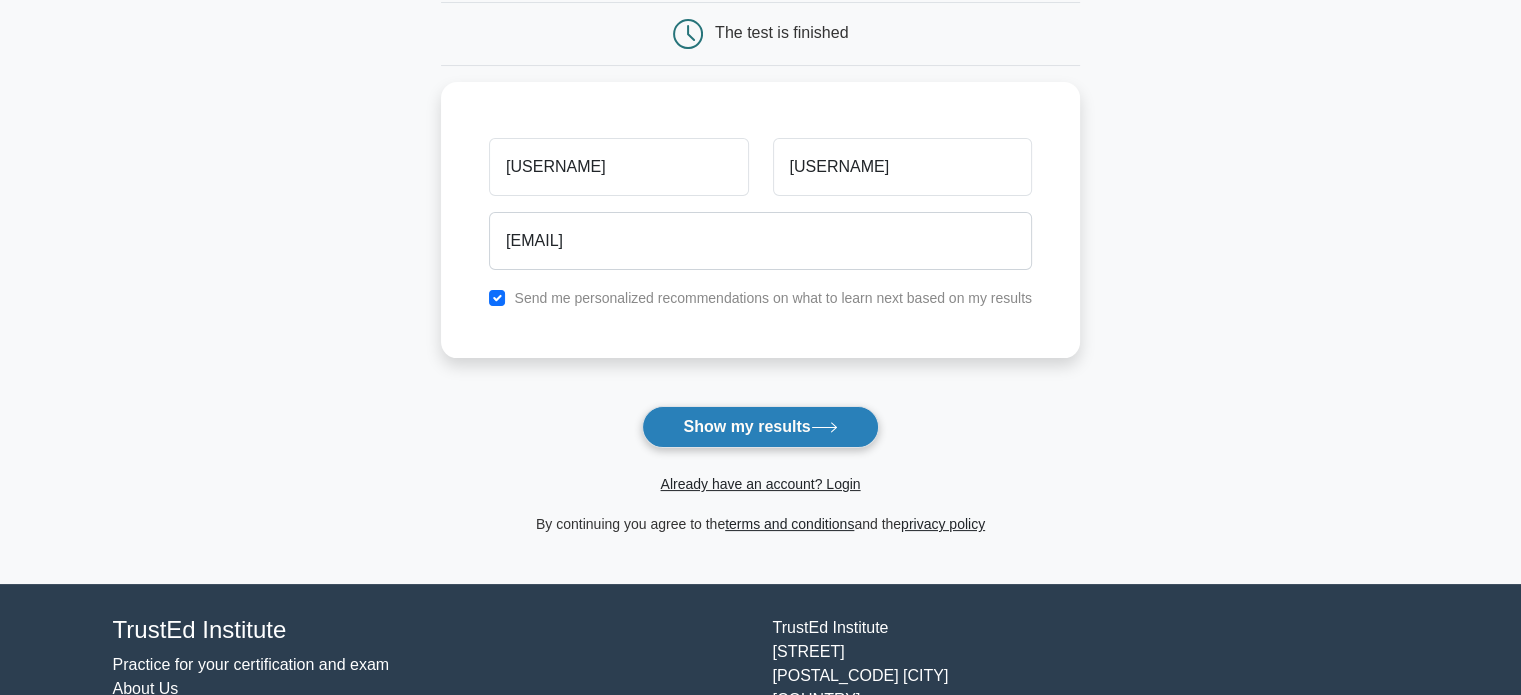 click on "Show my results" at bounding box center [760, 427] 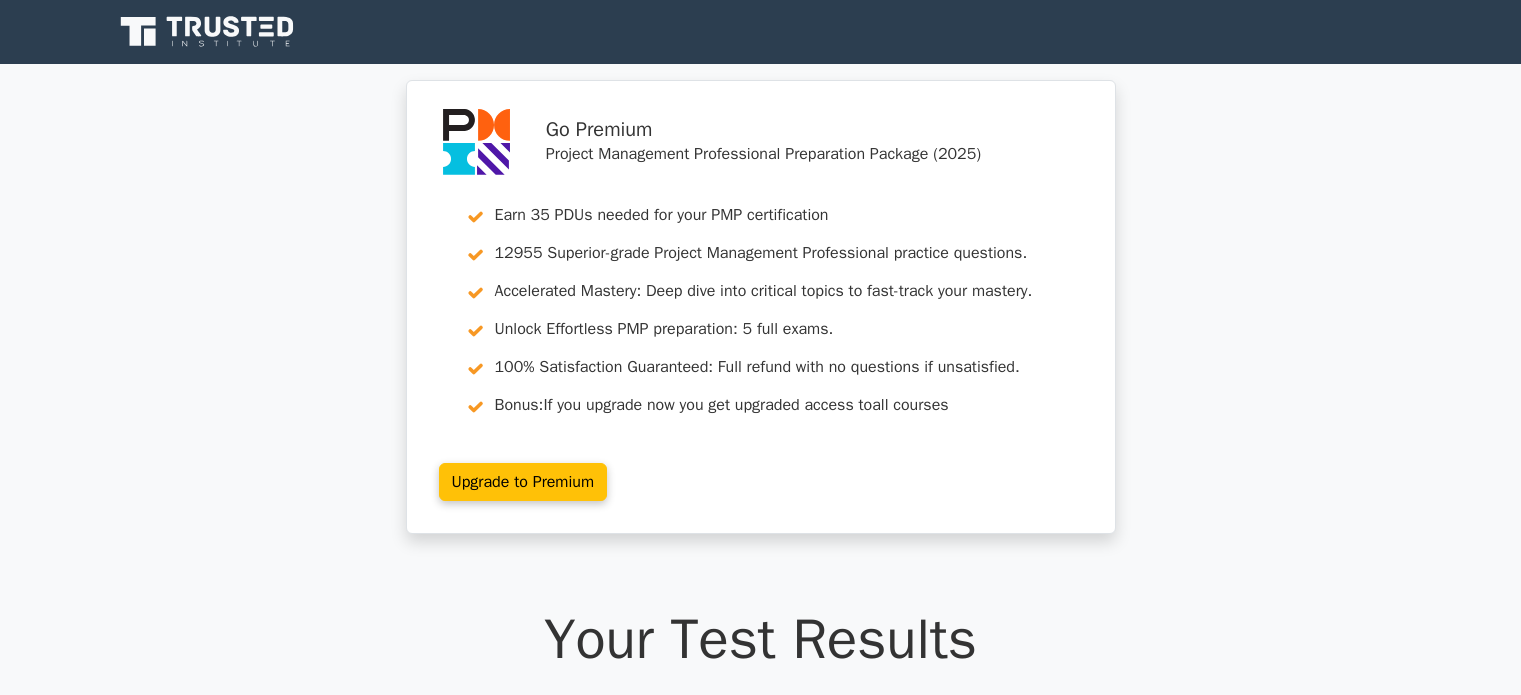 scroll, scrollTop: 0, scrollLeft: 0, axis: both 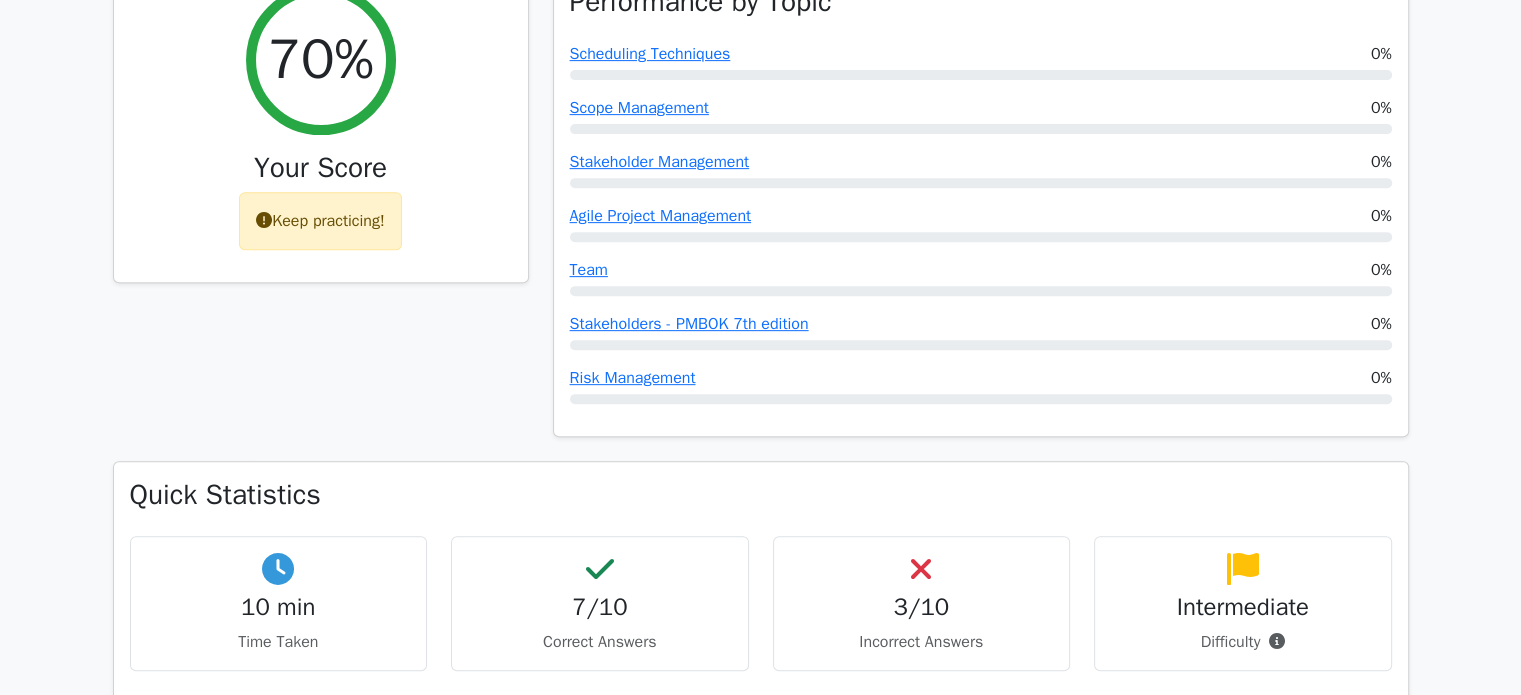 click on "70%
Your Score
Keep practicing!" at bounding box center (321, 215) 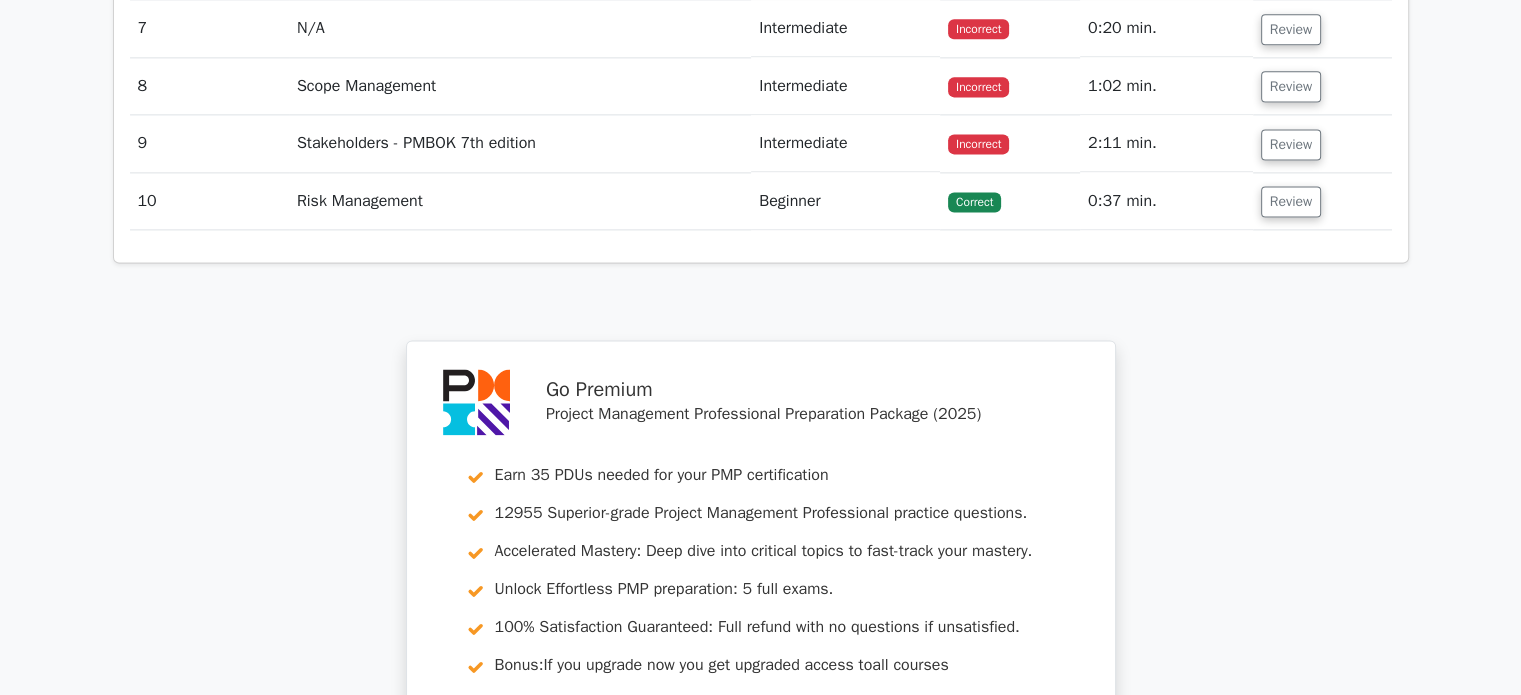 scroll, scrollTop: 2256, scrollLeft: 0, axis: vertical 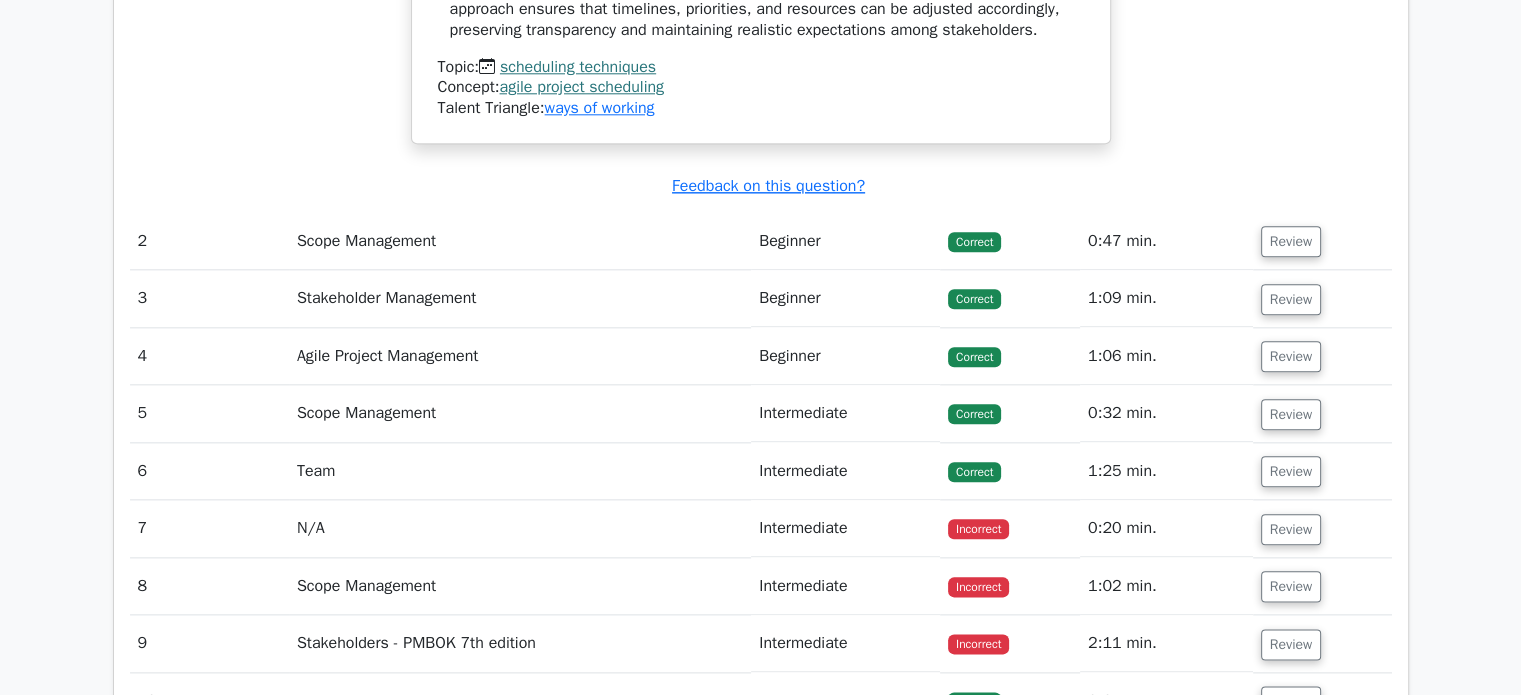 click on "Incorrect" at bounding box center [978, 529] 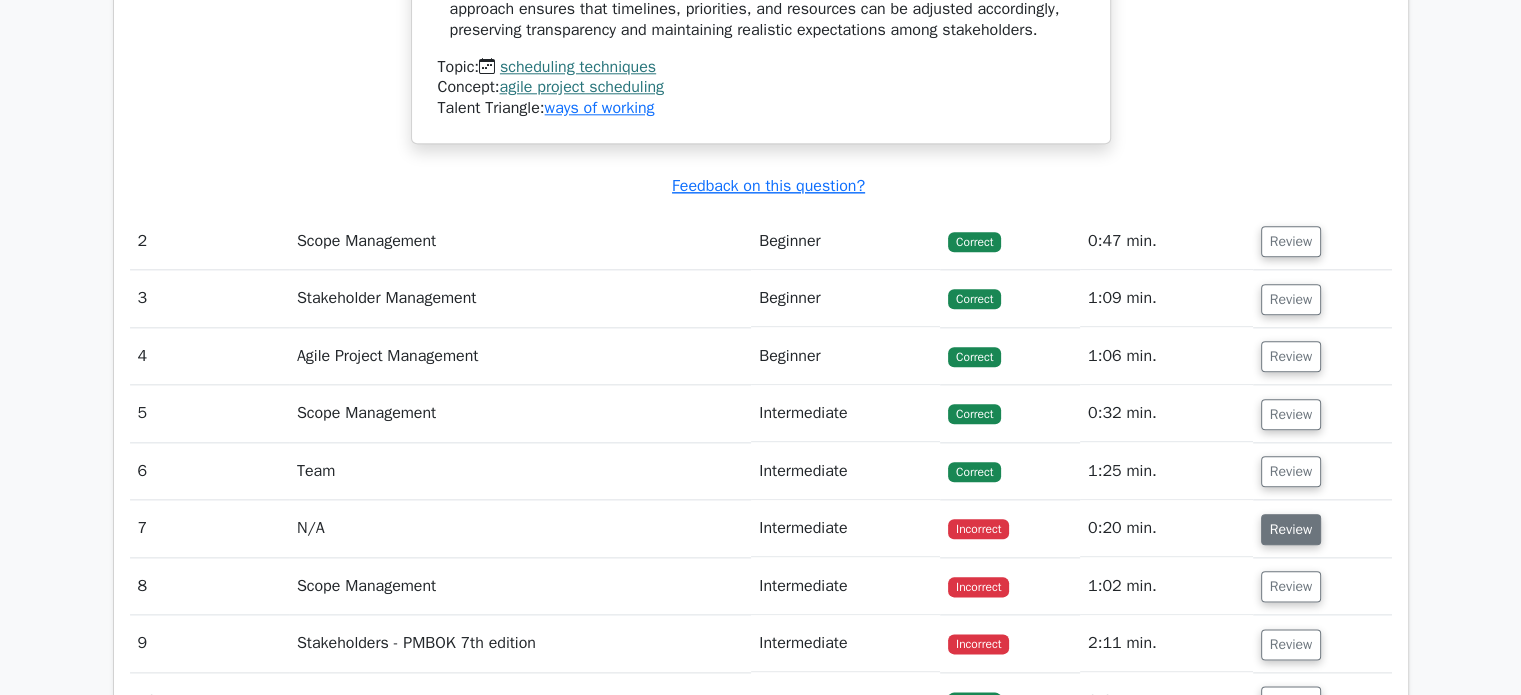 click on "Review" at bounding box center (1291, 529) 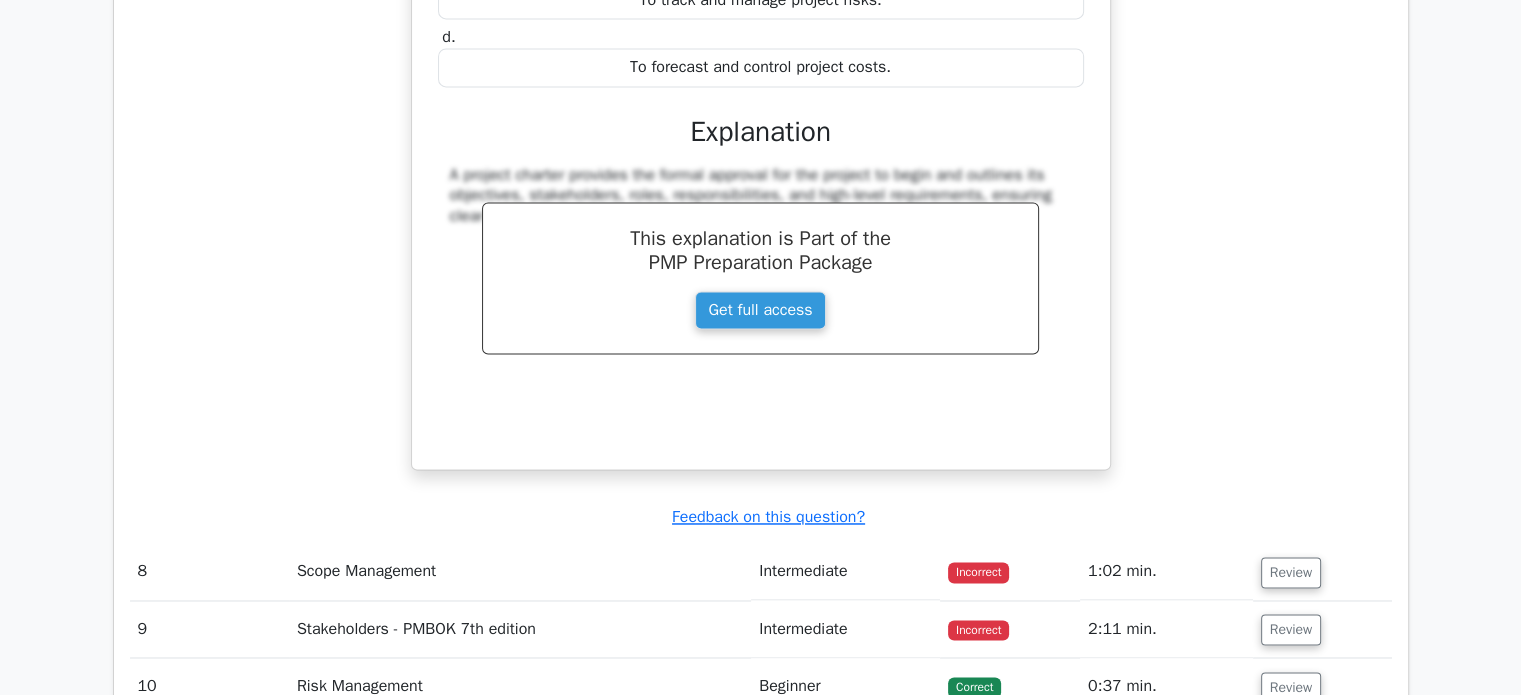scroll, scrollTop: 3356, scrollLeft: 0, axis: vertical 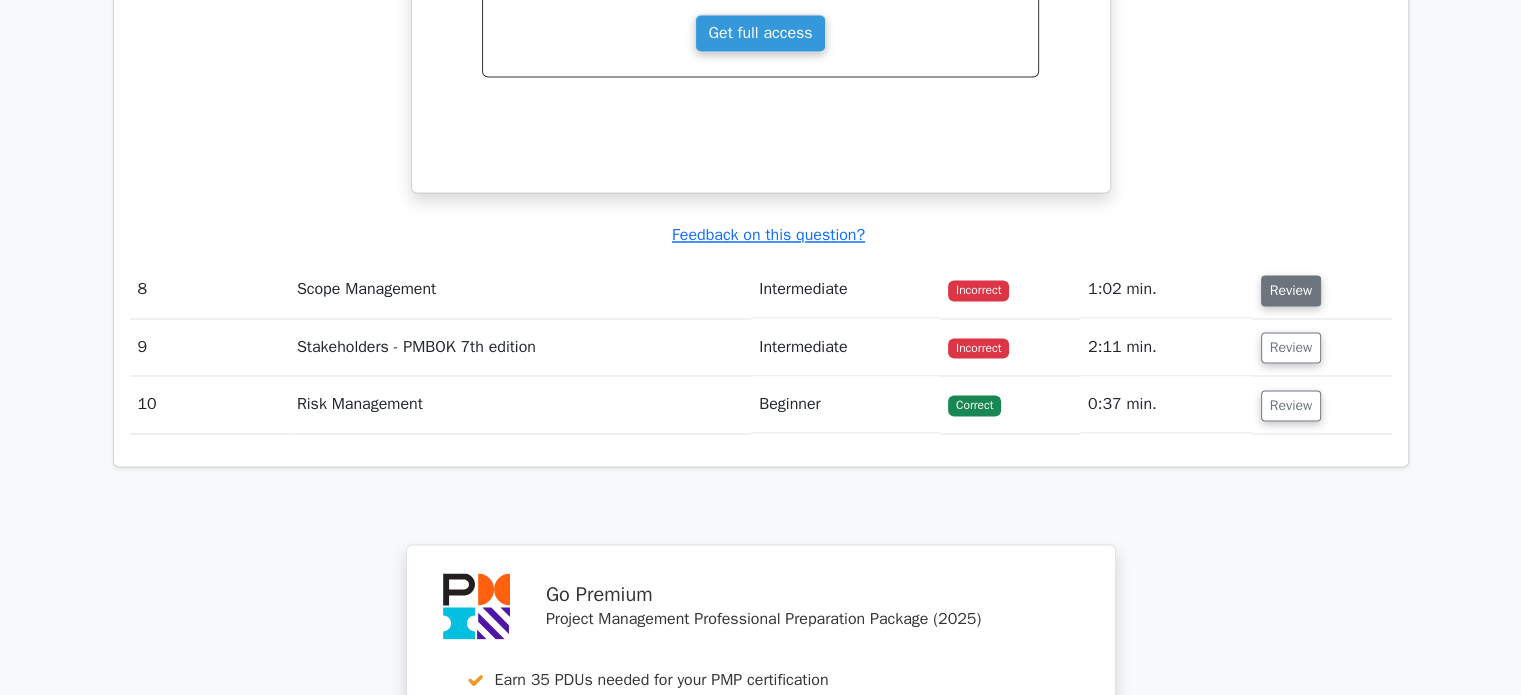 click on "Review" at bounding box center [1291, 290] 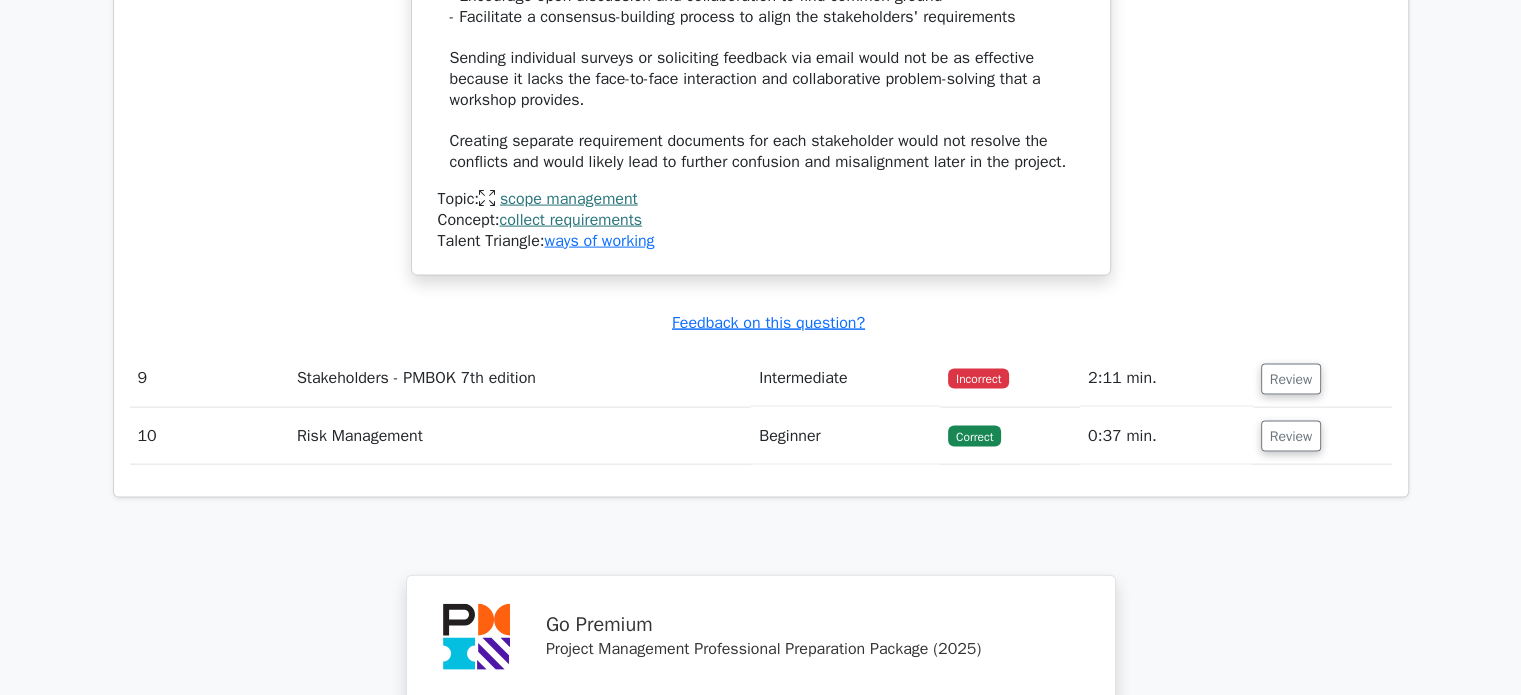 scroll, scrollTop: 4256, scrollLeft: 0, axis: vertical 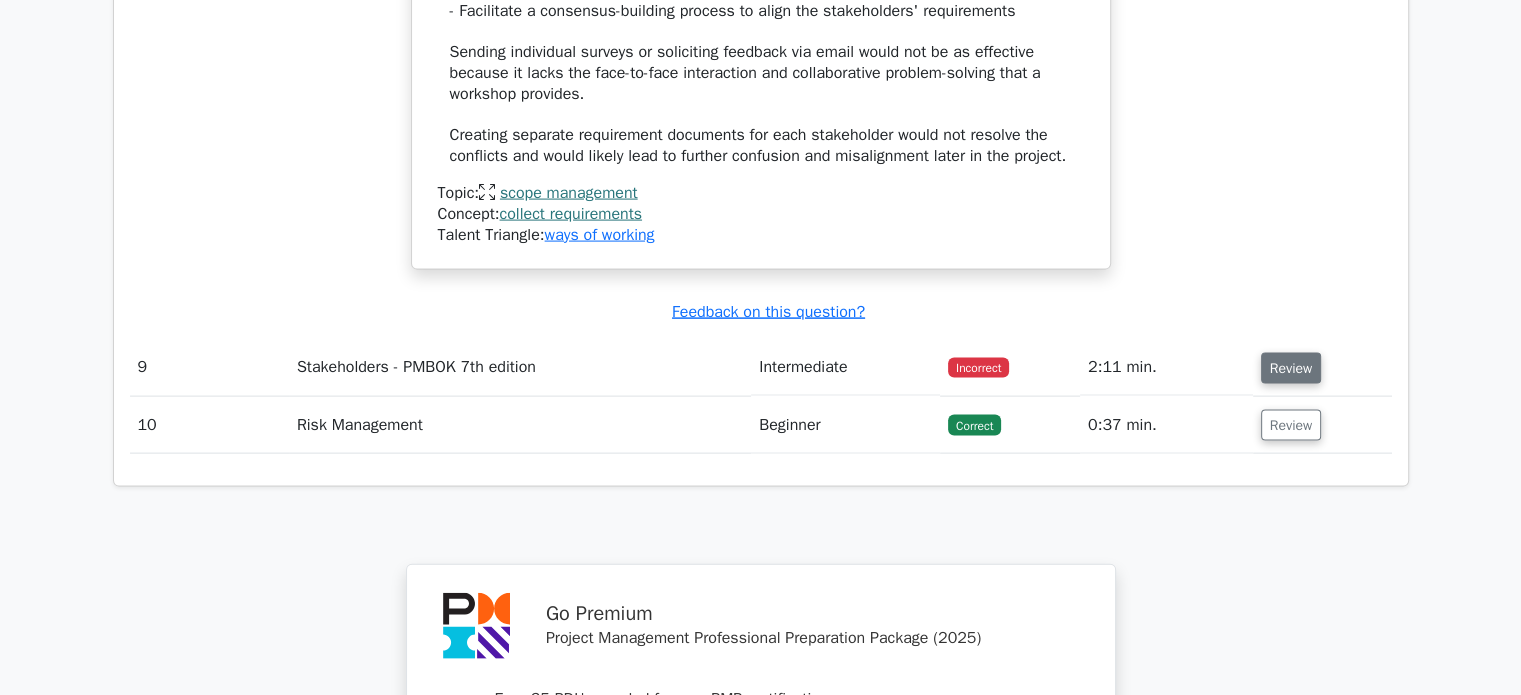 click on "Review" at bounding box center [1291, 368] 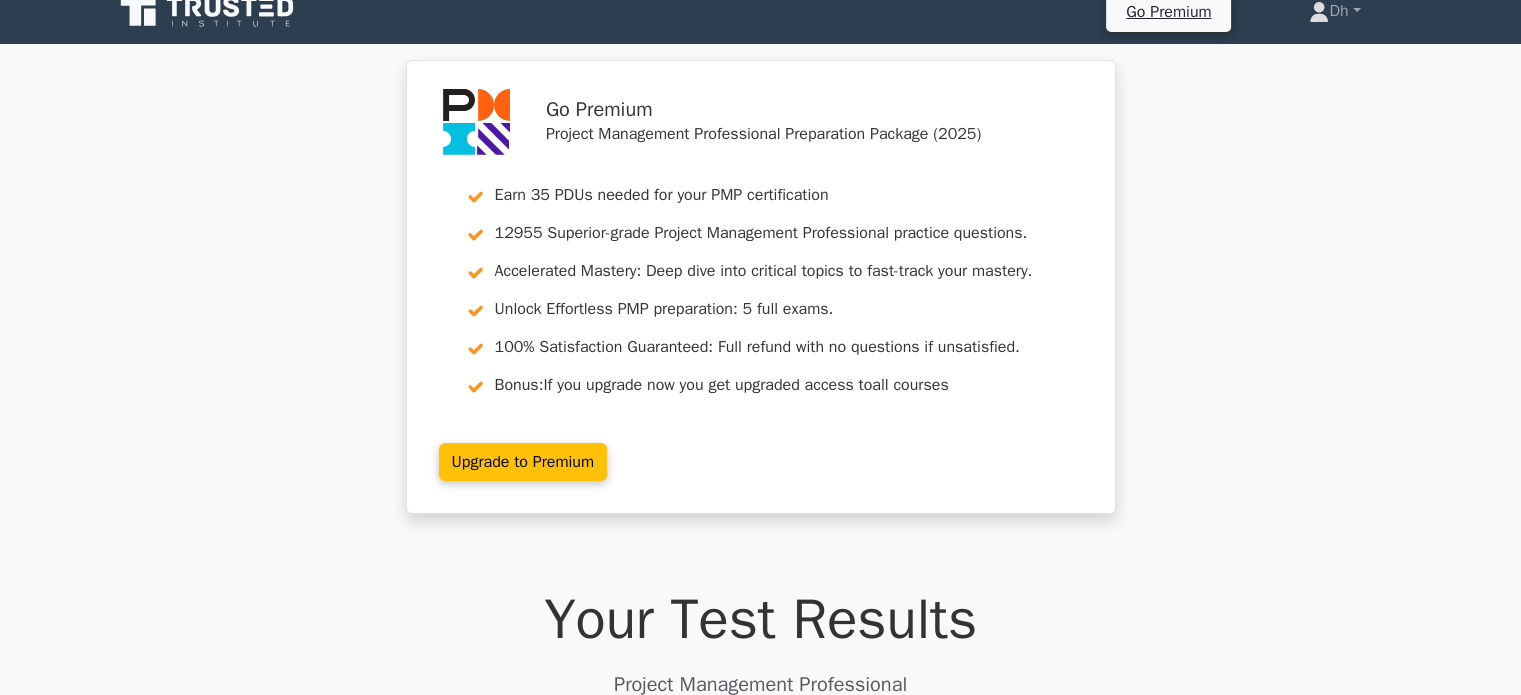 scroll, scrollTop: 0, scrollLeft: 0, axis: both 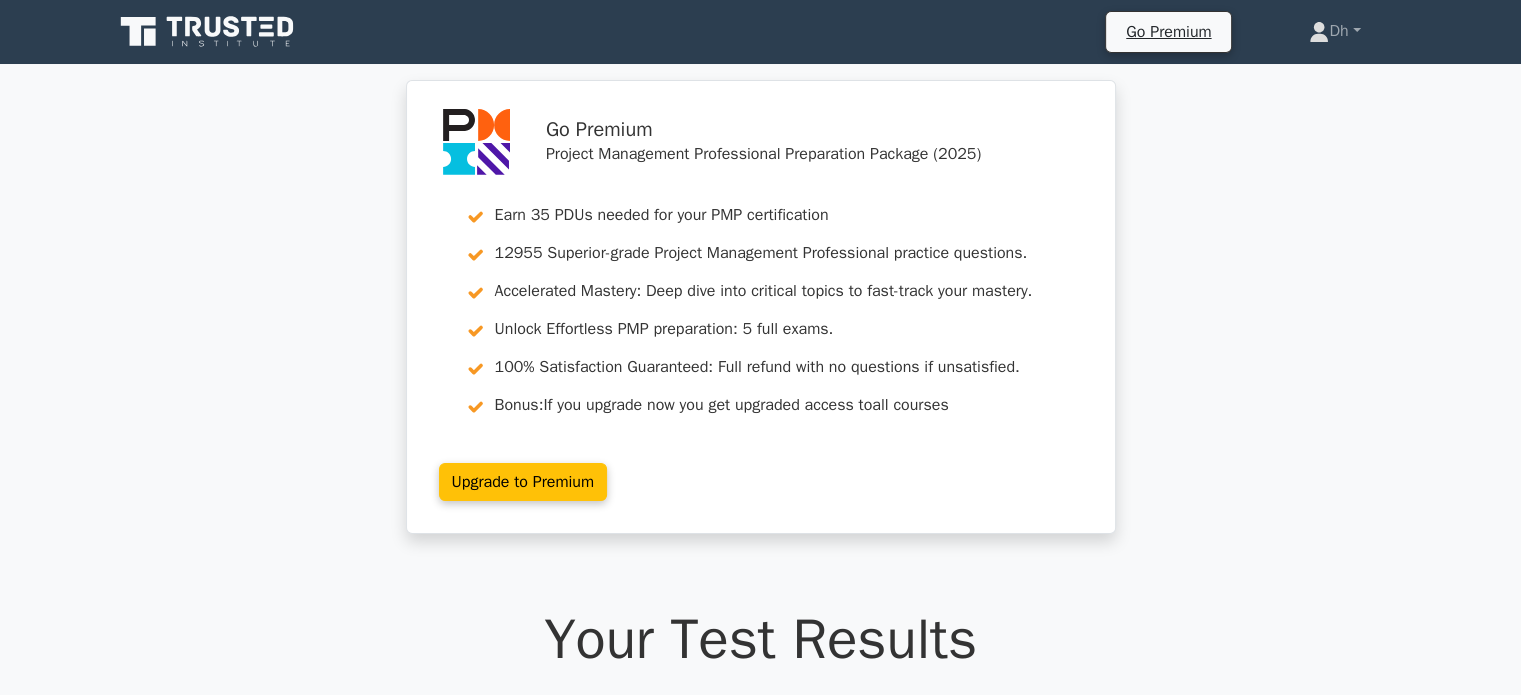 click at bounding box center [209, 32] 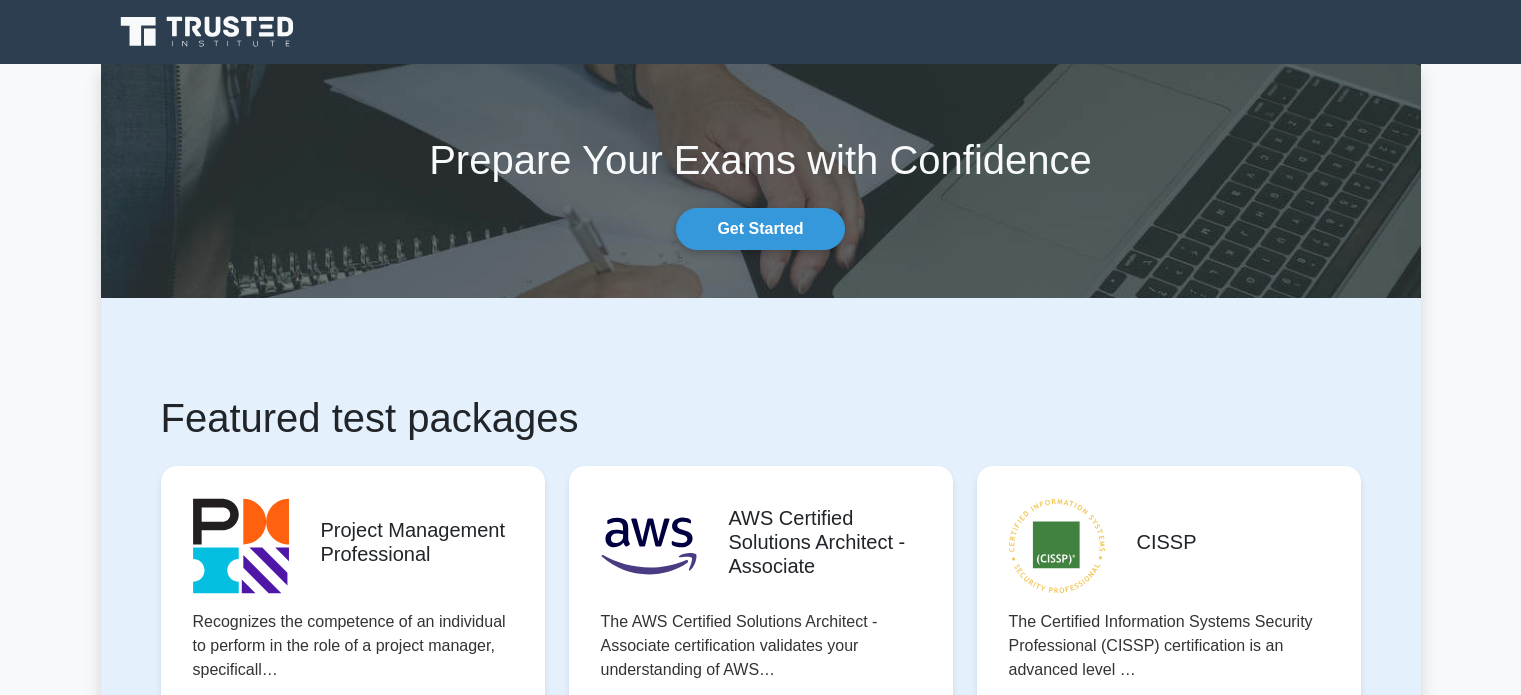 scroll, scrollTop: 0, scrollLeft: 0, axis: both 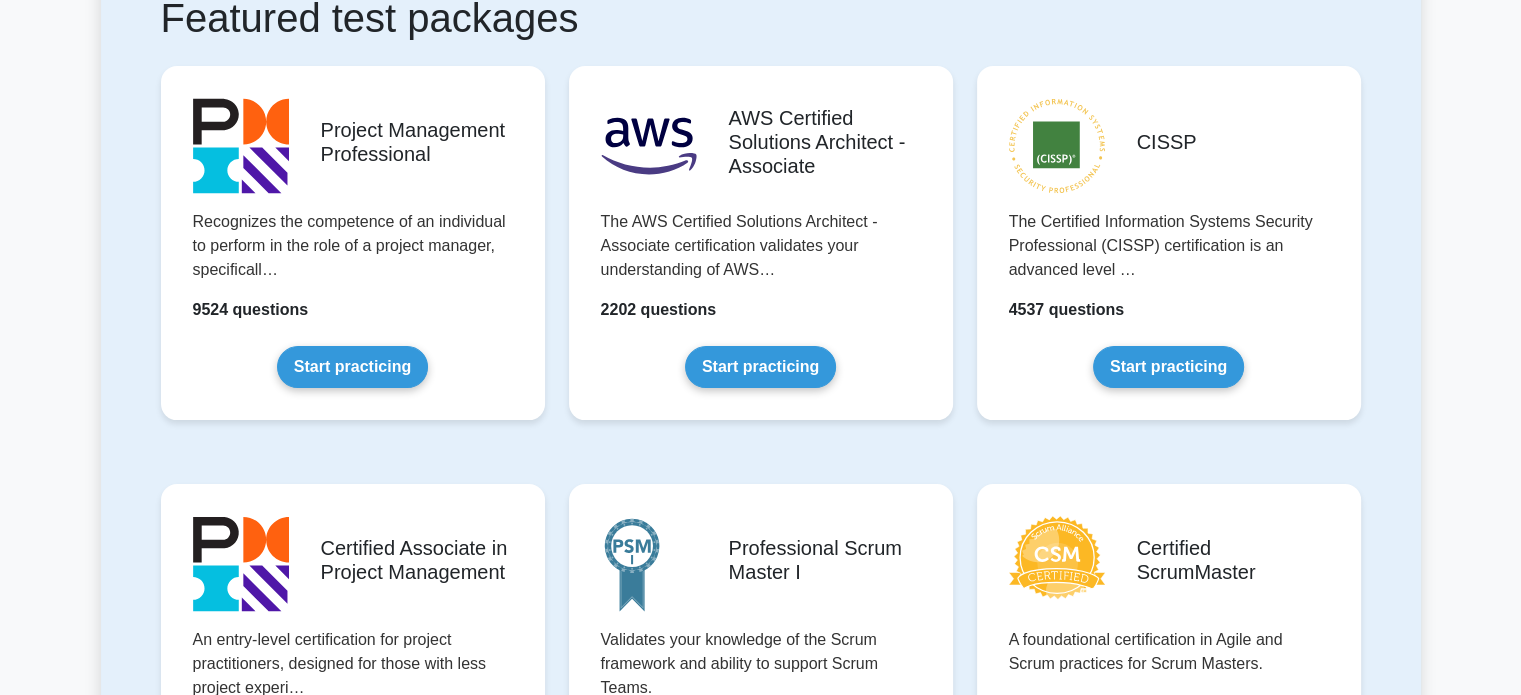 click on "Project Management Professional
Recognizes the competence of an individual to perform in the role of a project manager, specificall…
9524 questions
Start practicing" at bounding box center (353, 259) 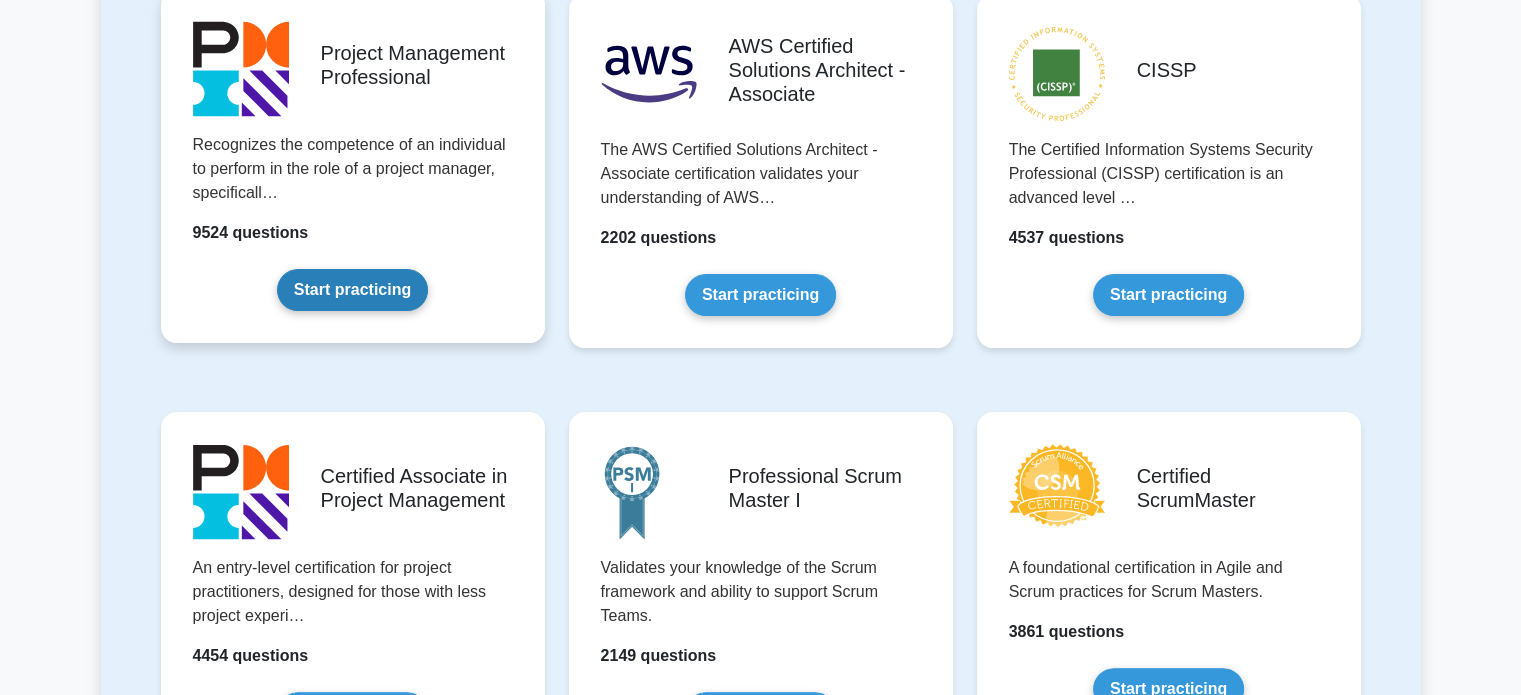 scroll, scrollTop: 700, scrollLeft: 0, axis: vertical 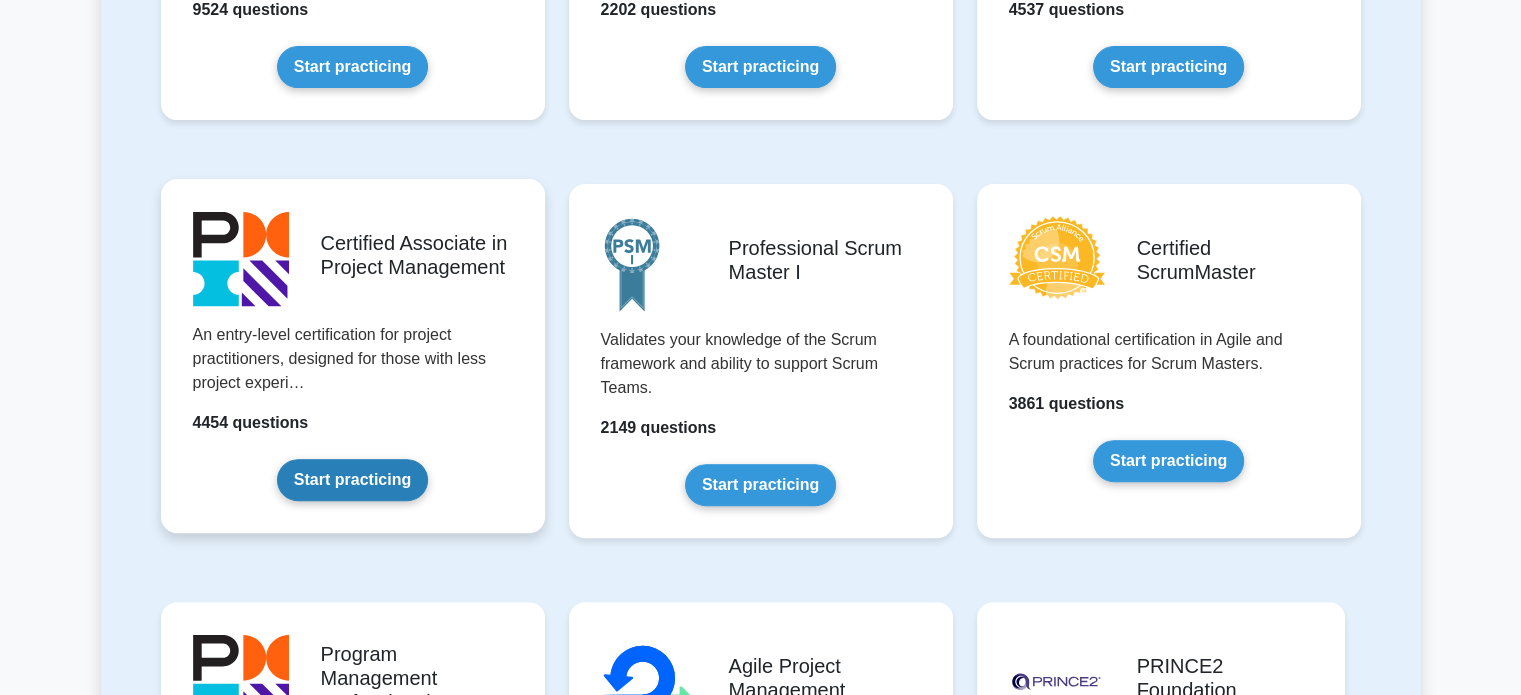 click on "Start practicing" at bounding box center [352, 480] 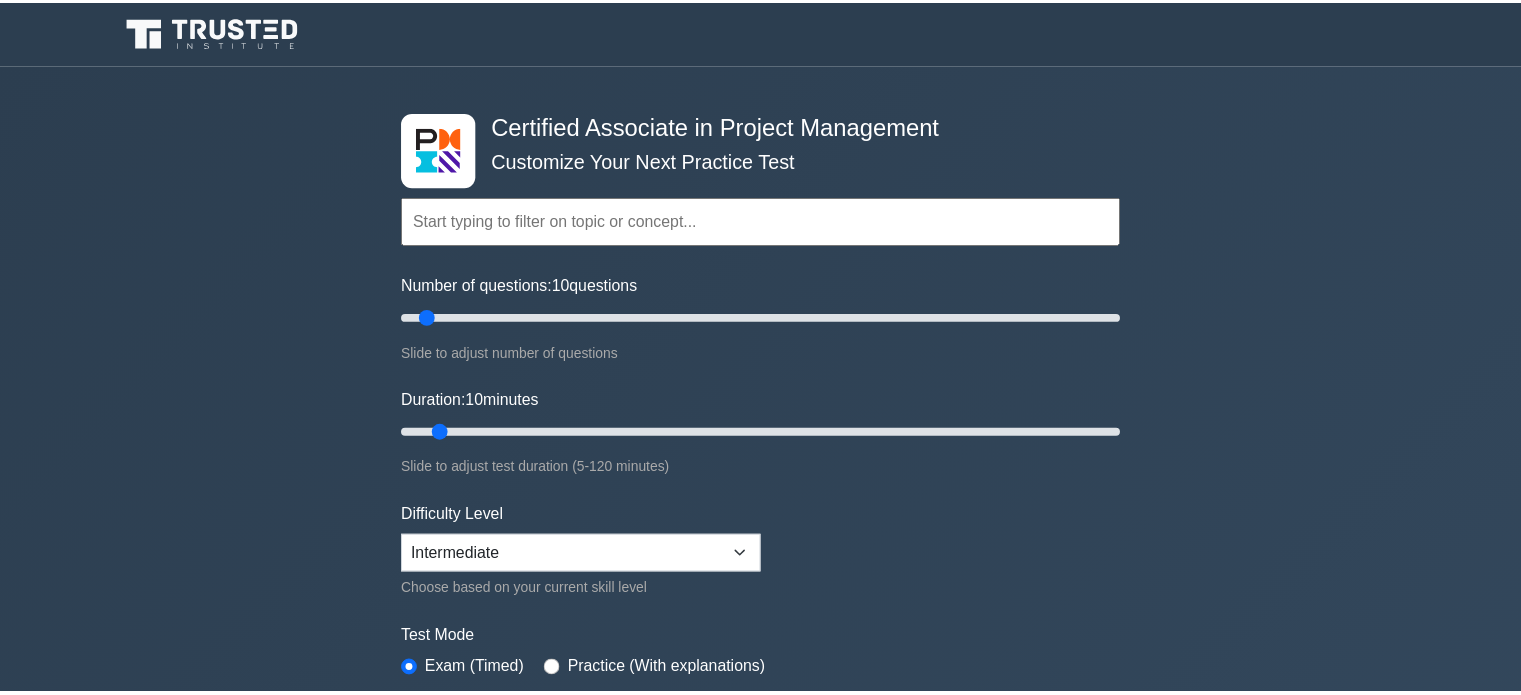 scroll, scrollTop: 0, scrollLeft: 0, axis: both 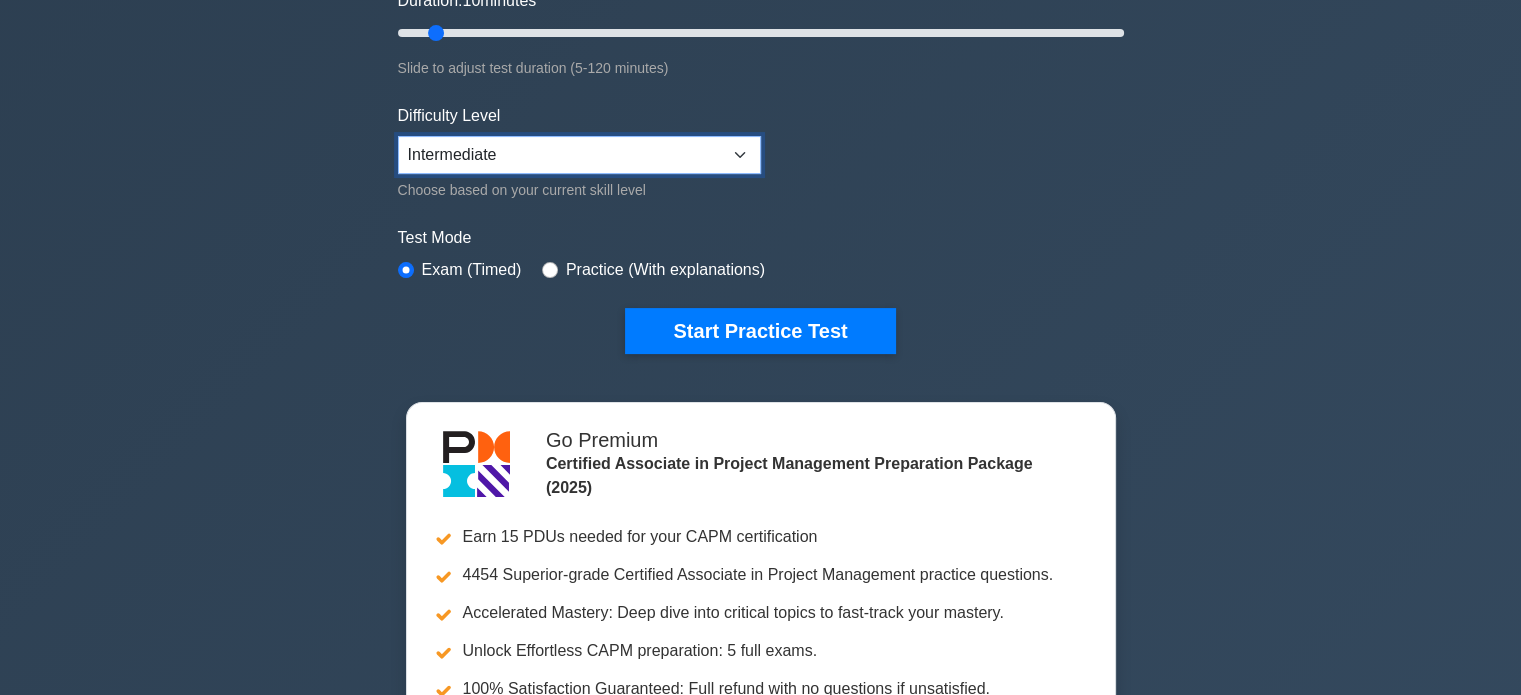 click on "Beginner
Intermediate
Expert" at bounding box center (579, 155) 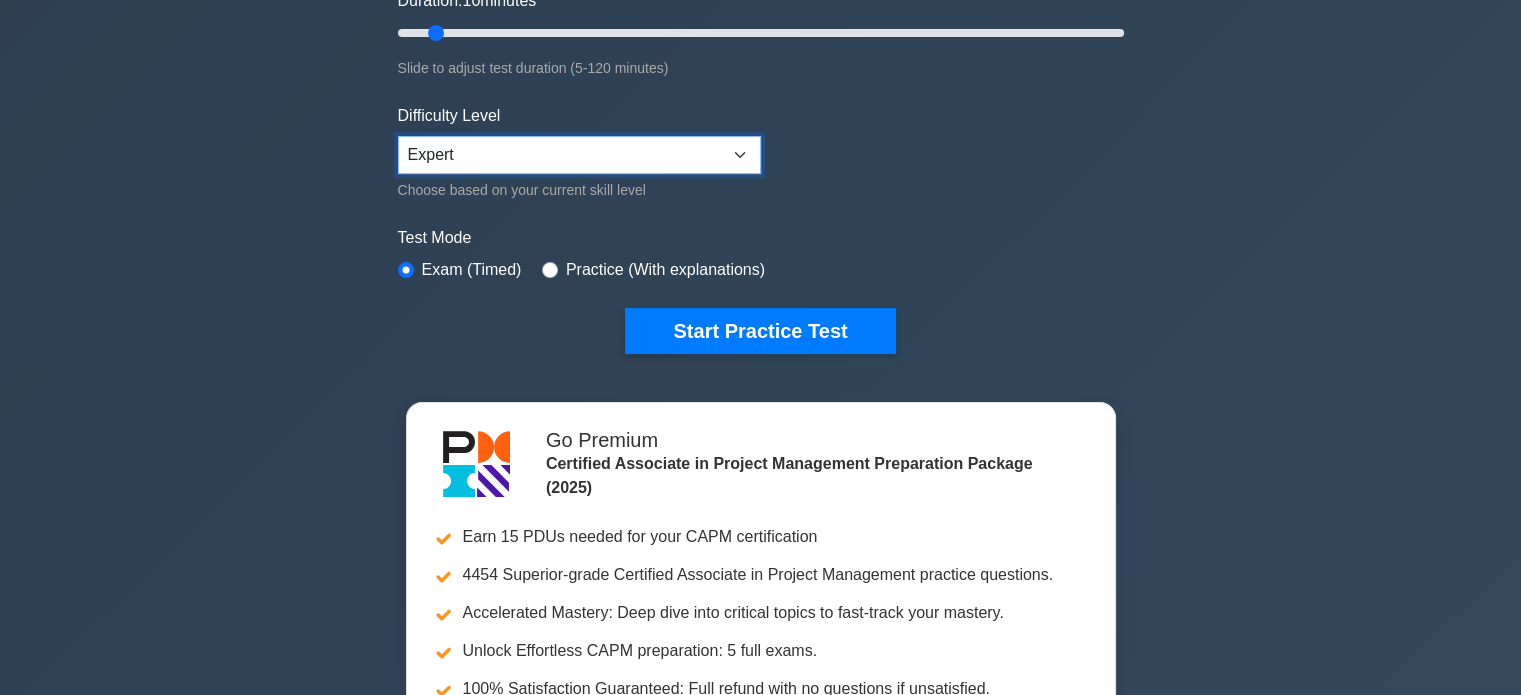 click on "Beginner
Intermediate
Expert" at bounding box center [579, 155] 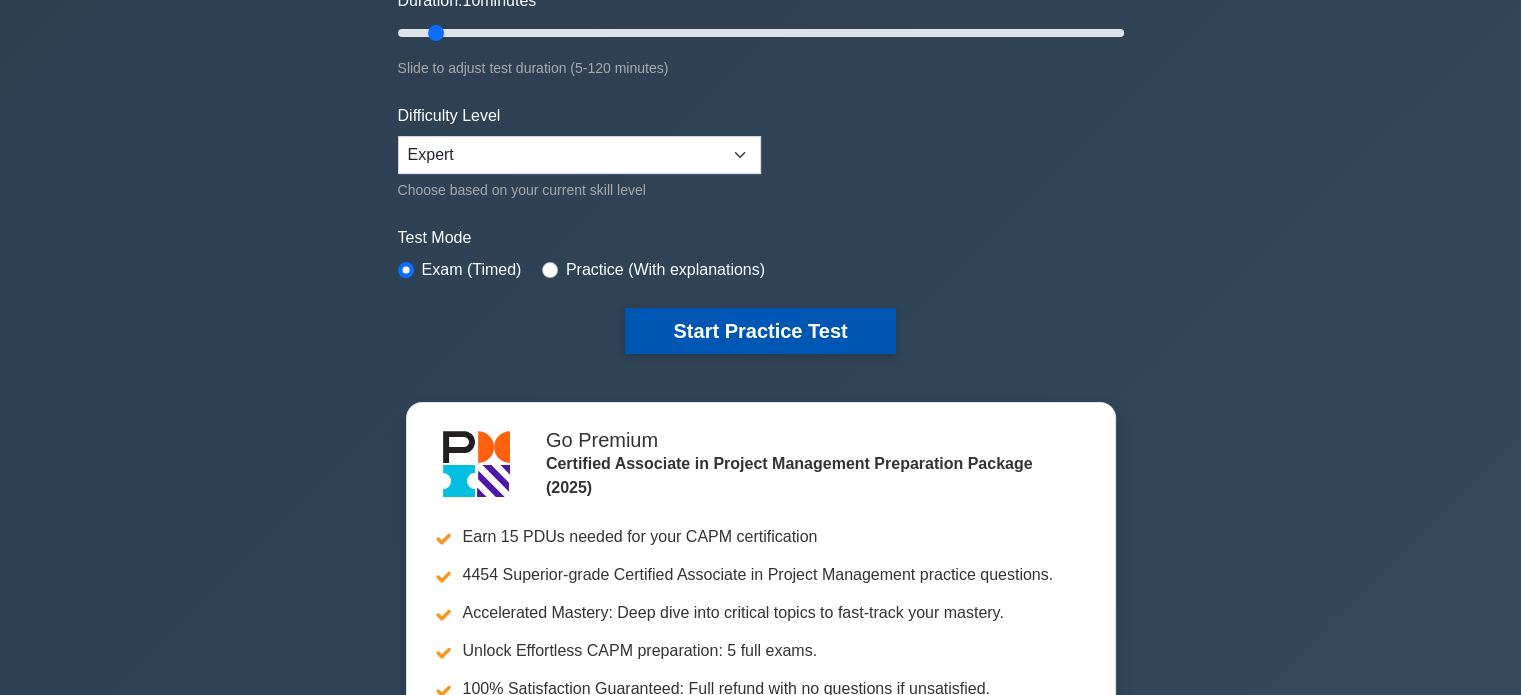 click on "Start Practice Test" at bounding box center [760, 331] 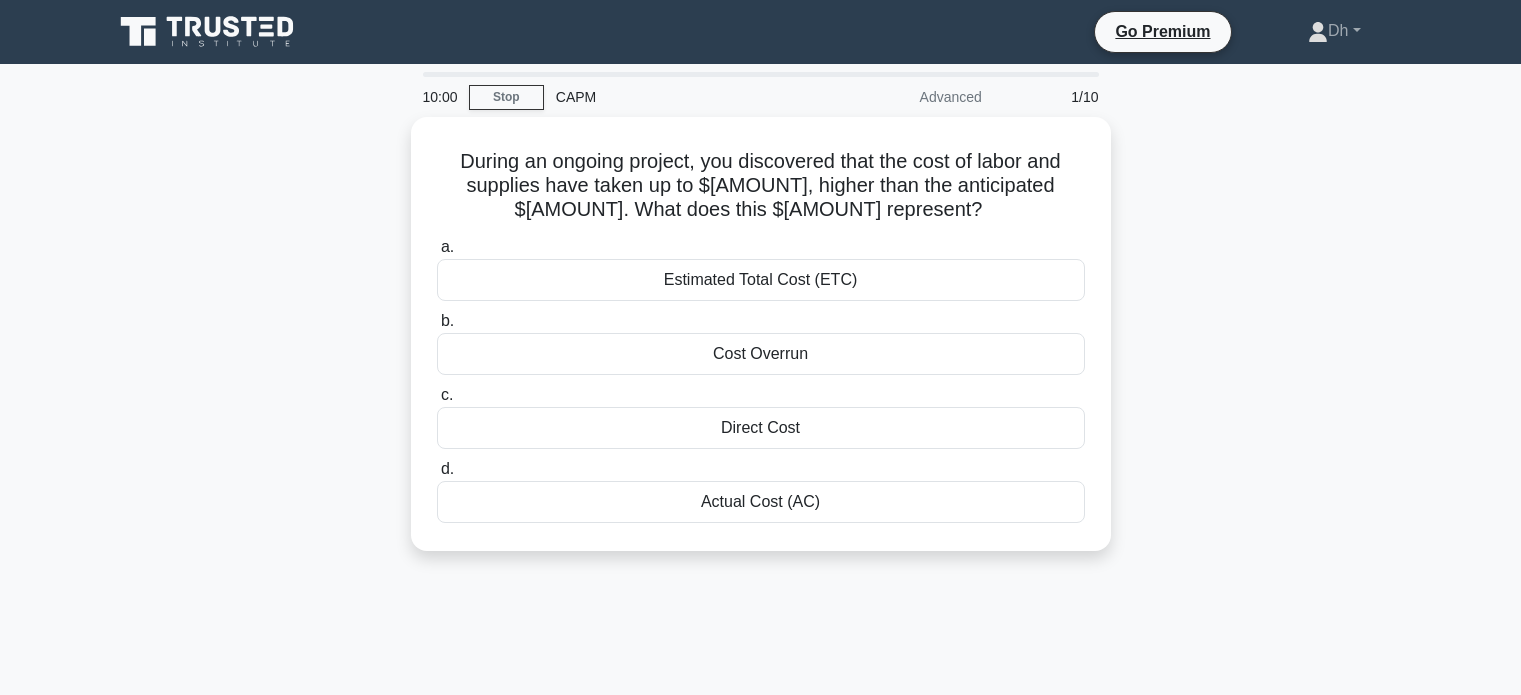 scroll, scrollTop: 0, scrollLeft: 0, axis: both 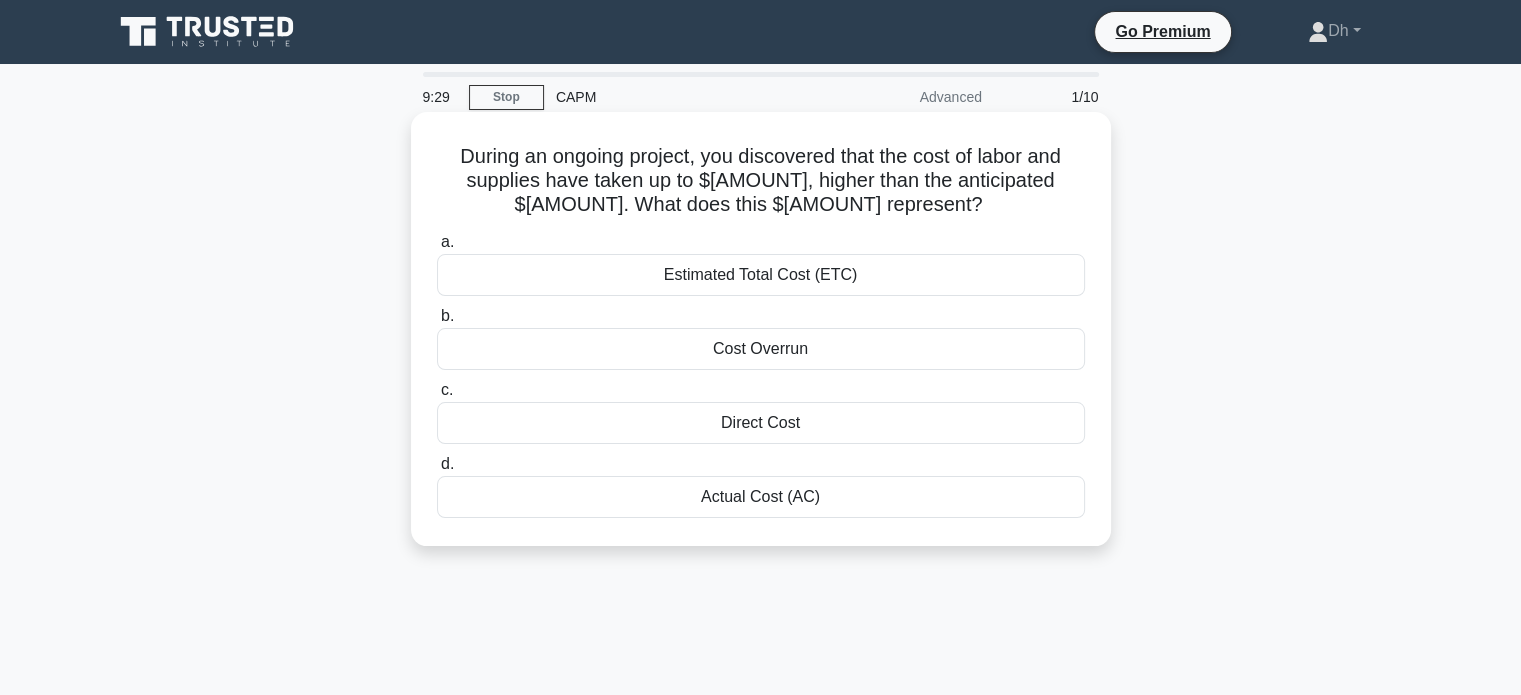 click on "Estimated Total Cost (ETC)" at bounding box center (761, 275) 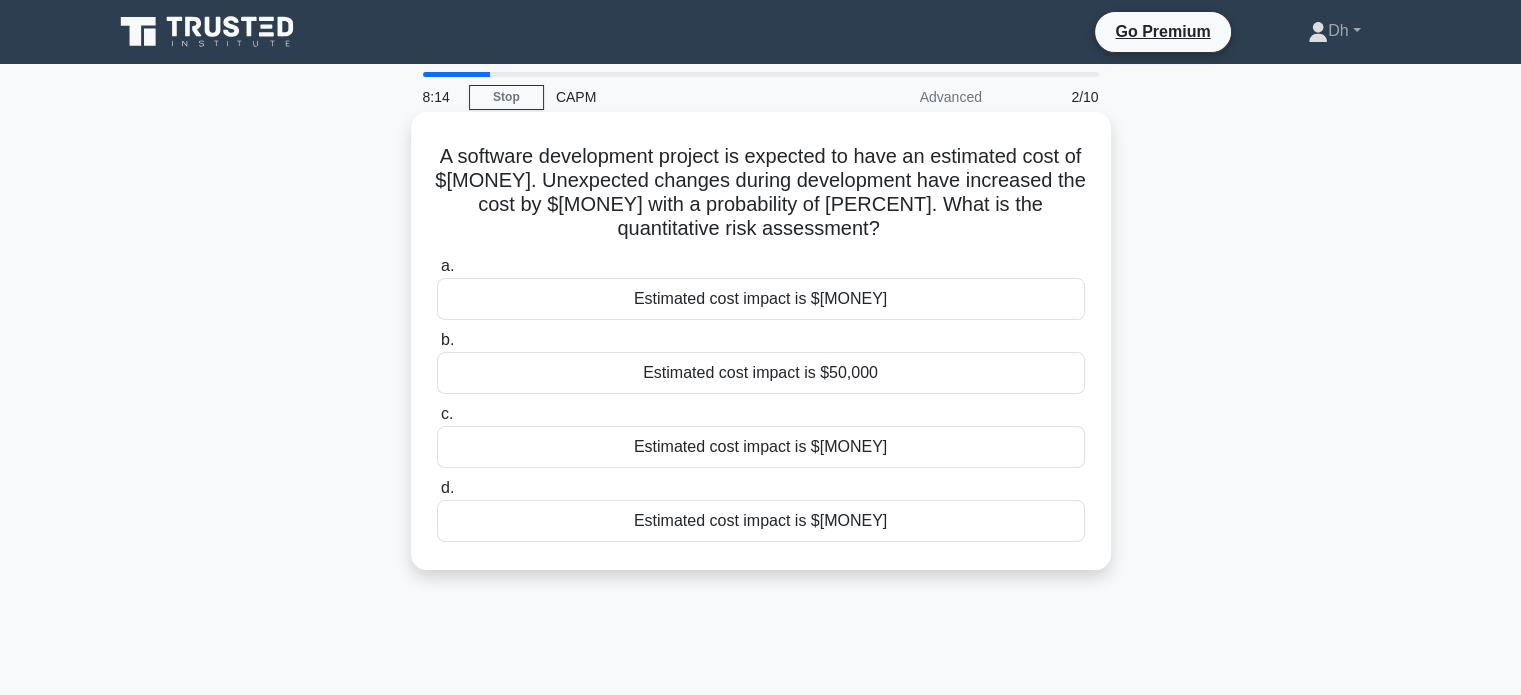 click on "Estimated cost impact is $25,000" at bounding box center [761, 299] 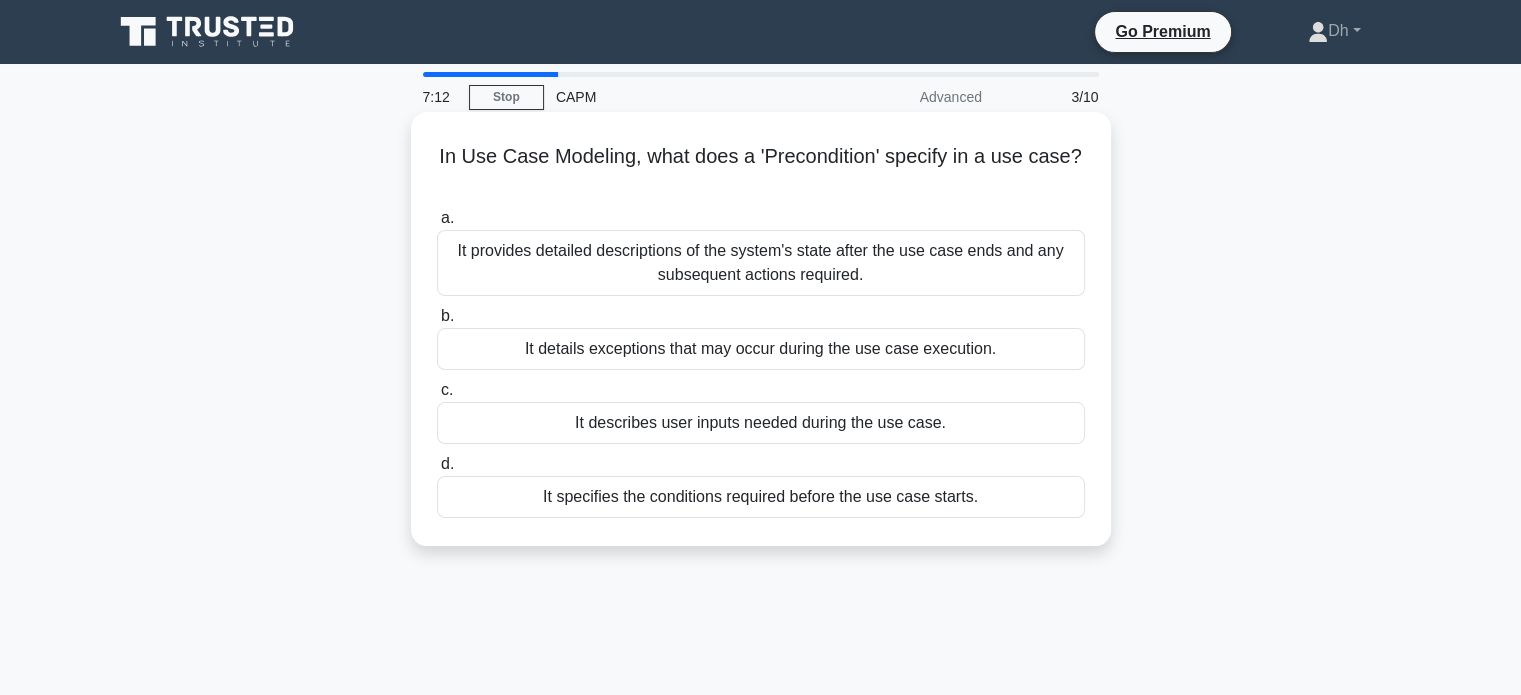 click on "It details exceptions that may occur during the use case execution." at bounding box center (761, 349) 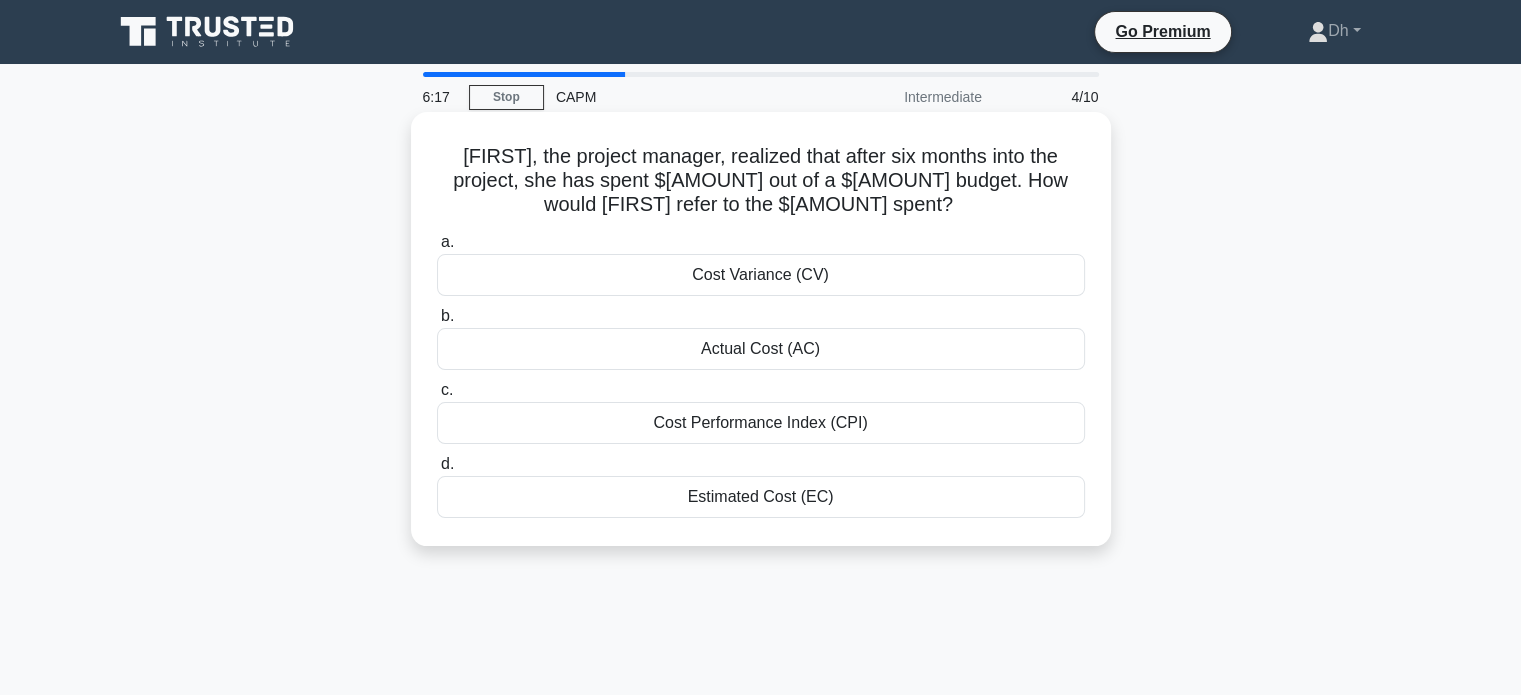 click on "Cost Performance Index (CPI)" at bounding box center [761, 423] 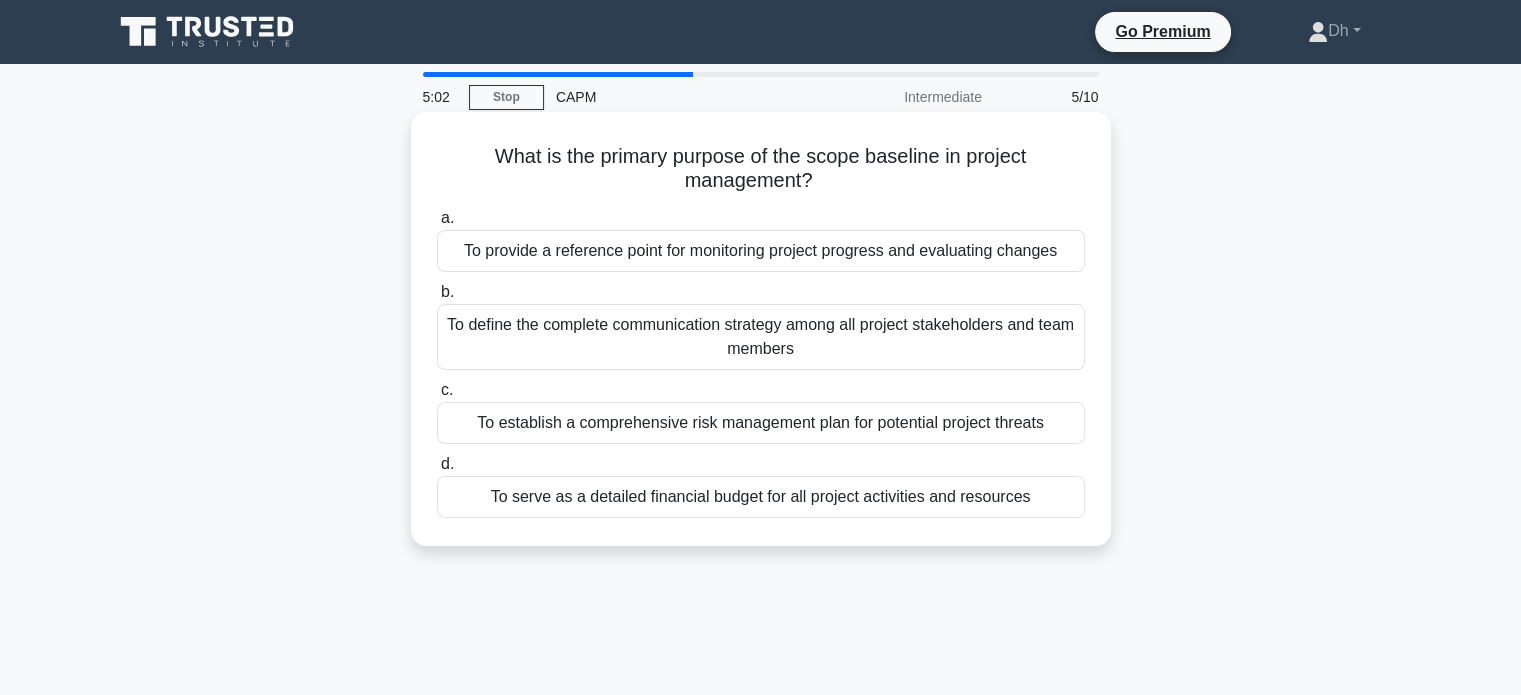 click on "To establish a comprehensive risk management plan for potential project threats" at bounding box center [761, 423] 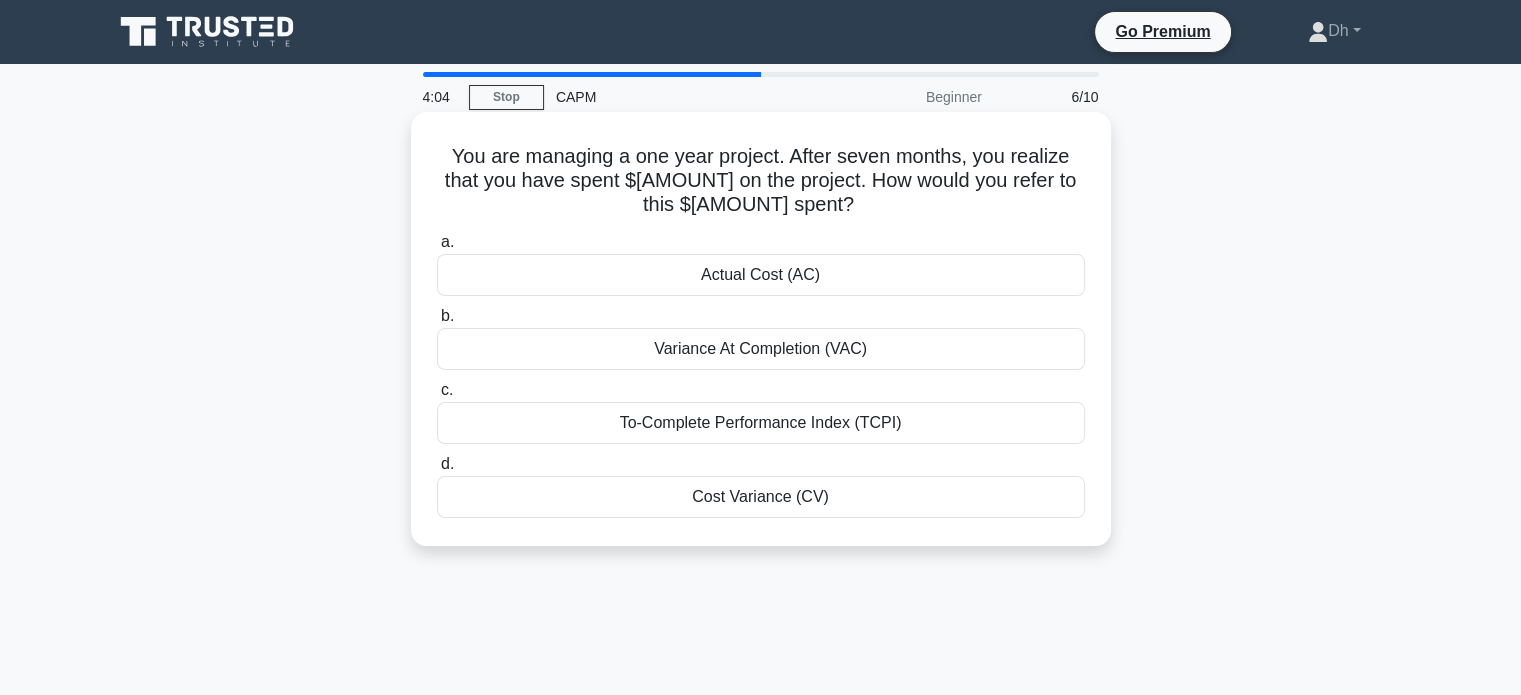 click on "To-Complete Performance Index (TCPI)" at bounding box center (761, 423) 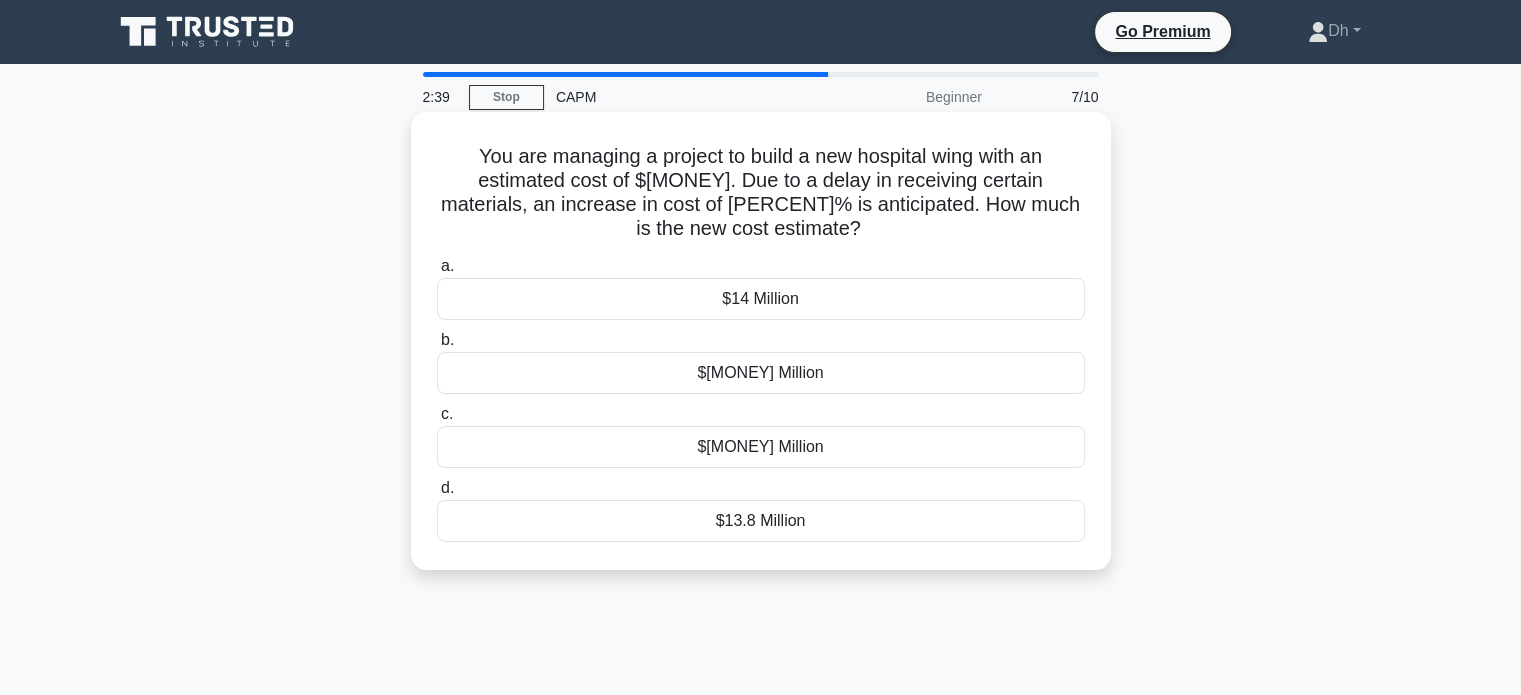 click on "$13.2 Million" at bounding box center (761, 447) 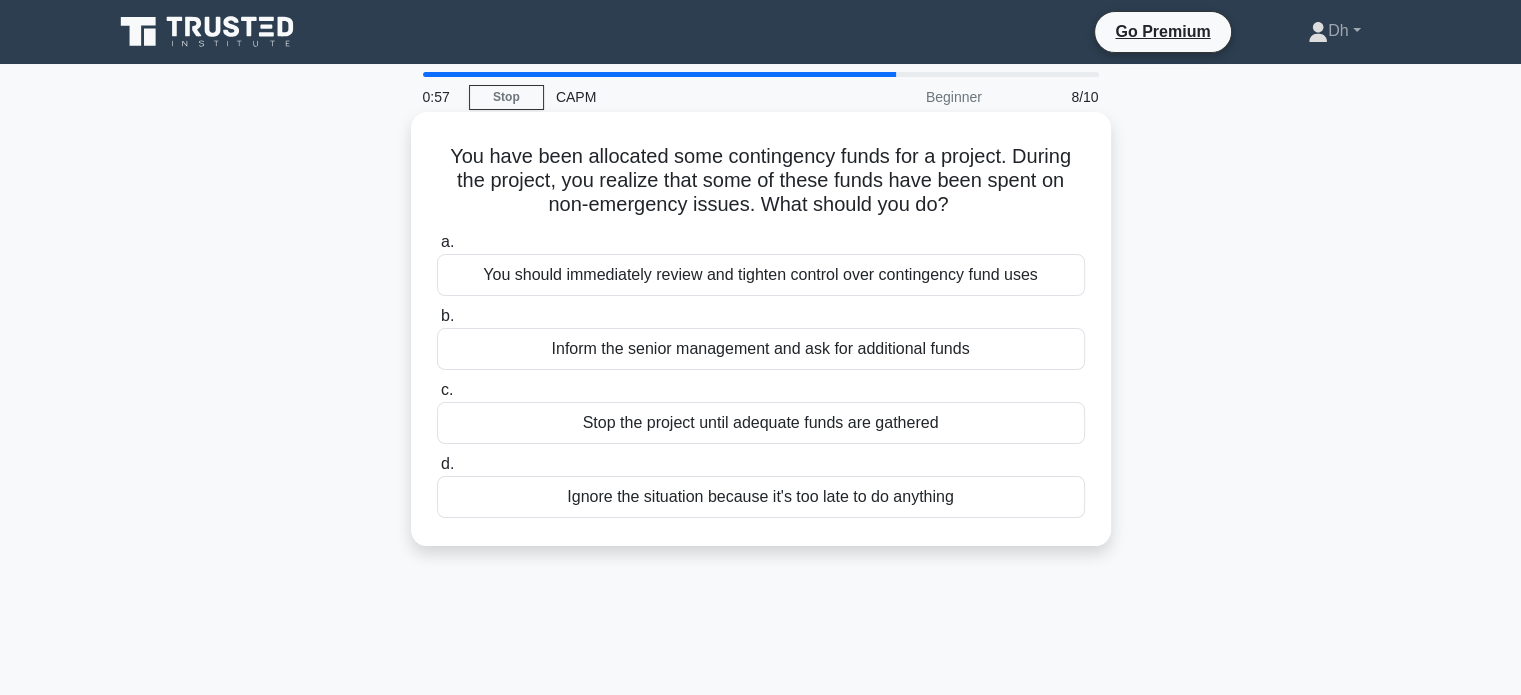 click on "You should immediately review and tighten control over contingency fund uses" at bounding box center [761, 275] 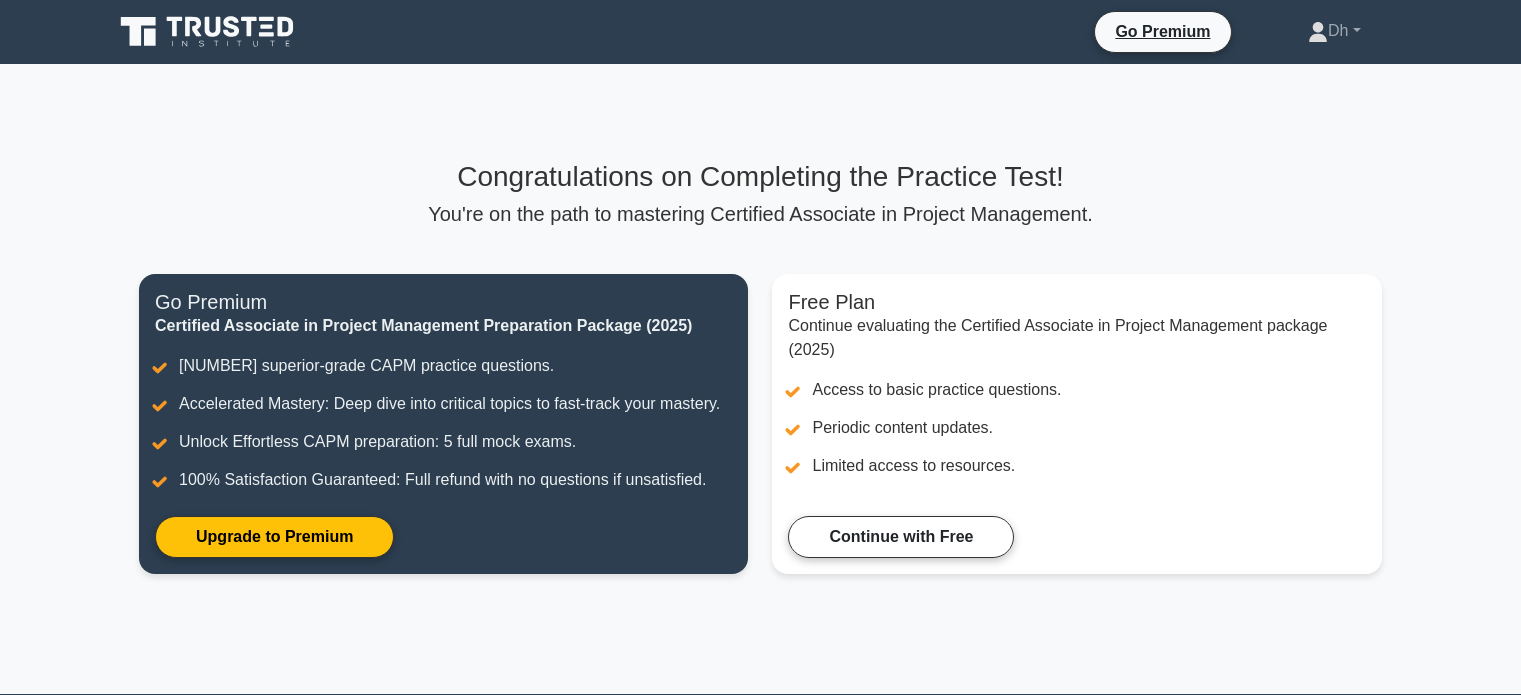 scroll, scrollTop: 0, scrollLeft: 0, axis: both 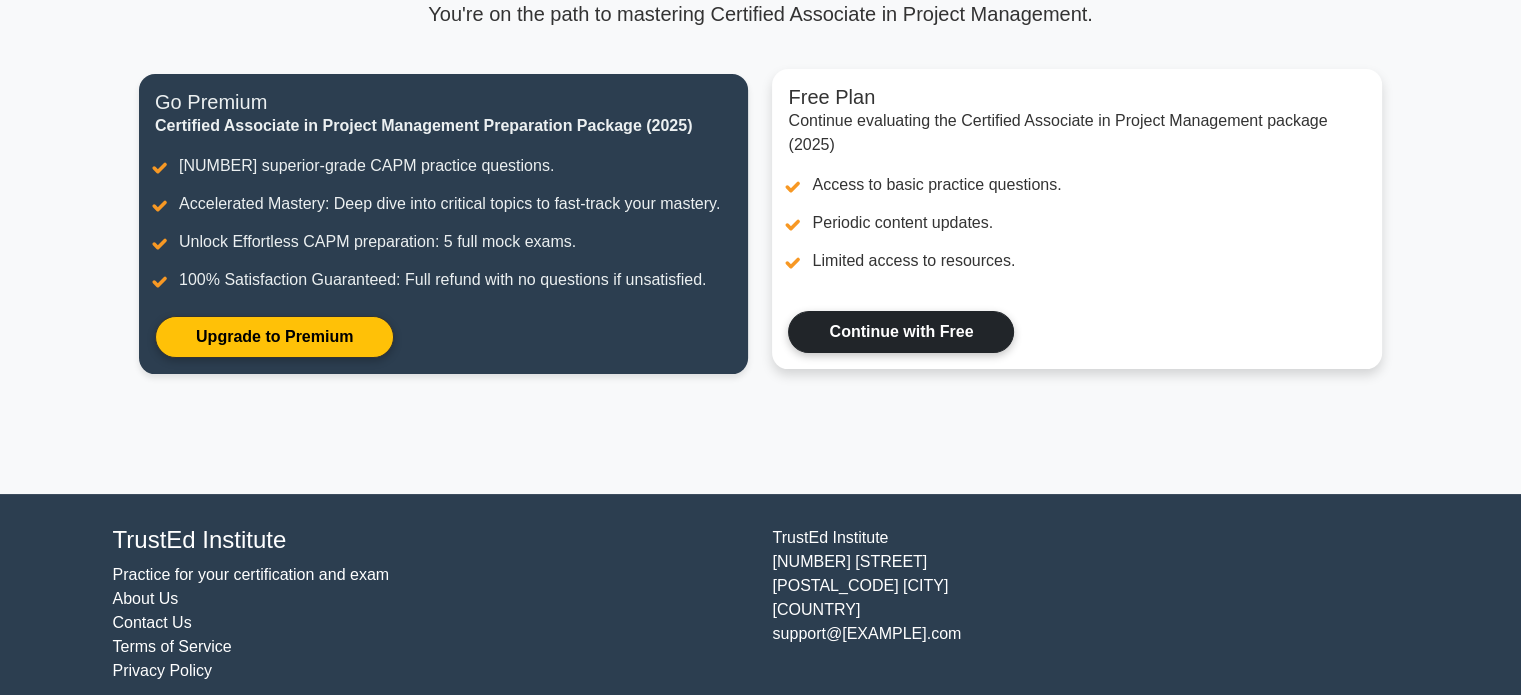 click on "Continue with Free" at bounding box center (901, 332) 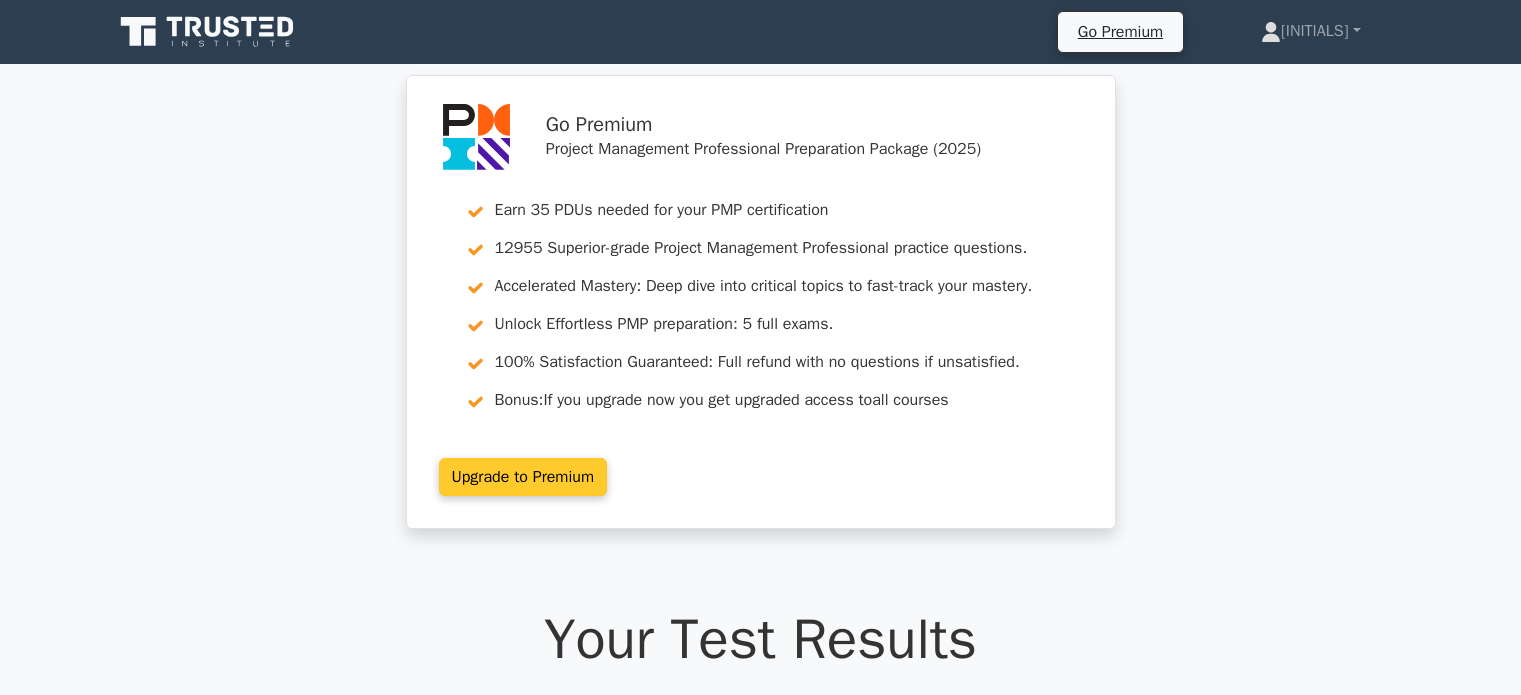 scroll, scrollTop: 0, scrollLeft: 0, axis: both 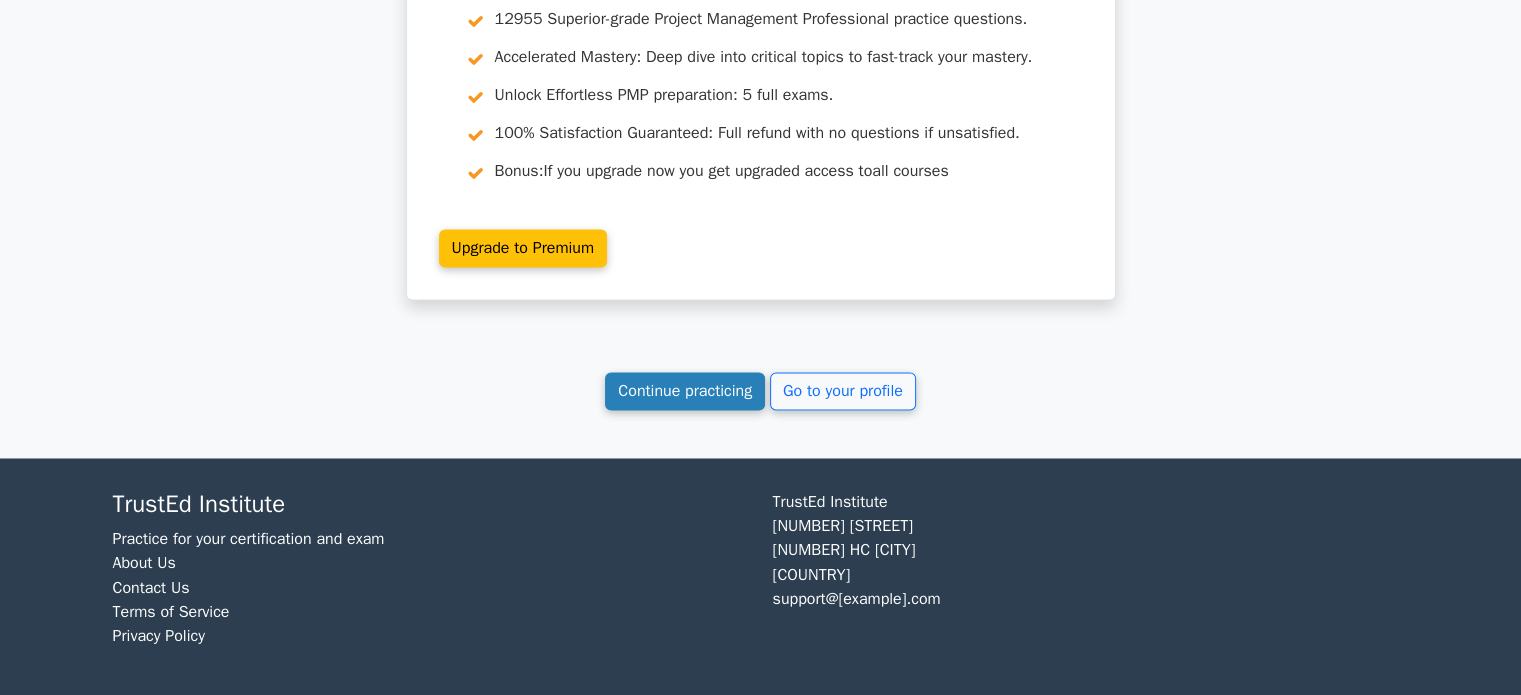 click on "Continue practicing" at bounding box center [685, 391] 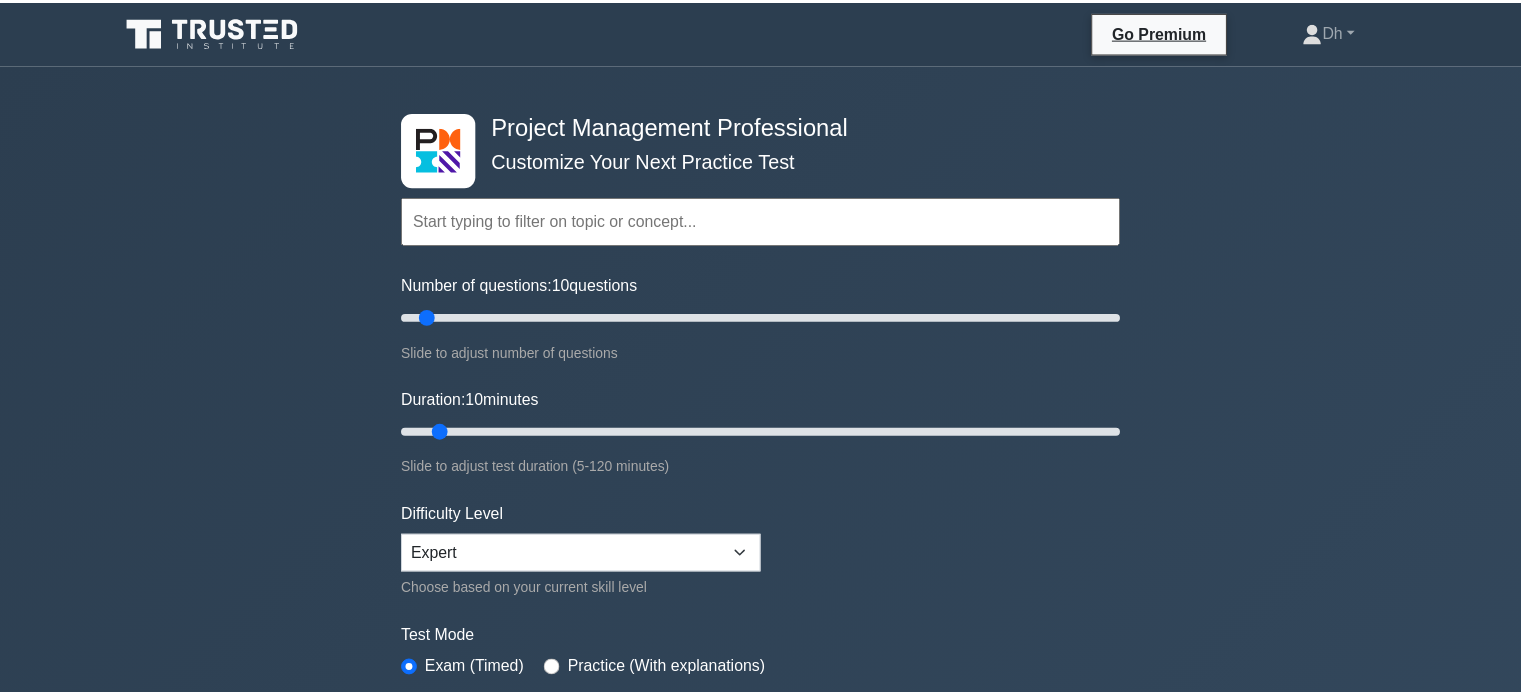scroll, scrollTop: 0, scrollLeft: 0, axis: both 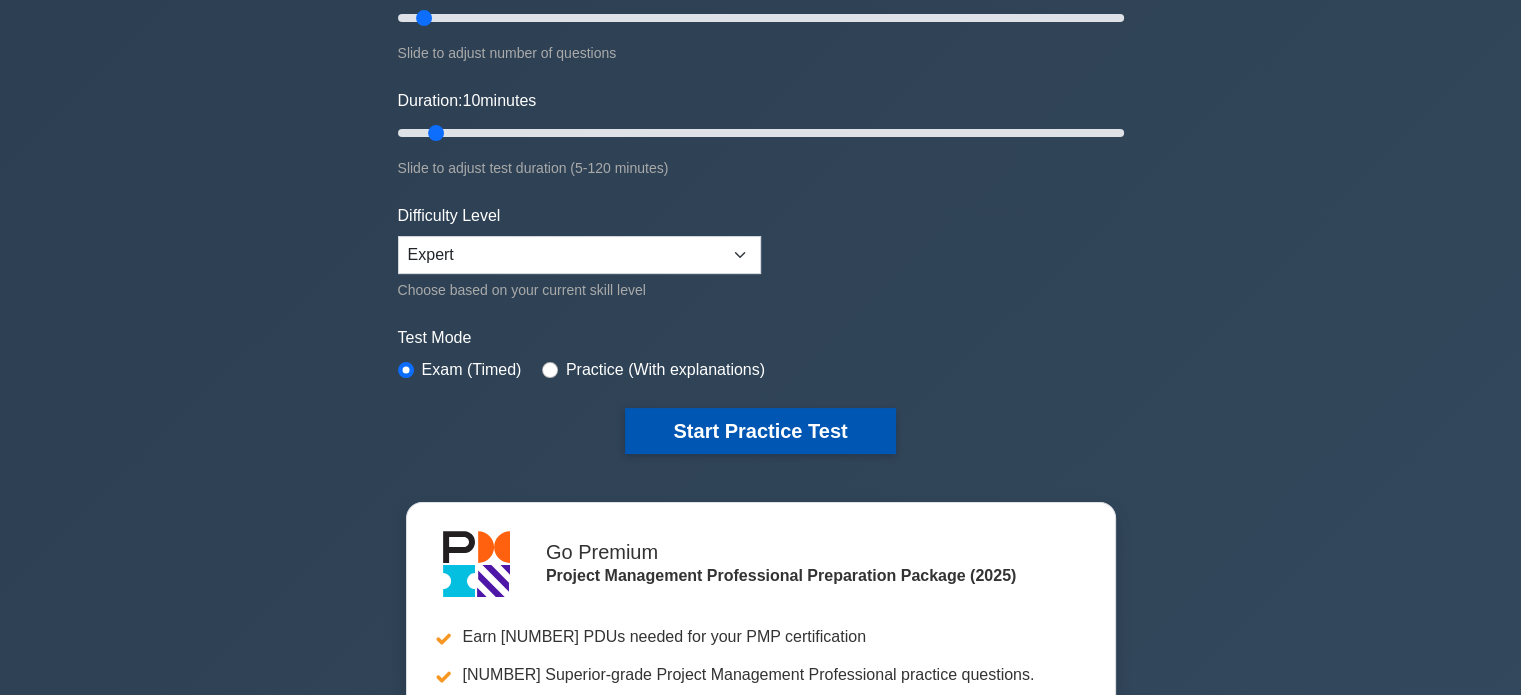 click on "Start Practice Test" at bounding box center [760, 431] 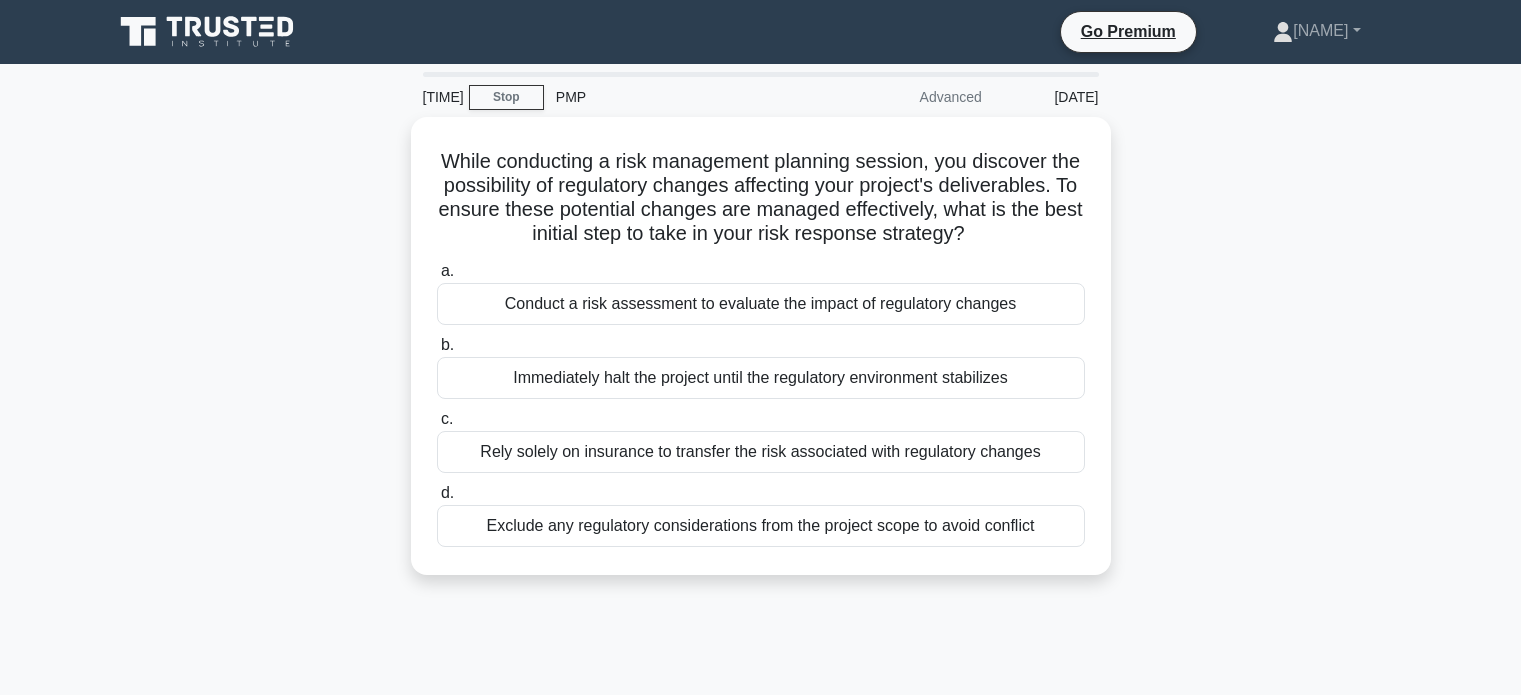 scroll, scrollTop: 0, scrollLeft: 0, axis: both 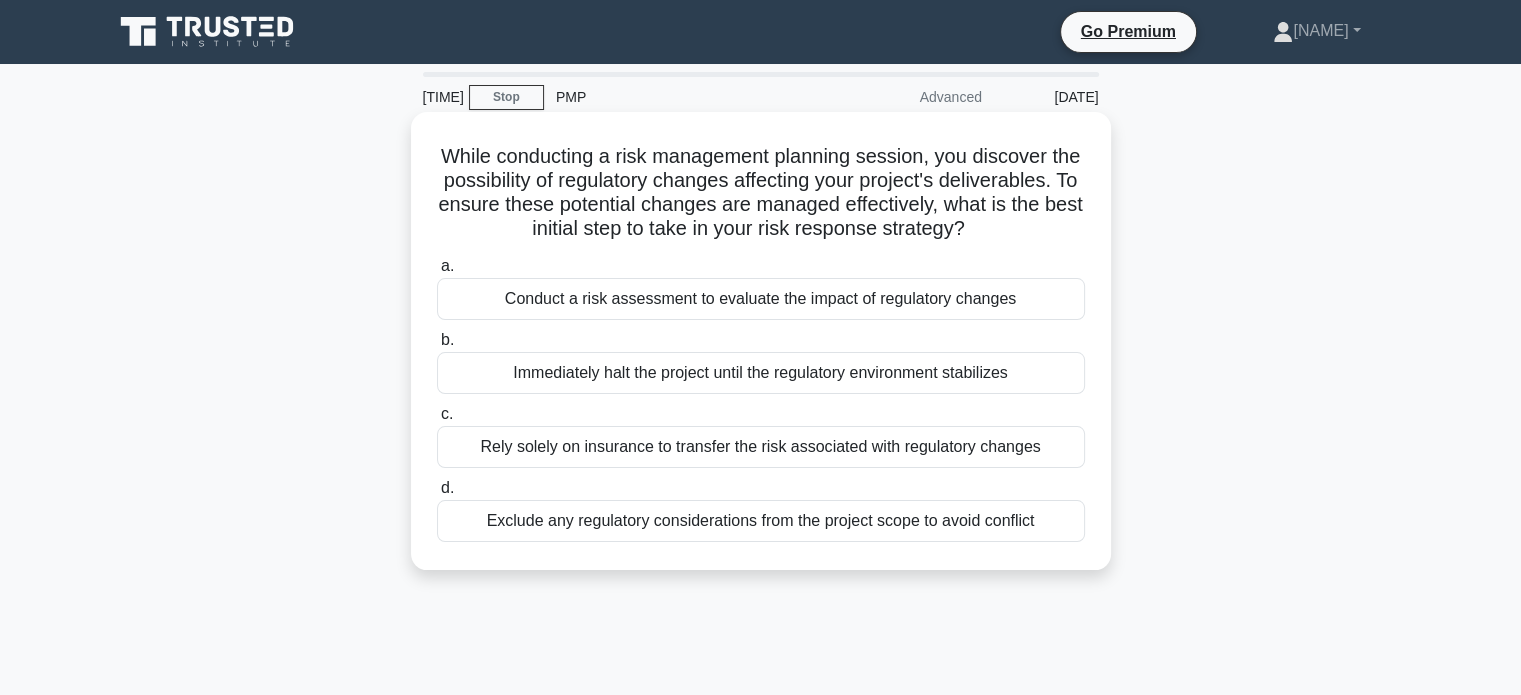 click on "While conducting a risk management planning session, you discover the possibility of regulatory changes affecting your project's deliverables. To ensure these potential changes are managed effectively, what is the best initial step to take in your risk response strategy?
.spinner_0XTQ{transform-origin:center;animation:spinner_y6GP .75s linear infinite}@keyframes spinner_y6GP{100%{transform:rotate(360deg)}}" at bounding box center [761, 193] 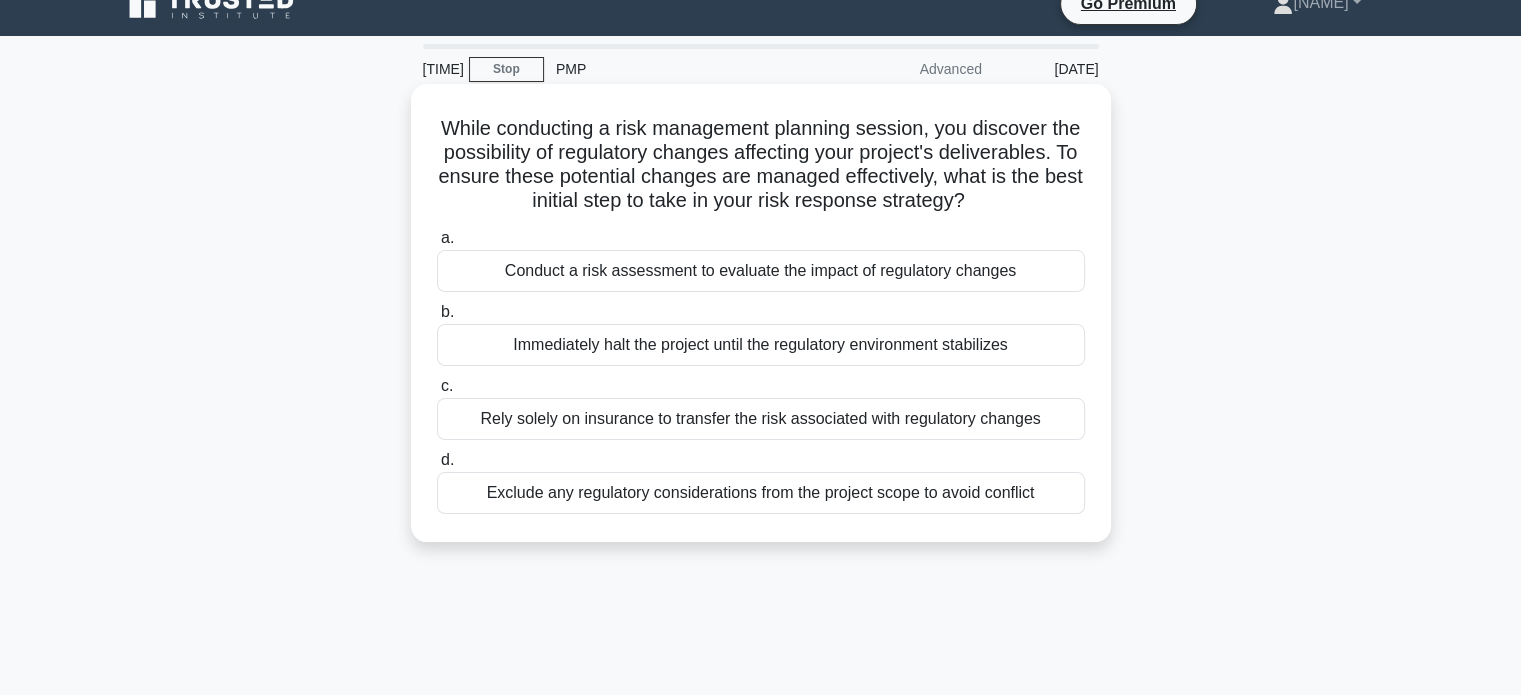 scroll, scrollTop: 0, scrollLeft: 0, axis: both 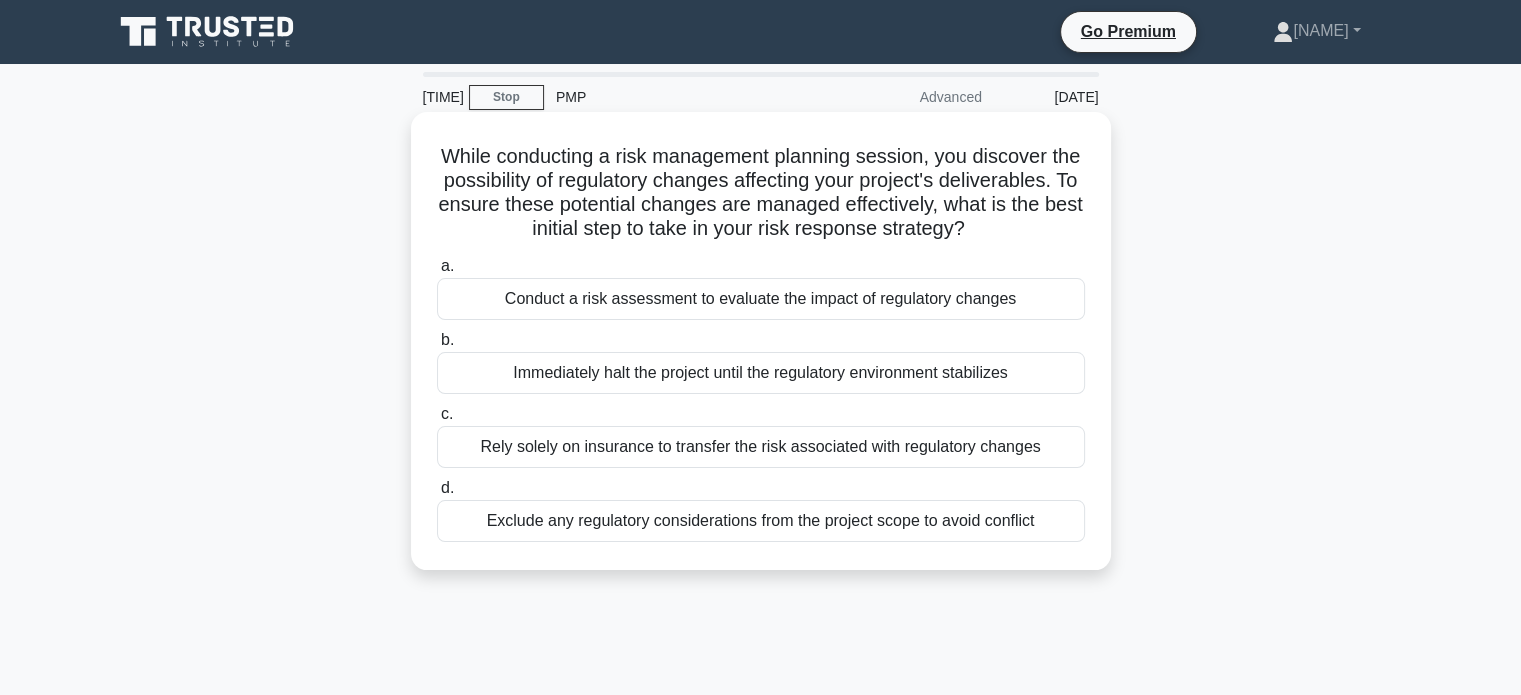 click on "a.
Conduct a risk assessment to evaluate the impact of regulatory changes
b.
Immediately halt the project until the regulatory environment stabilizes
c. d." at bounding box center [761, 398] 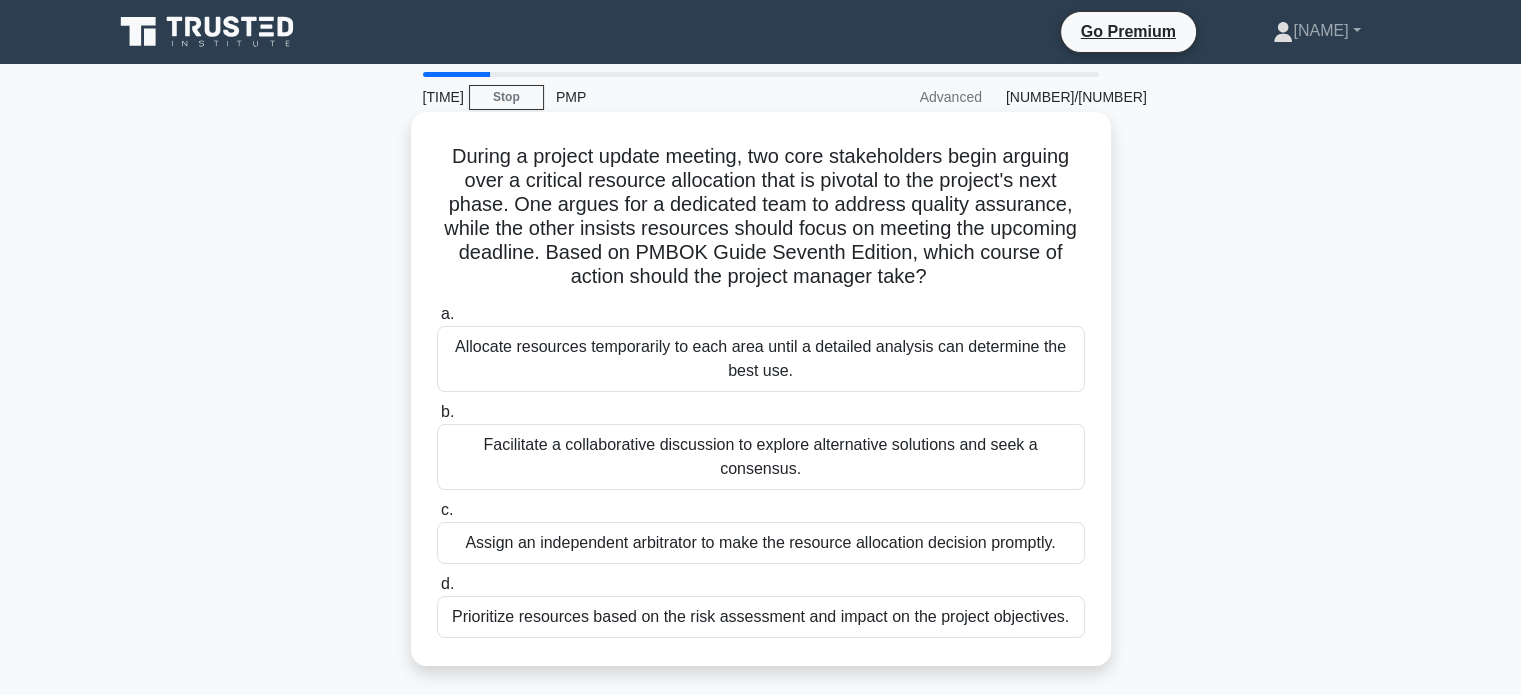 click on "Facilitate a collaborative discussion to explore alternative solutions and seek a consensus." at bounding box center (761, 457) 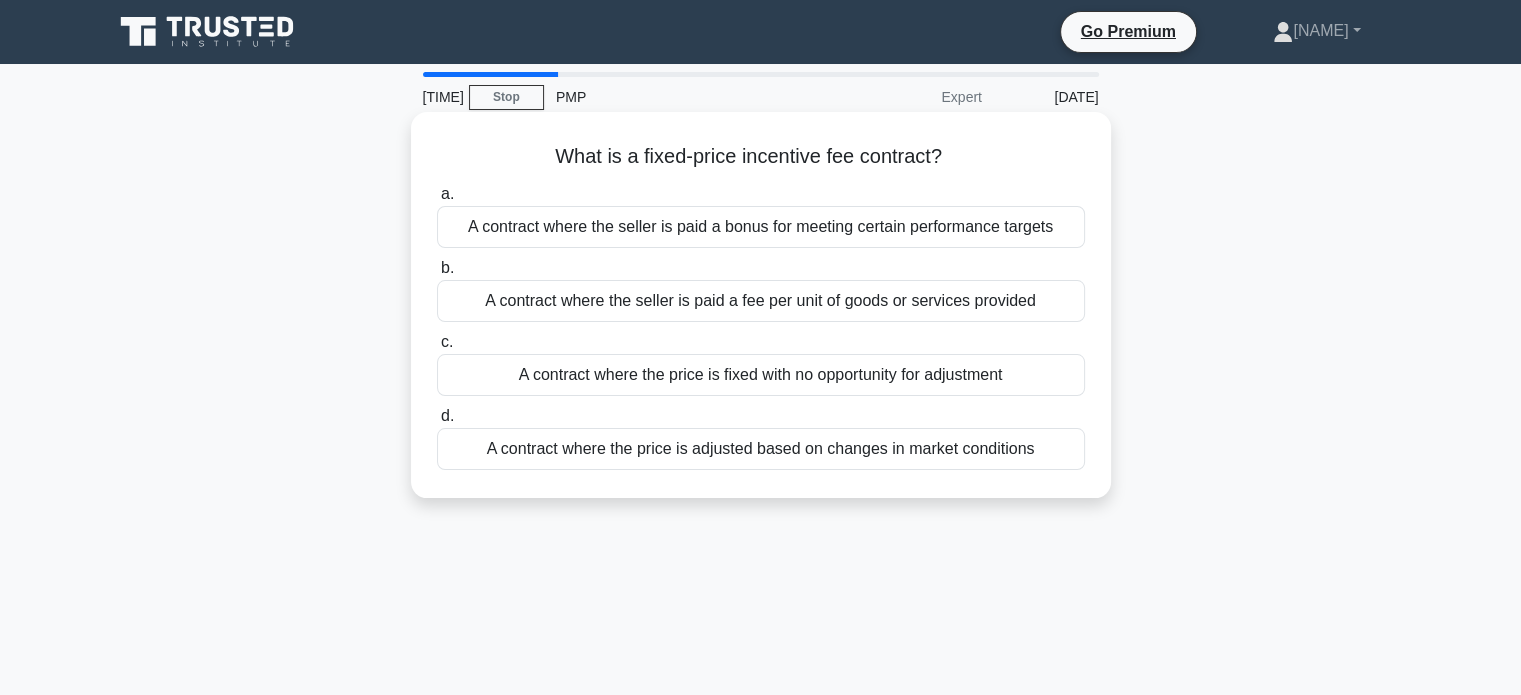 click on "A contract where the price is fixed with no opportunity for adjustment" at bounding box center (761, 375) 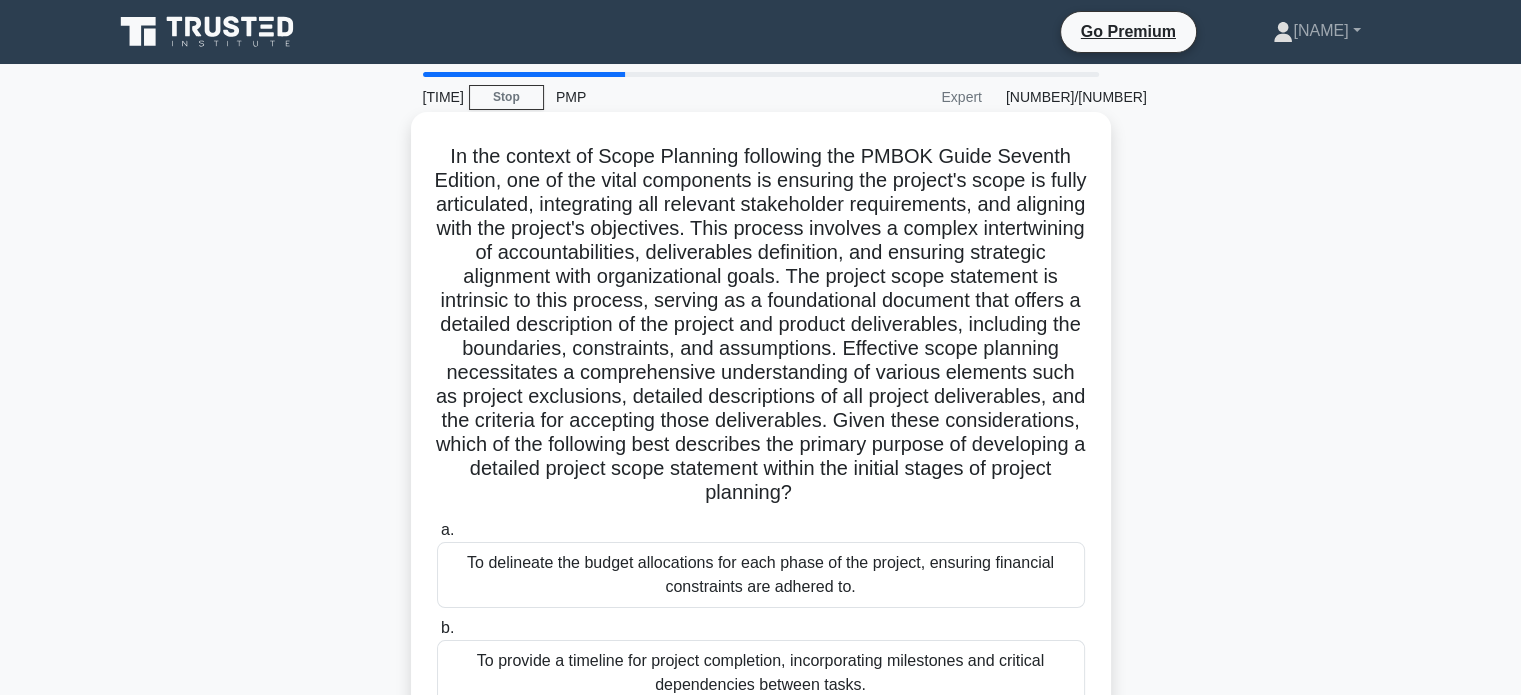 scroll, scrollTop: 385, scrollLeft: 0, axis: vertical 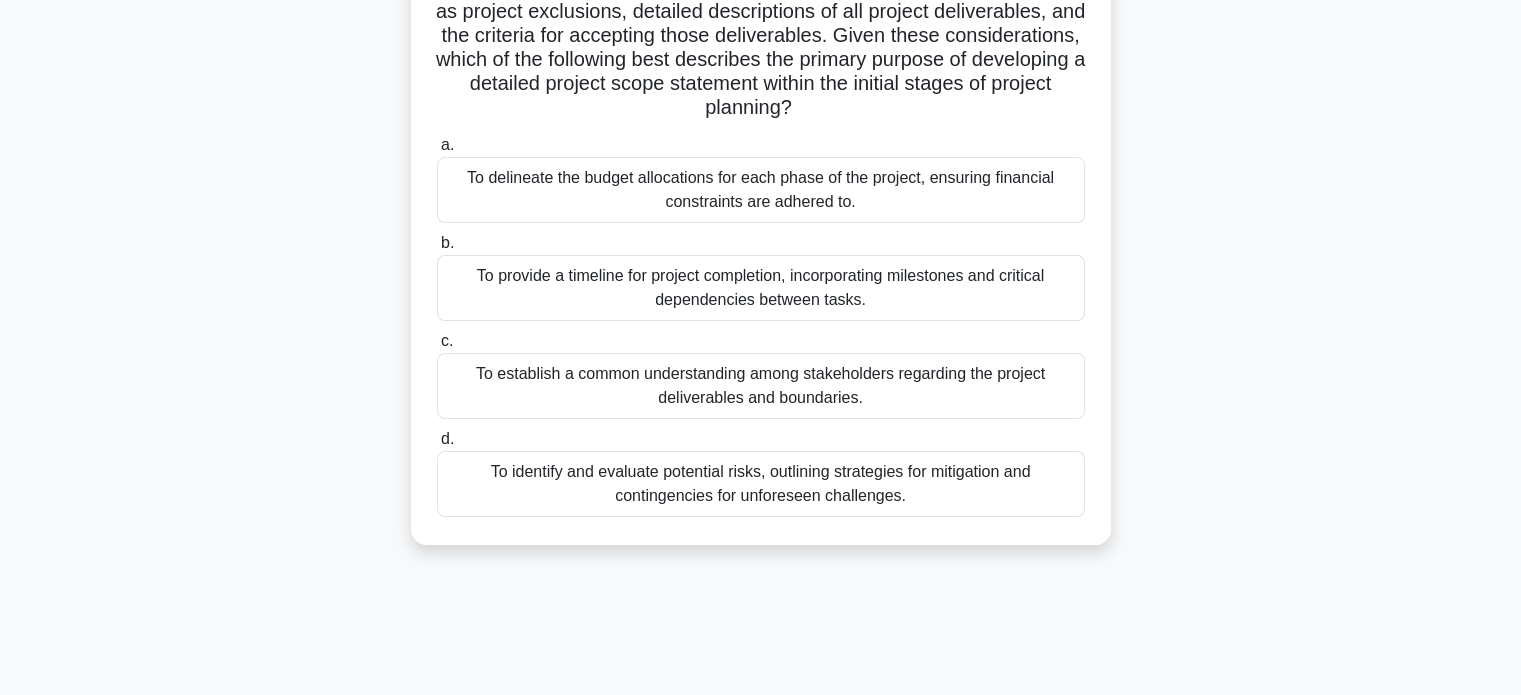 click on "To provide a timeline for project completion, incorporating milestones and critical dependencies between tasks." at bounding box center [761, 288] 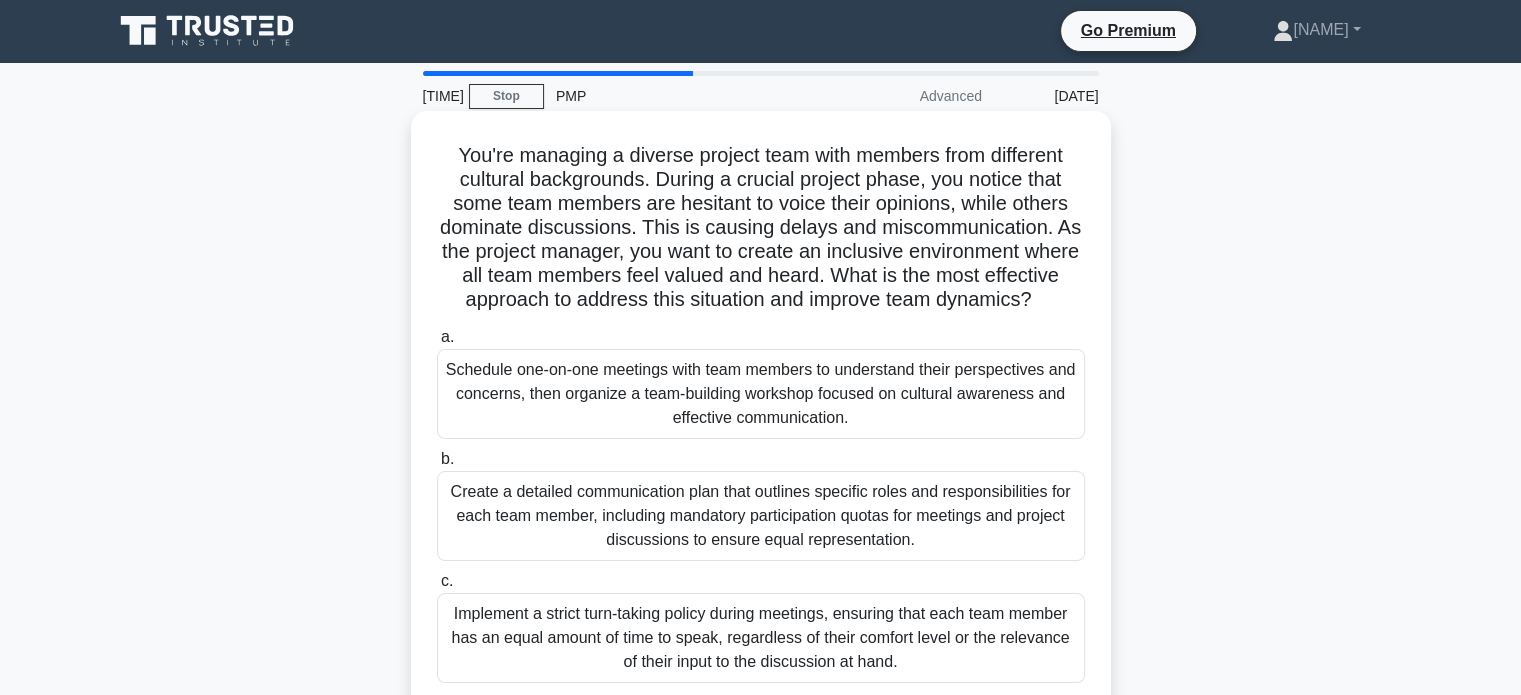 scroll, scrollTop: 0, scrollLeft: 0, axis: both 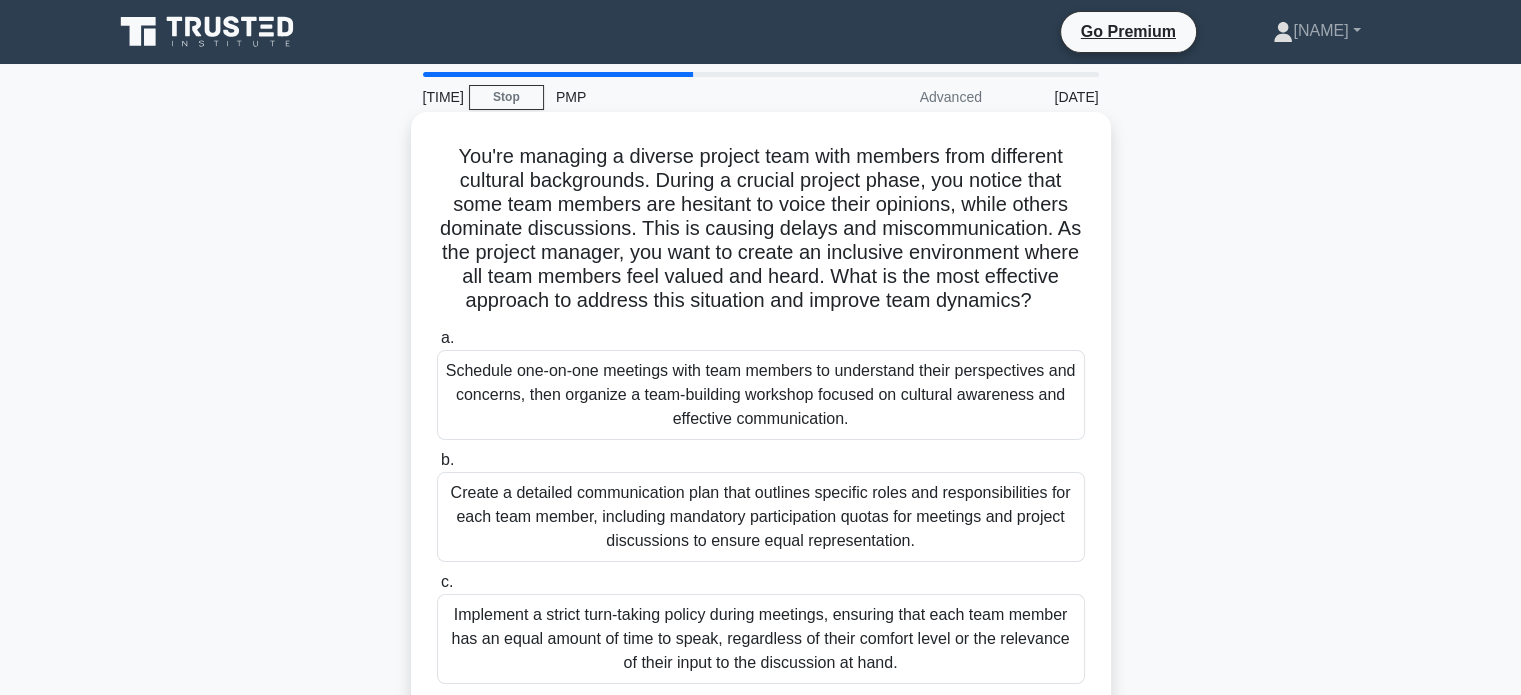 click on "Schedule one-on-one meetings with team members to understand their perspectives and concerns, then organize a team-building workshop focused on cultural awareness and effective communication." at bounding box center (761, 395) 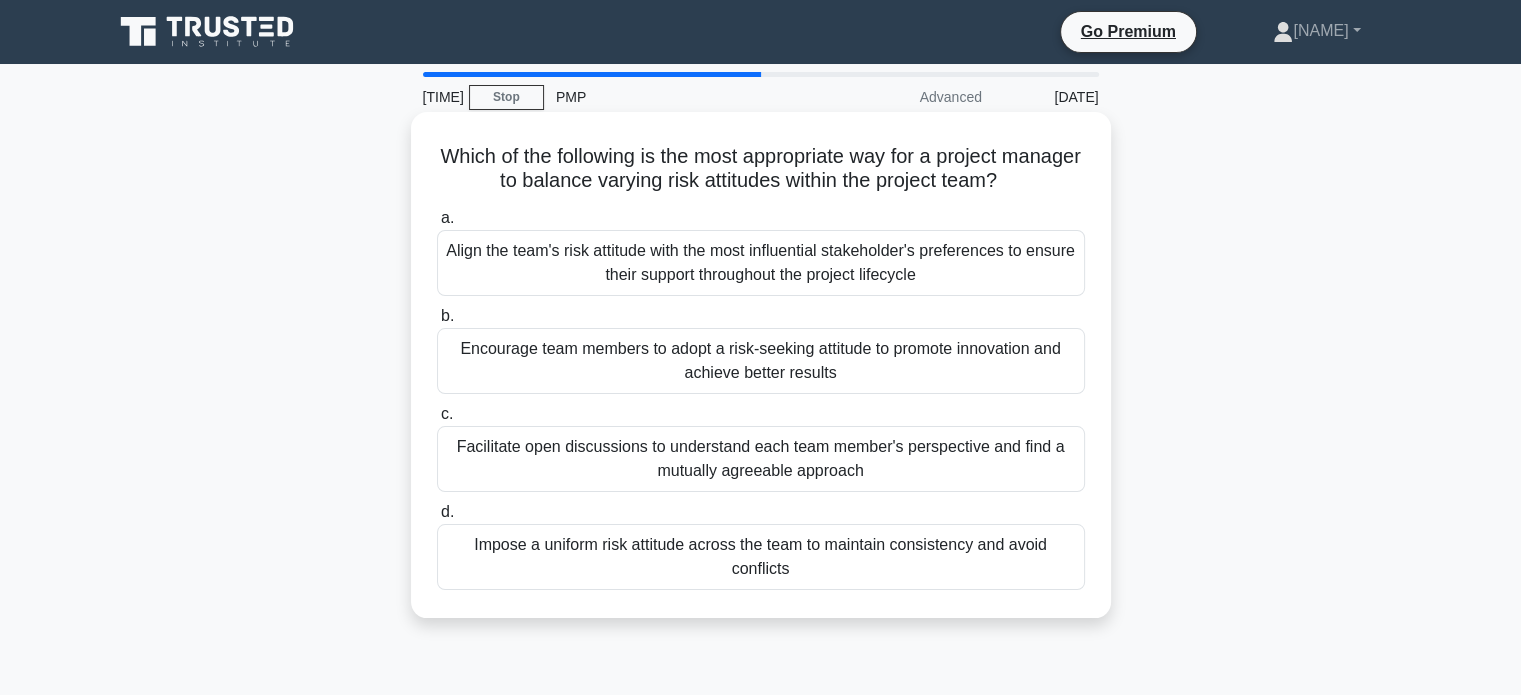 click on "Facilitate open discussions to understand each team member's perspective and find a mutually agreeable approach" at bounding box center (761, 459) 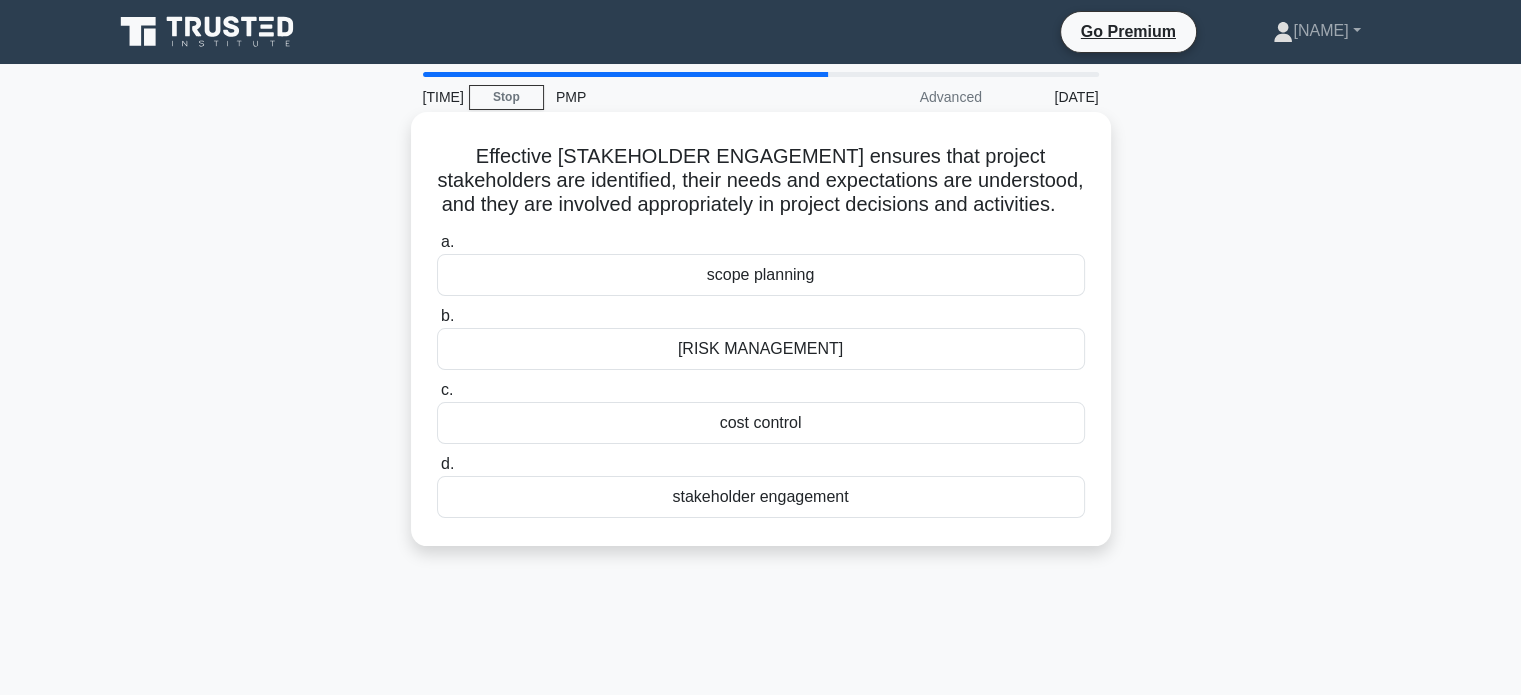click on "cost control" at bounding box center [761, 423] 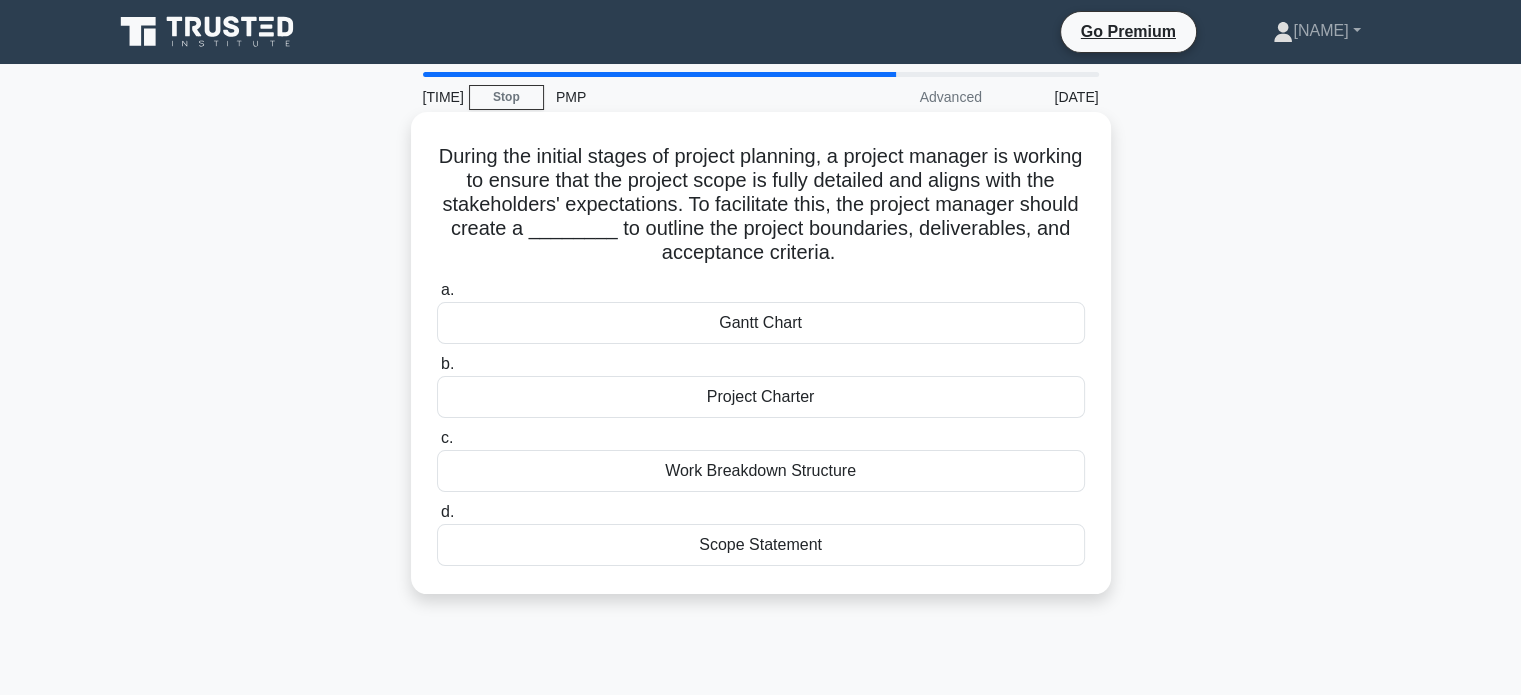 click on "Project Charter" at bounding box center (761, 397) 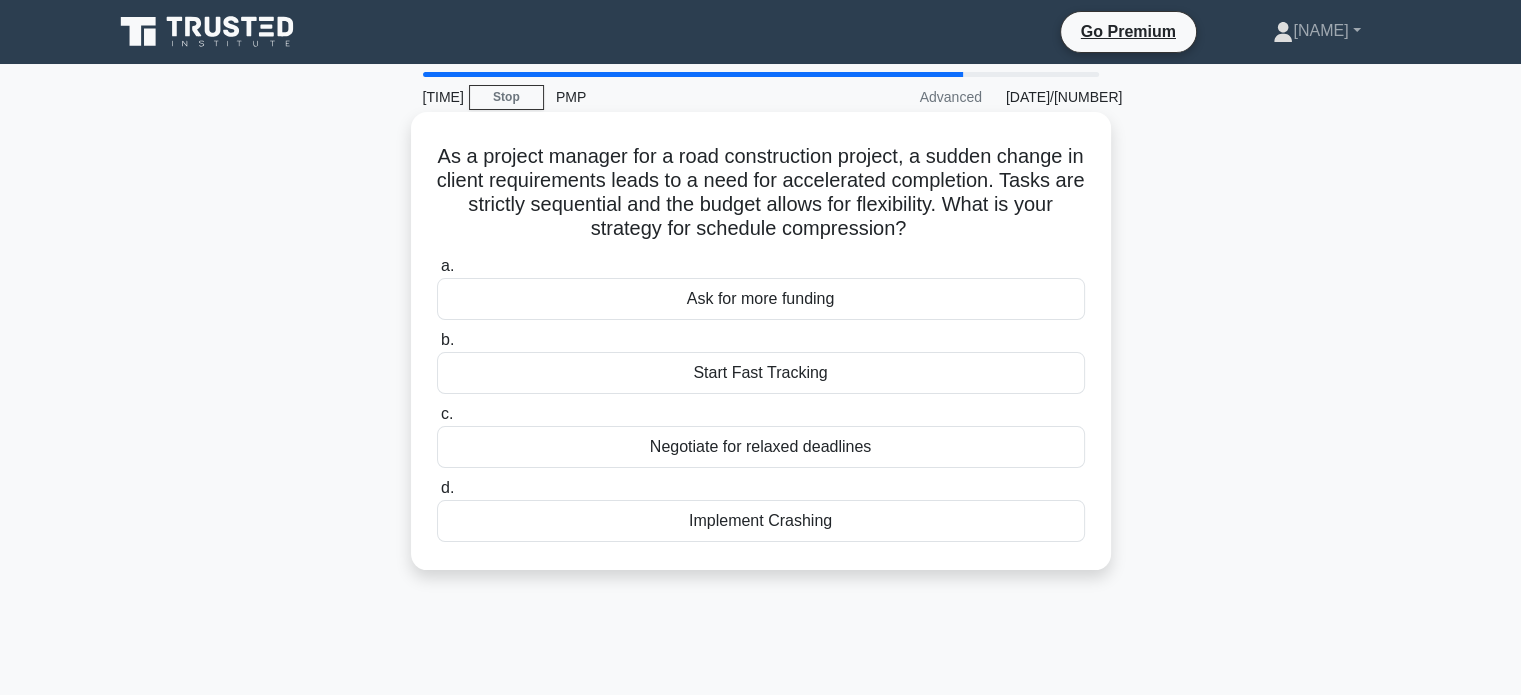 click on "Start Fast Tracking" at bounding box center (761, 373) 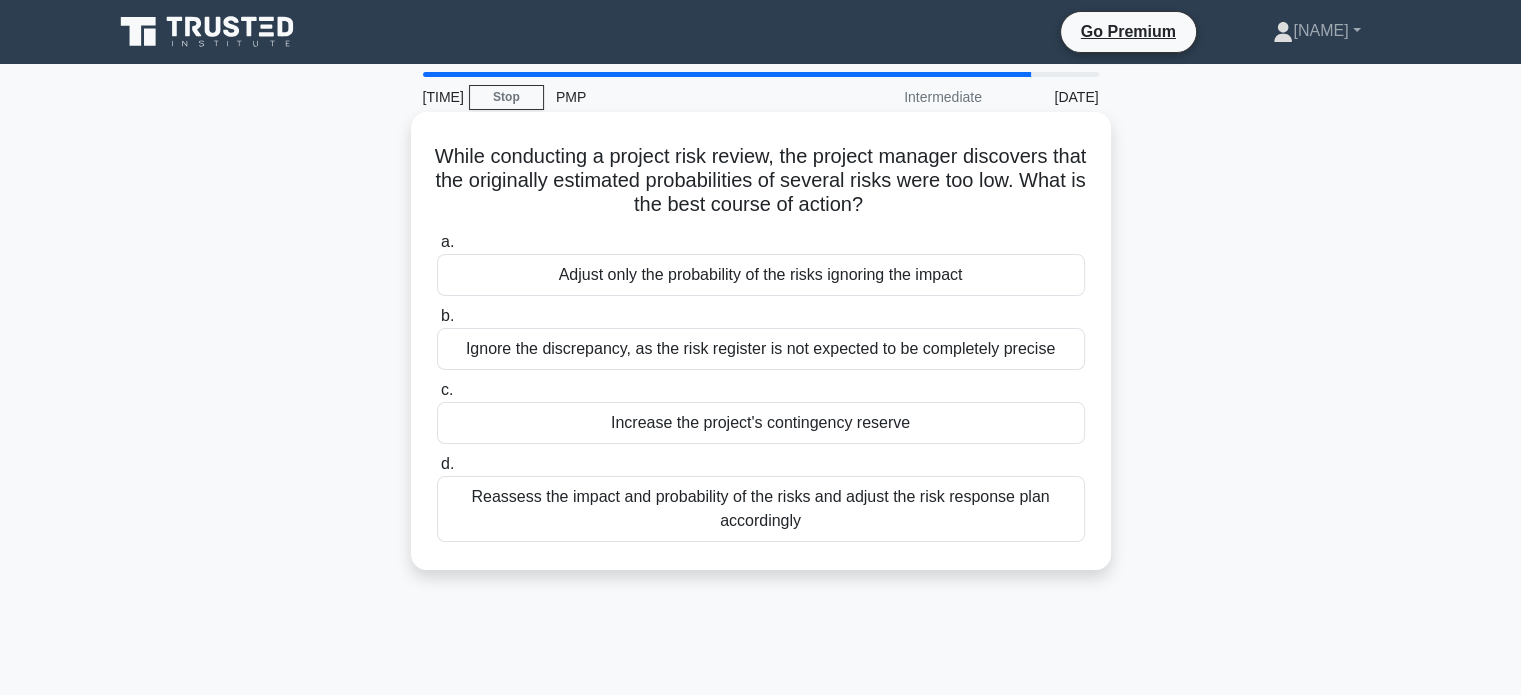 click on "Increase the project's contingency reserve" at bounding box center (761, 423) 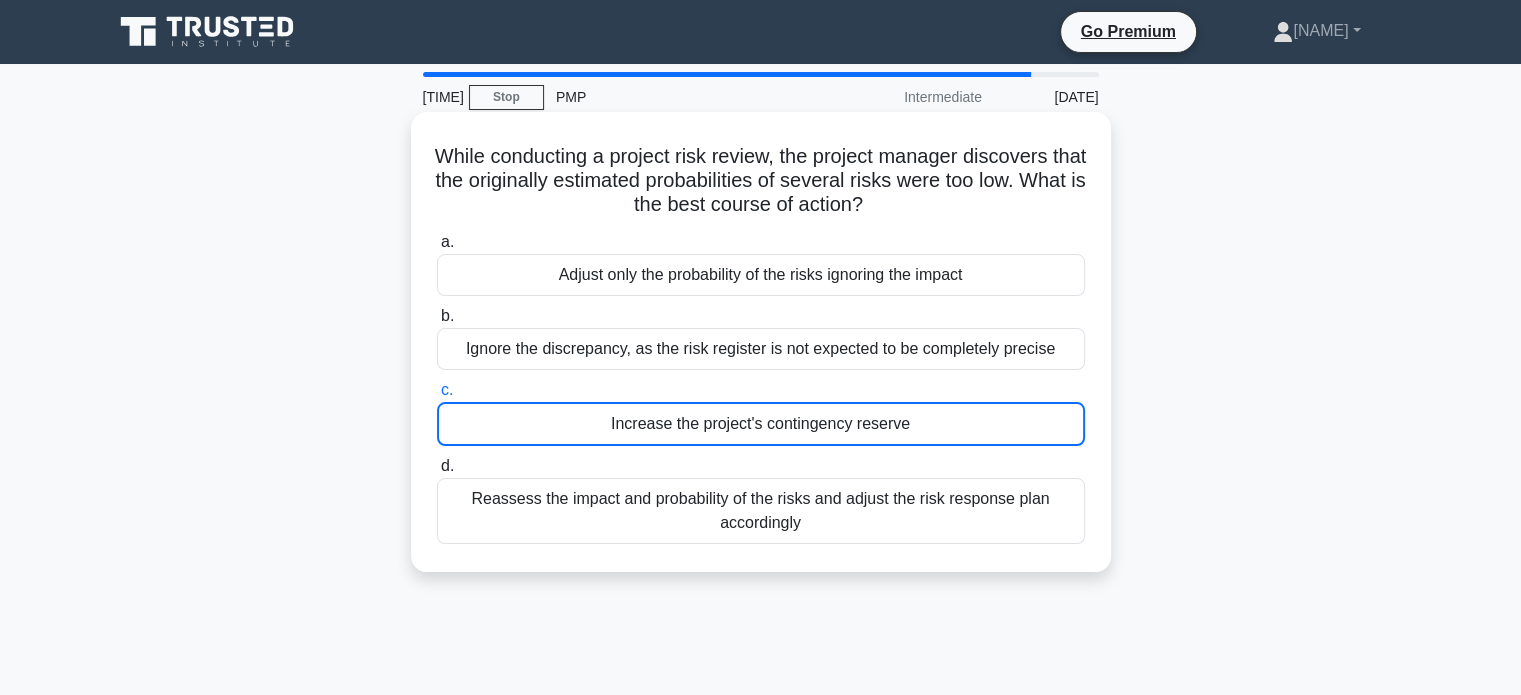 click on "Reassess the impact and probability of the risks and adjust the risk response plan accordingly" at bounding box center [761, 511] 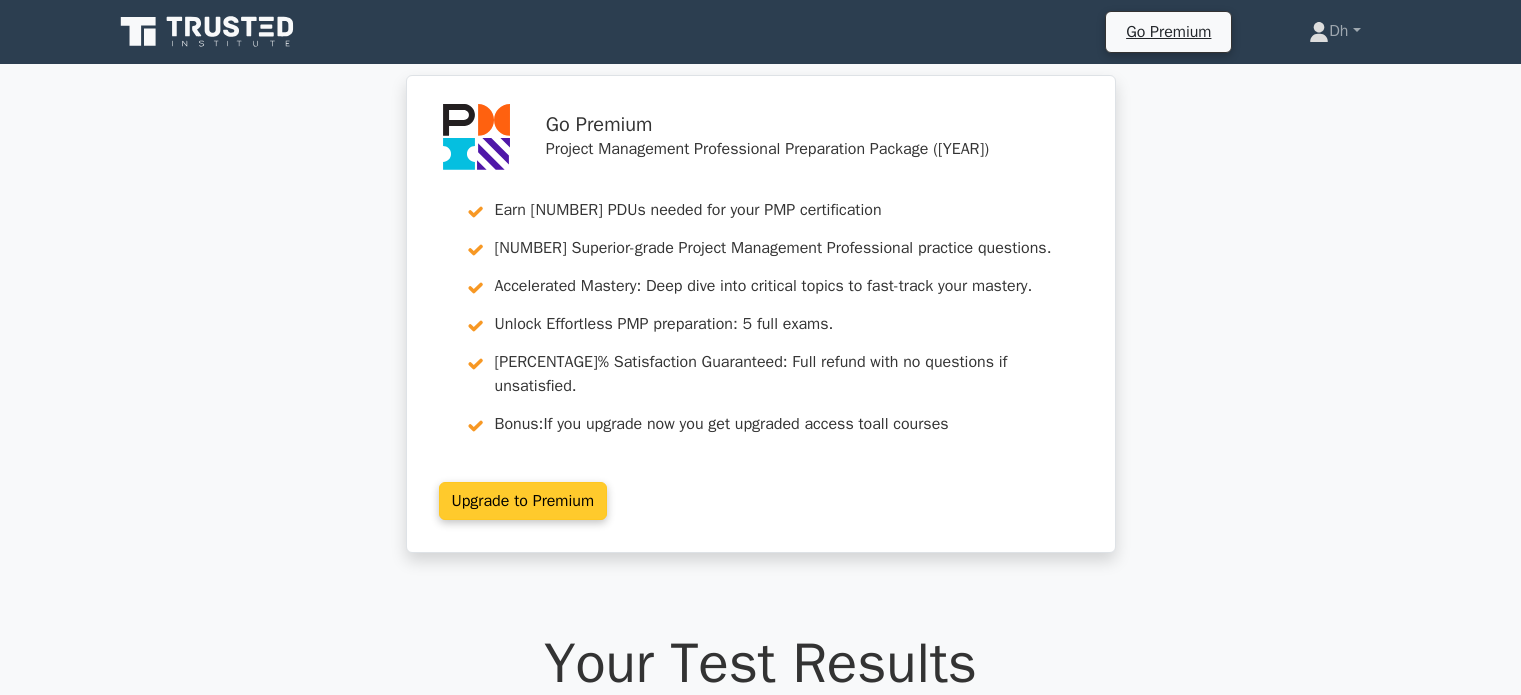 scroll, scrollTop: 0, scrollLeft: 0, axis: both 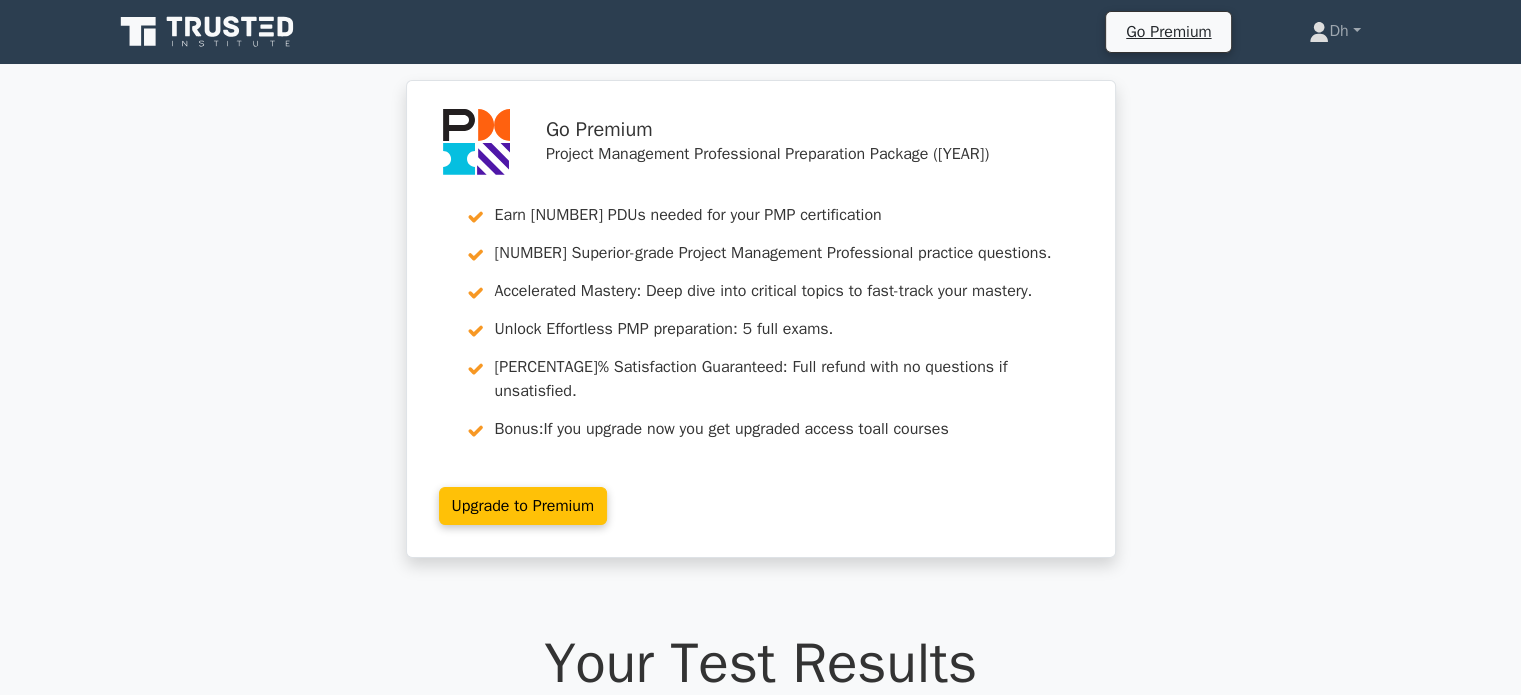 click at bounding box center (209, 32) 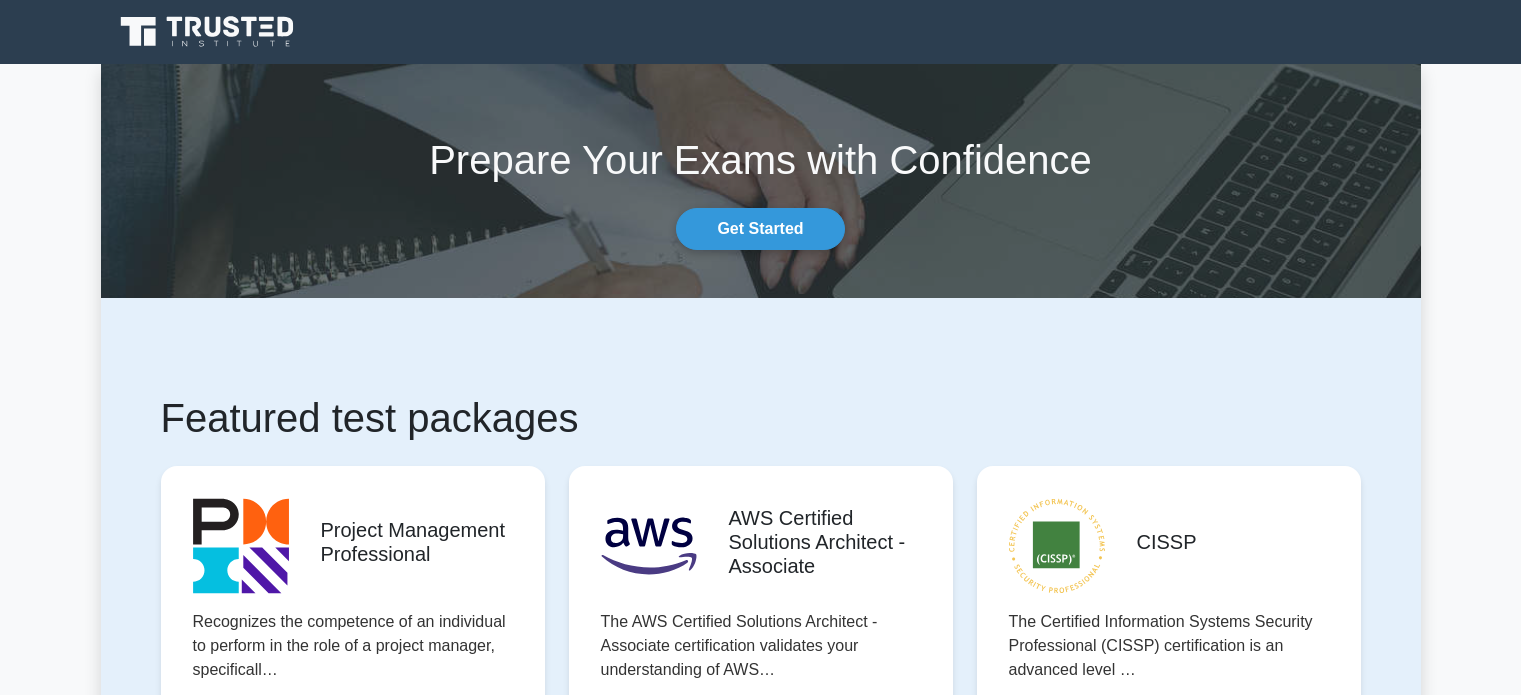 scroll, scrollTop: 0, scrollLeft: 0, axis: both 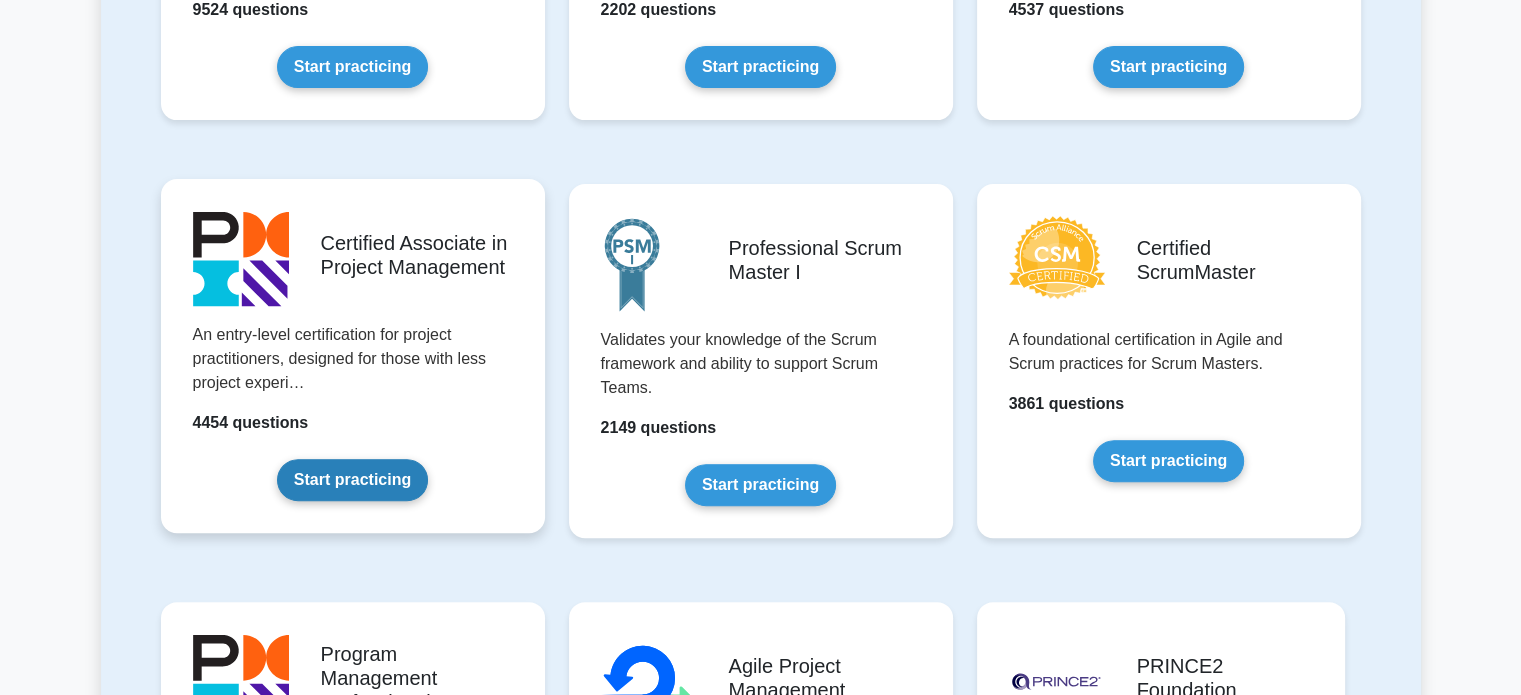 click on "Start practicing" at bounding box center [352, 480] 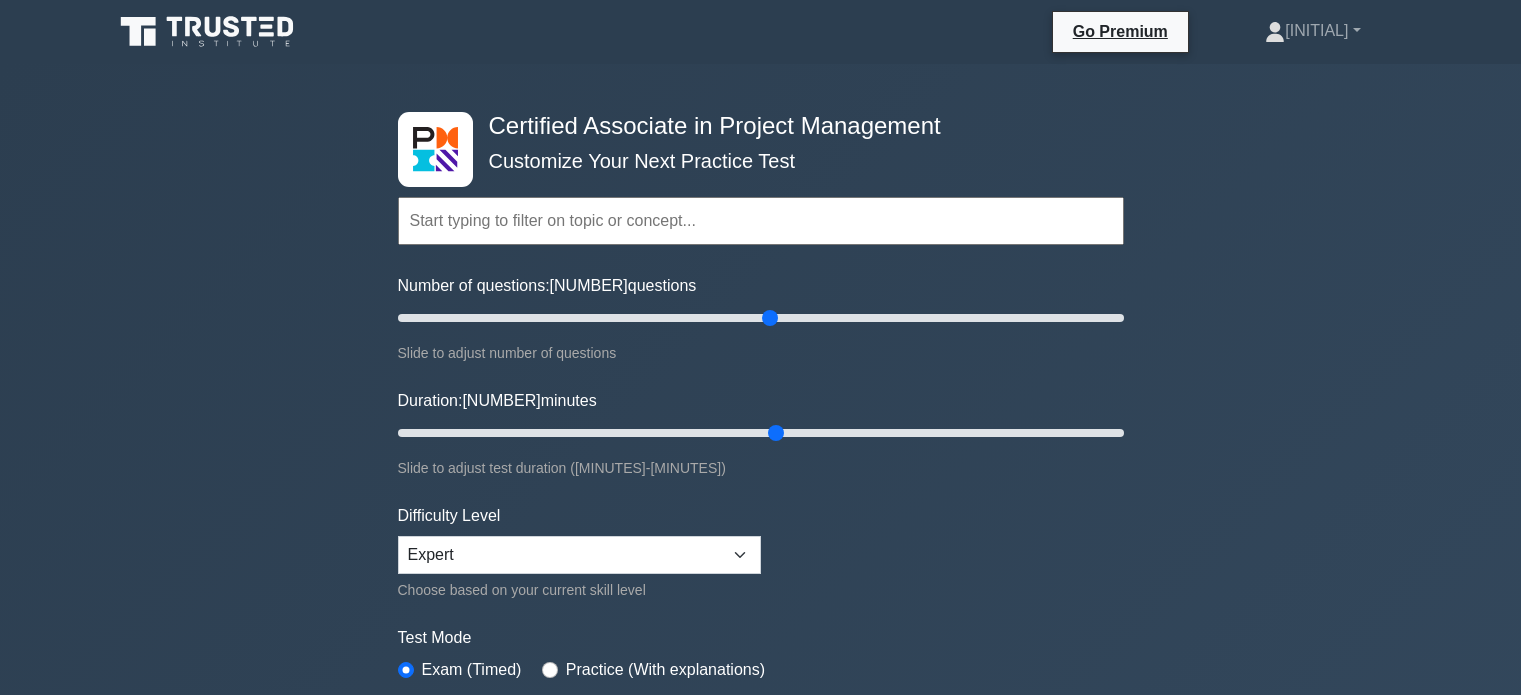 scroll, scrollTop: 0, scrollLeft: 0, axis: both 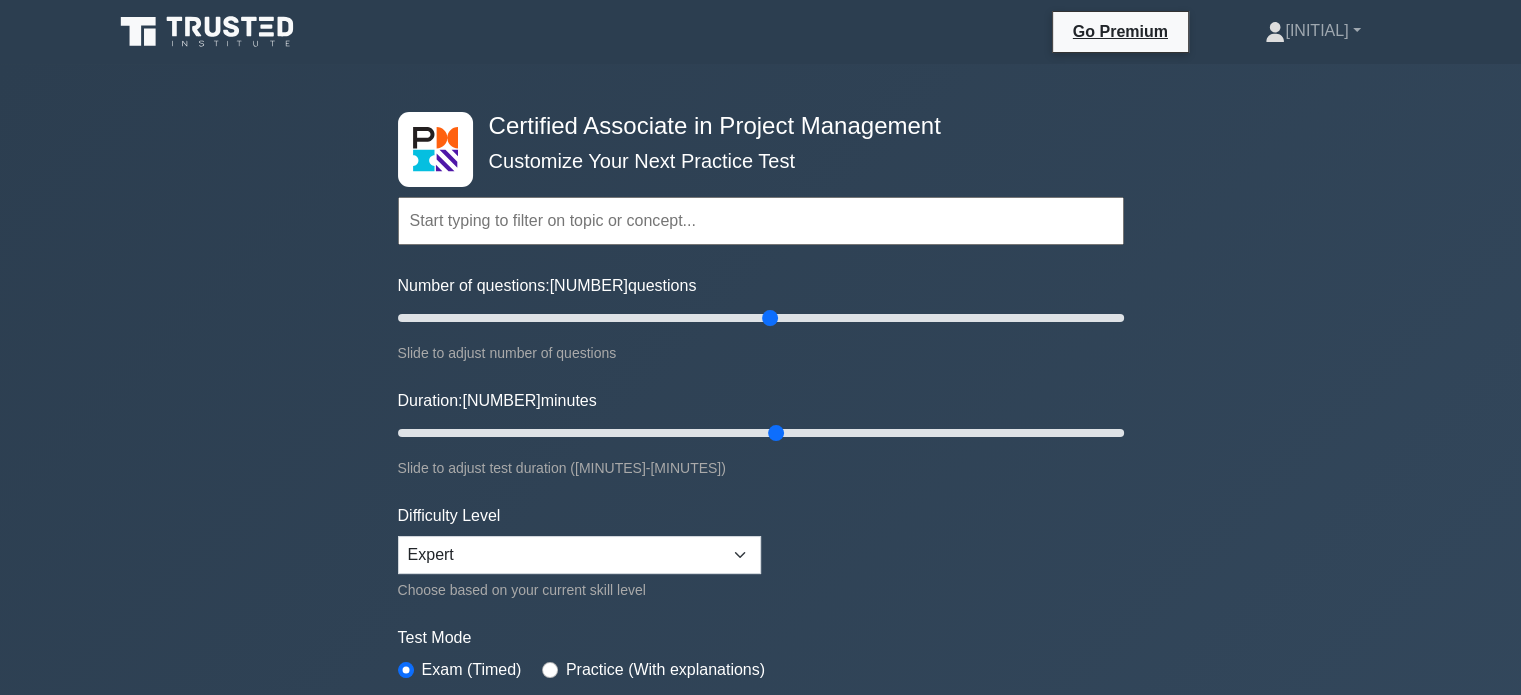 drag, startPoint x: 424, startPoint y: 319, endPoint x: 426, endPoint y: 355, distance: 36.05551 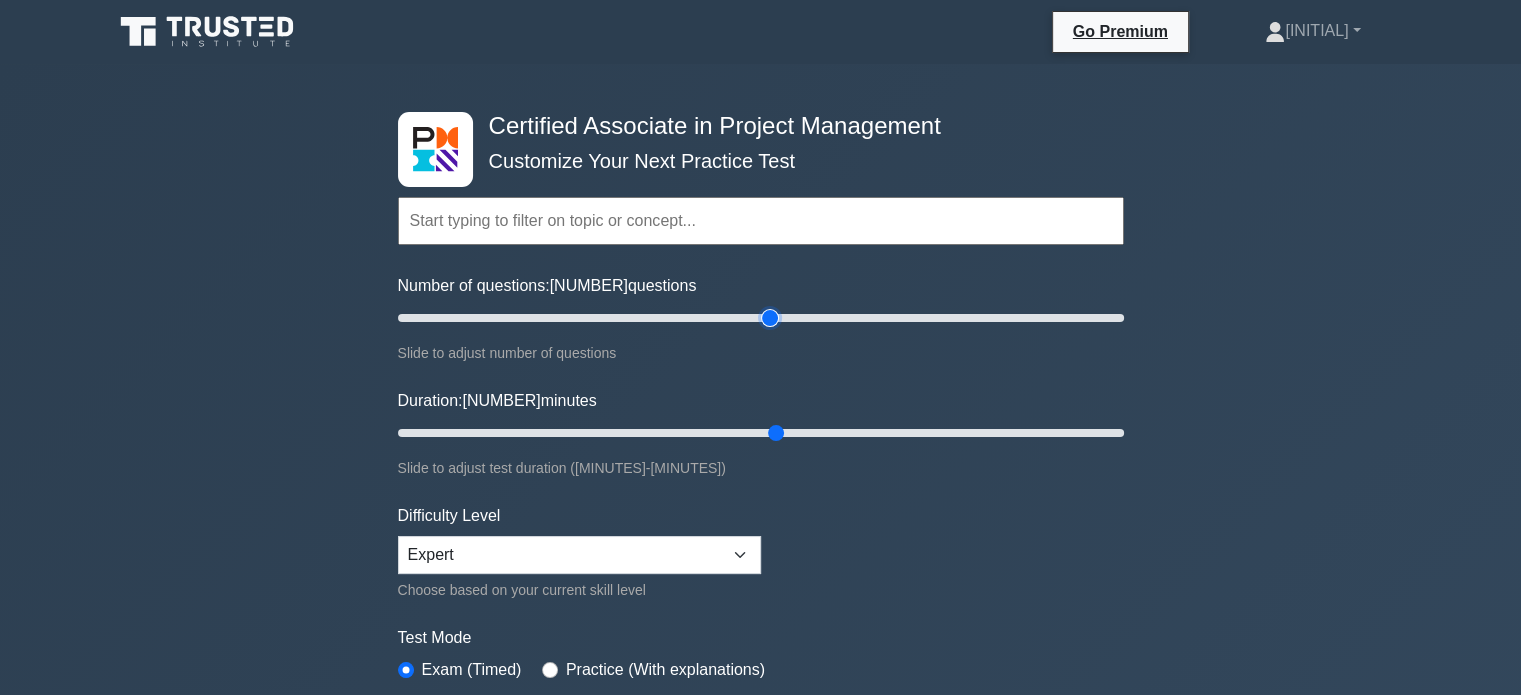 click on "Number of questions:  10  questions" at bounding box center (761, 318) 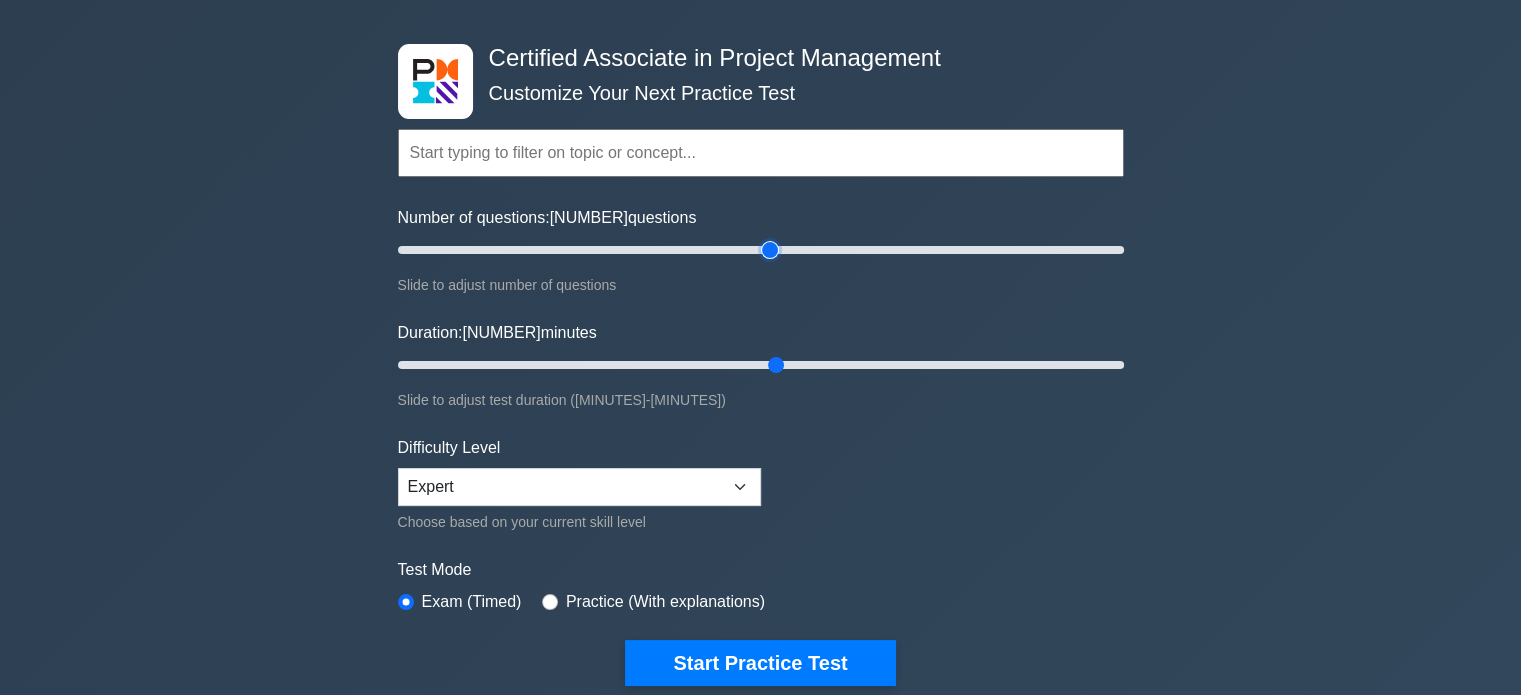 scroll, scrollTop: 100, scrollLeft: 0, axis: vertical 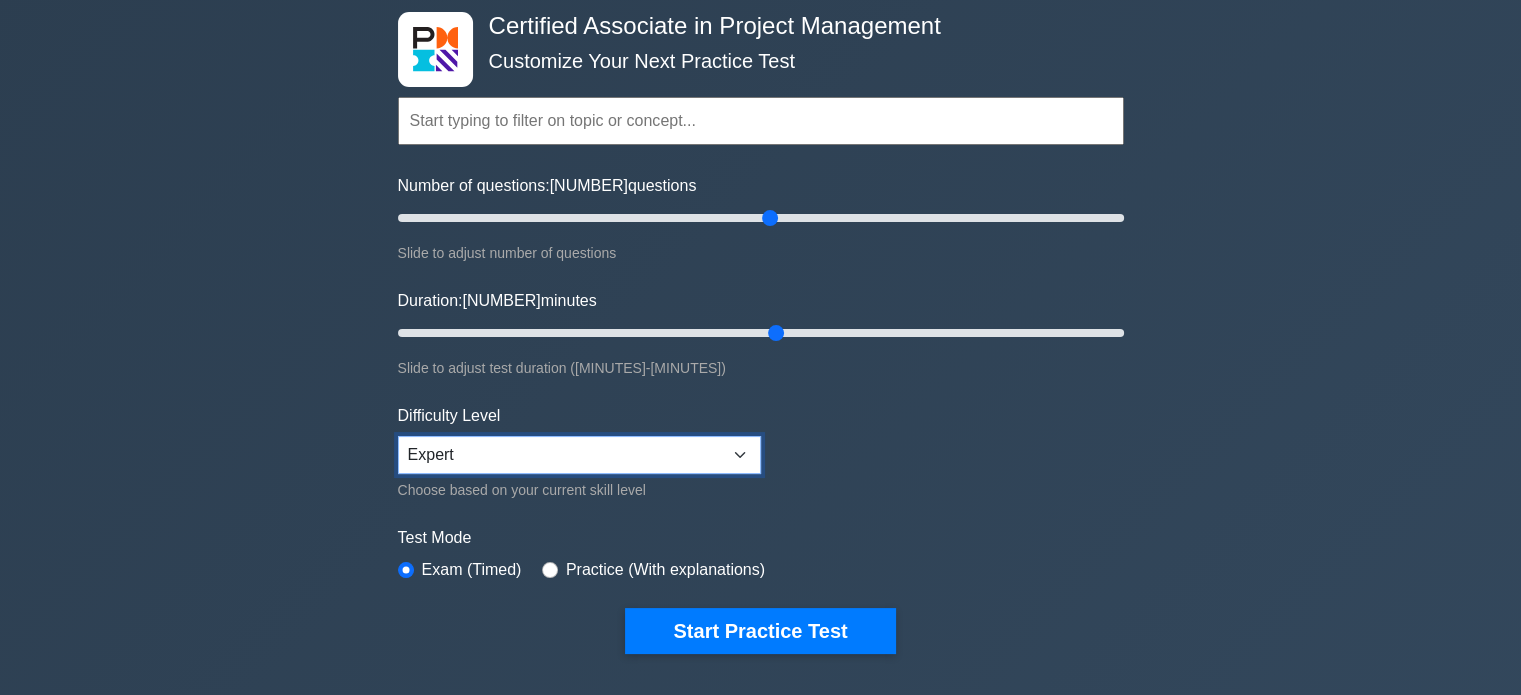 click on "Beginner
Intermediate
Expert" at bounding box center (579, 455) 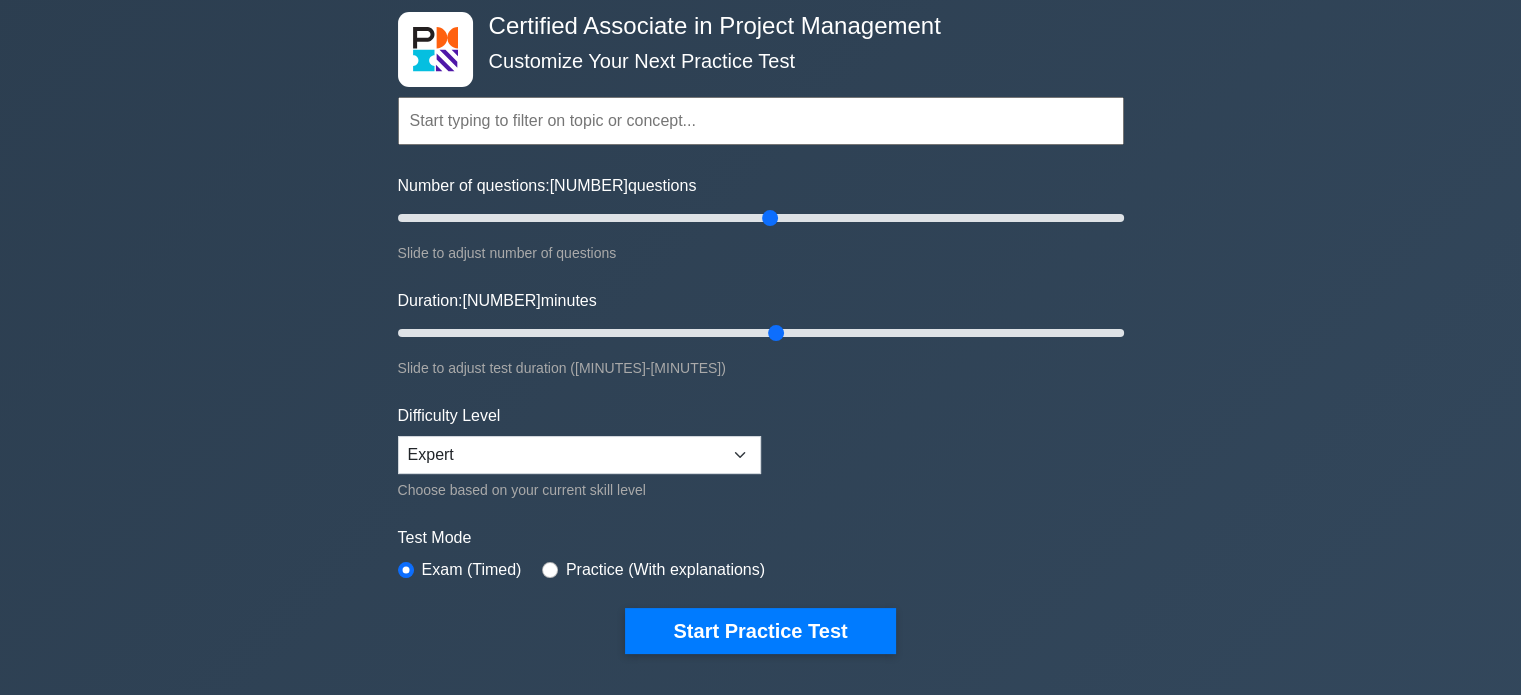 click on "Topics
Project Scope Management
Project Time Management
Project Cost Management
Project Quality Management
Project Risk Management
Project Integration Management
Project Communication Management
Project Human Resource Management
Project Procurement Management" at bounding box center [761, 345] 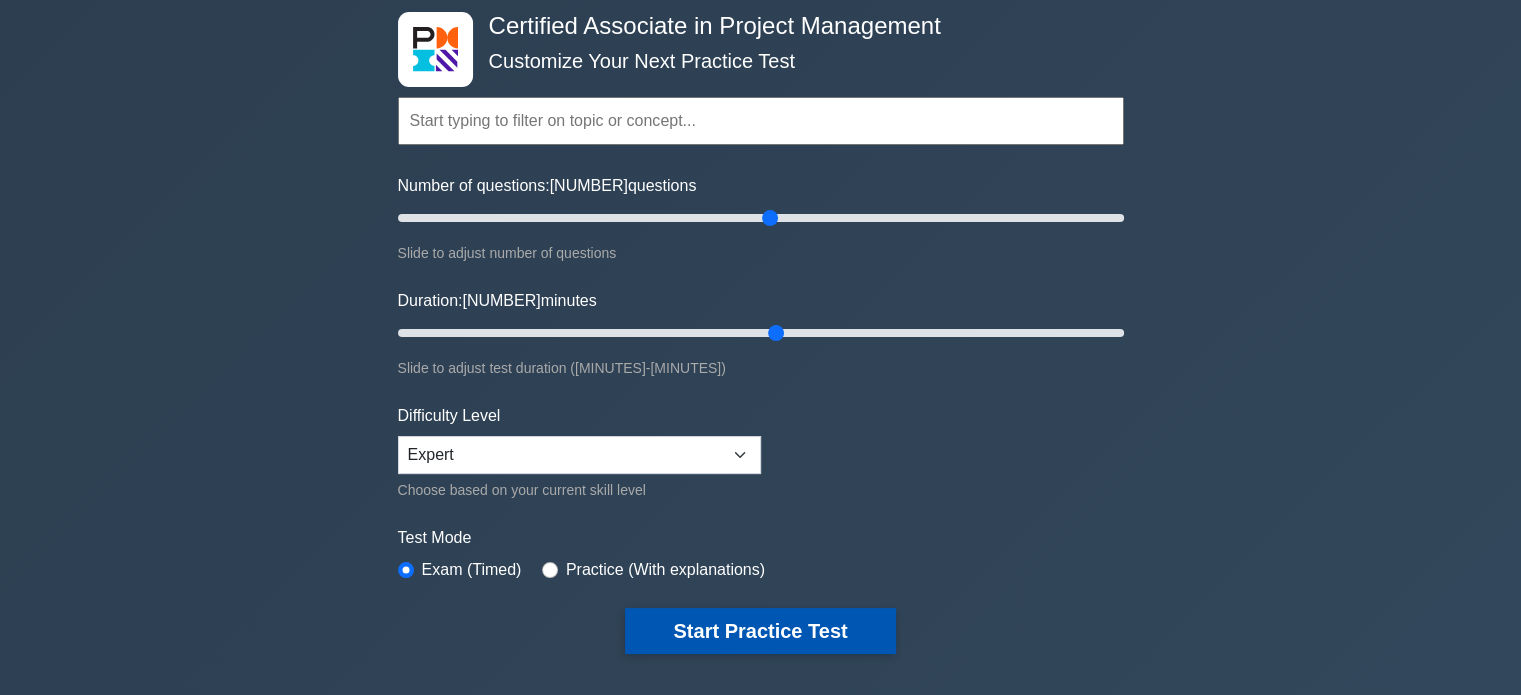 click on "Start Practice Test" at bounding box center (760, 631) 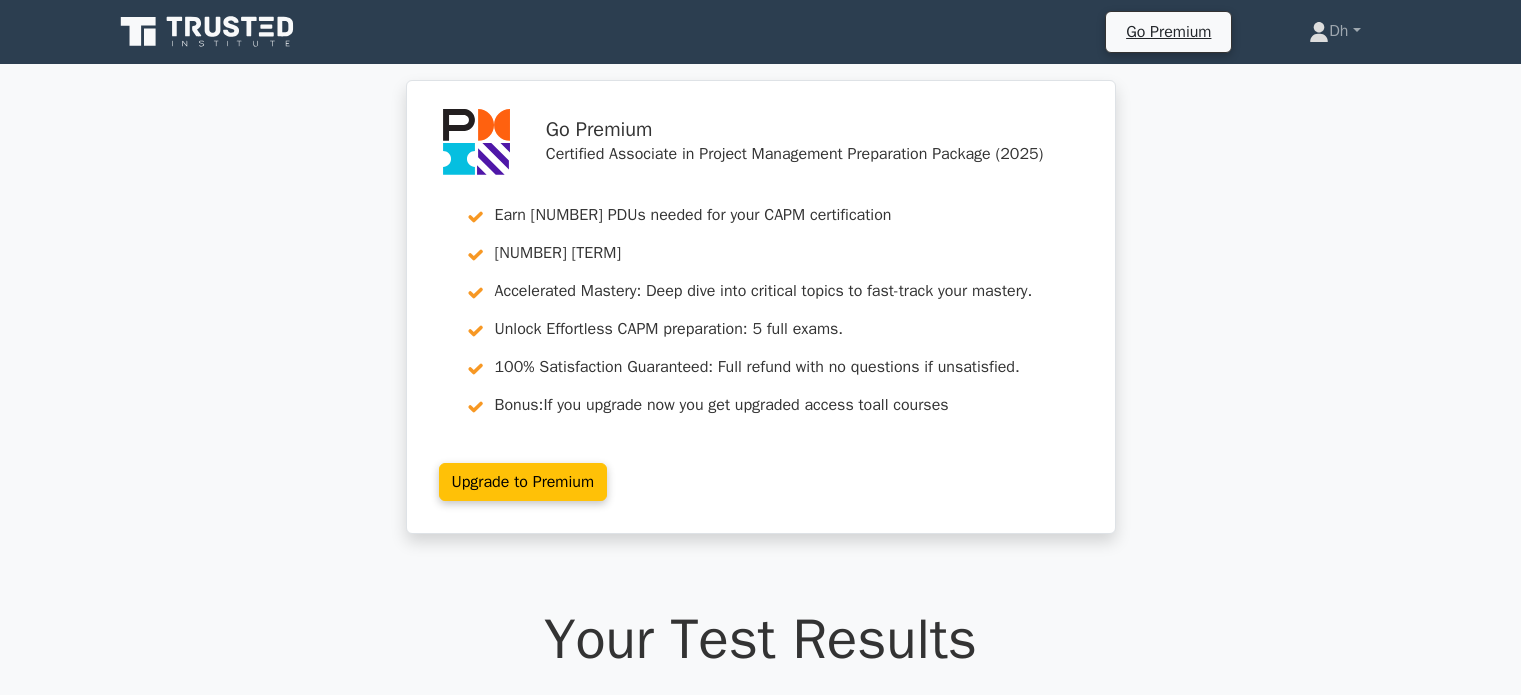 scroll, scrollTop: 0, scrollLeft: 0, axis: both 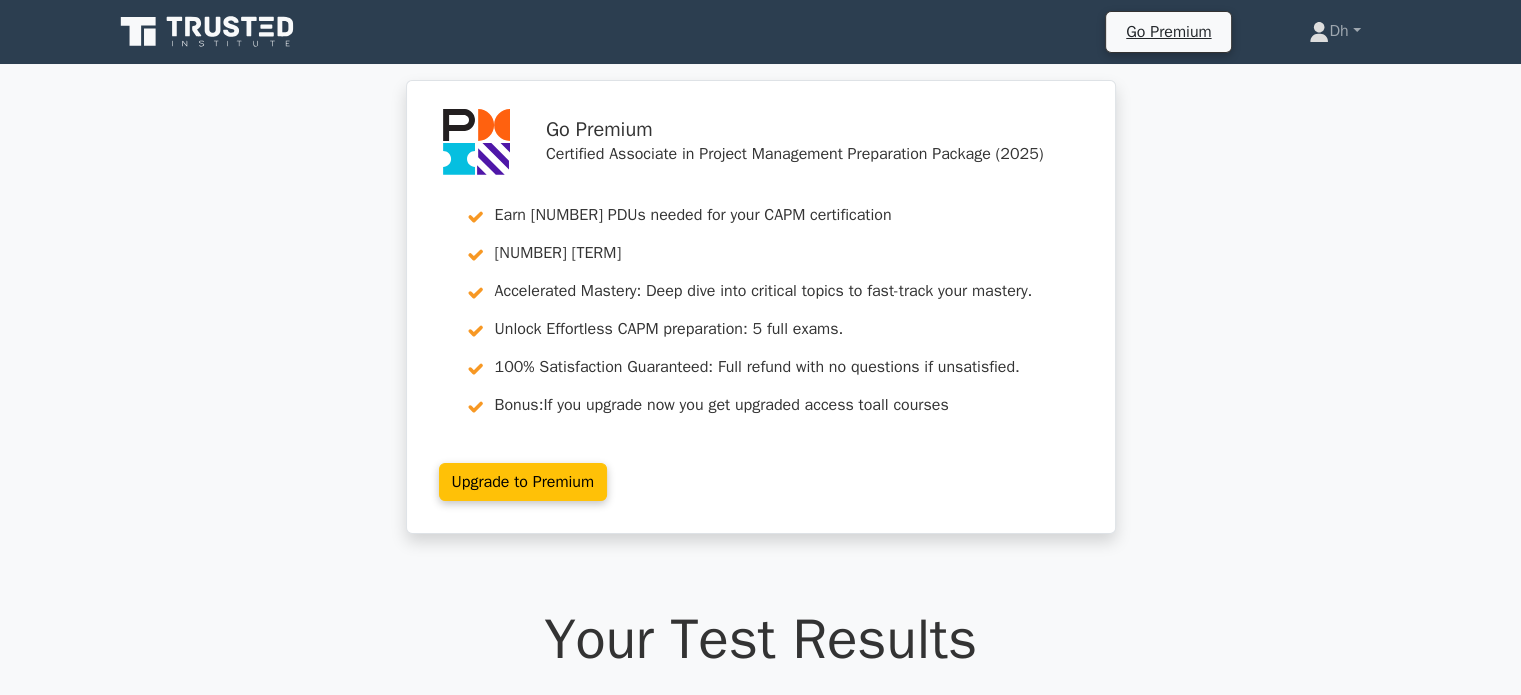 click at bounding box center [209, 32] 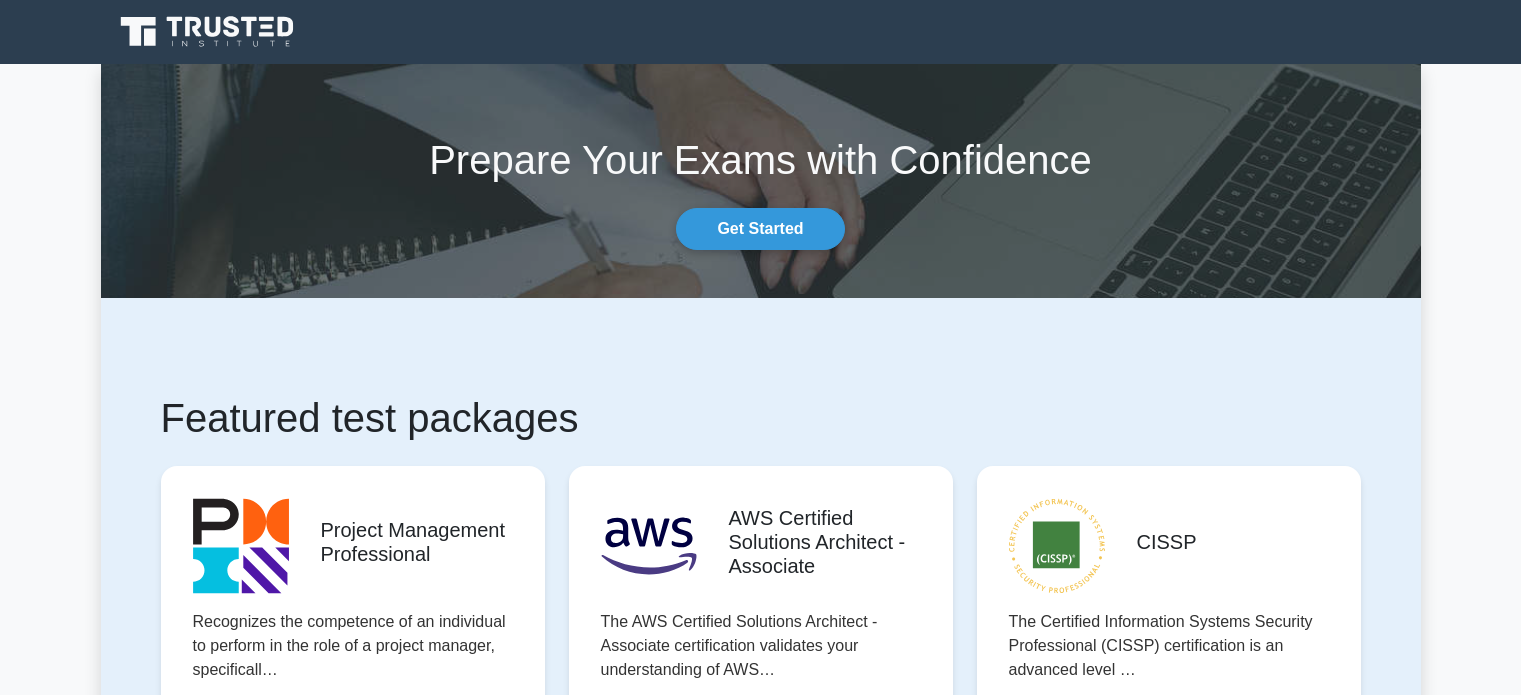 scroll, scrollTop: 0, scrollLeft: 0, axis: both 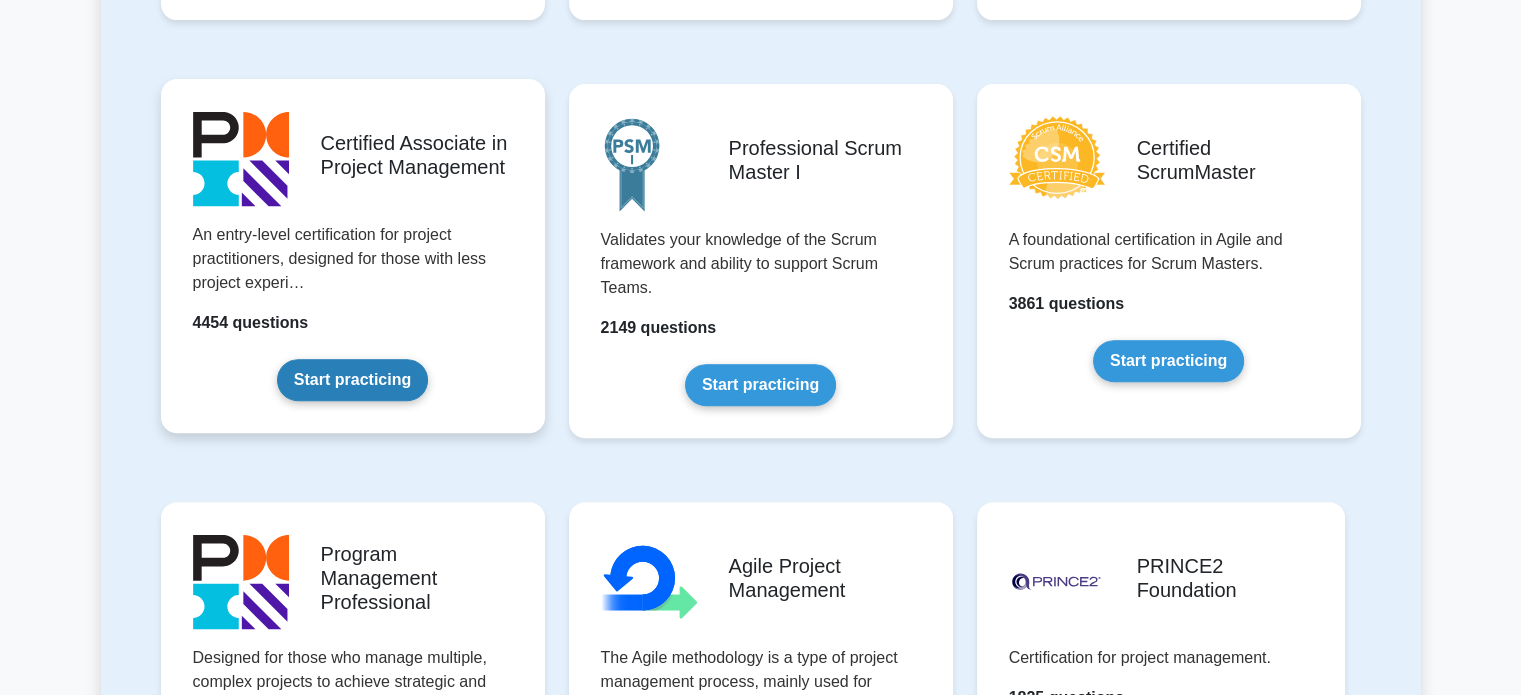 click on "Start practicing" at bounding box center [352, 380] 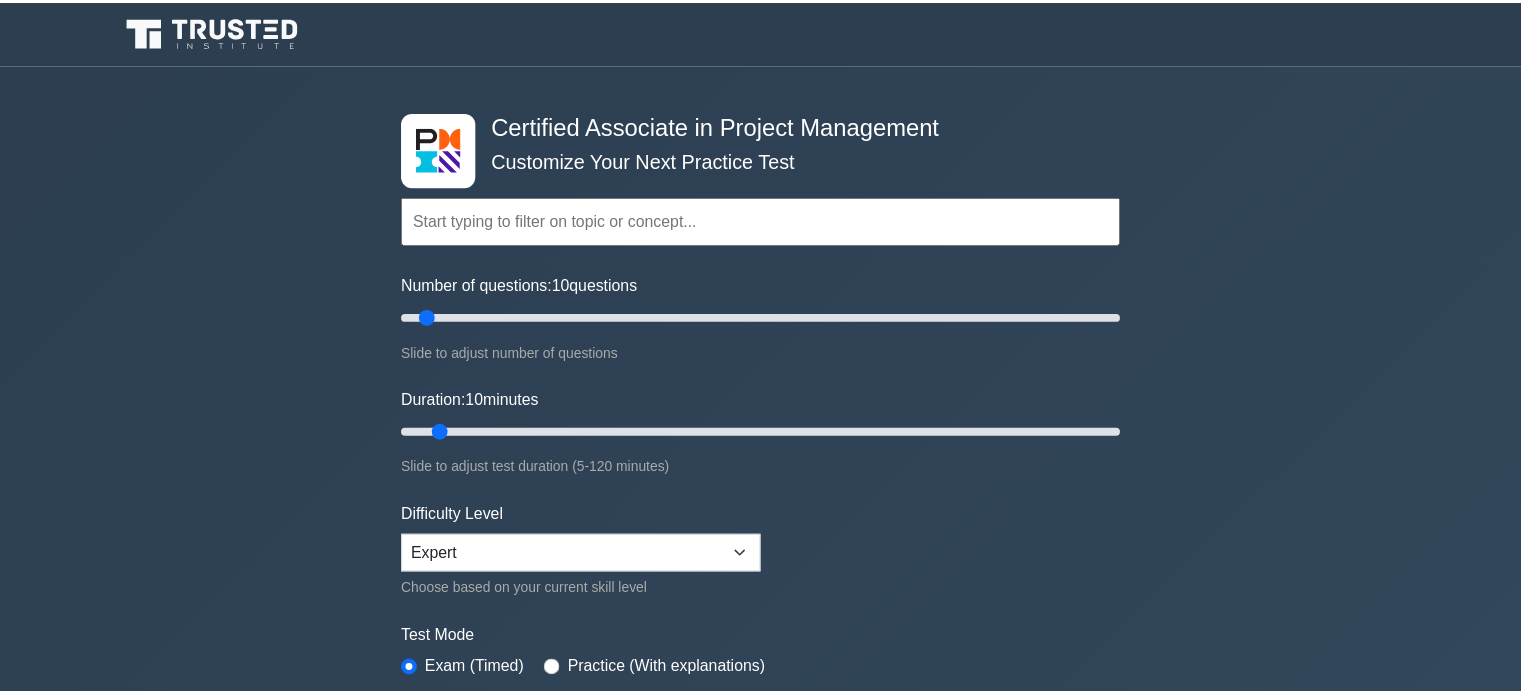 scroll, scrollTop: 0, scrollLeft: 0, axis: both 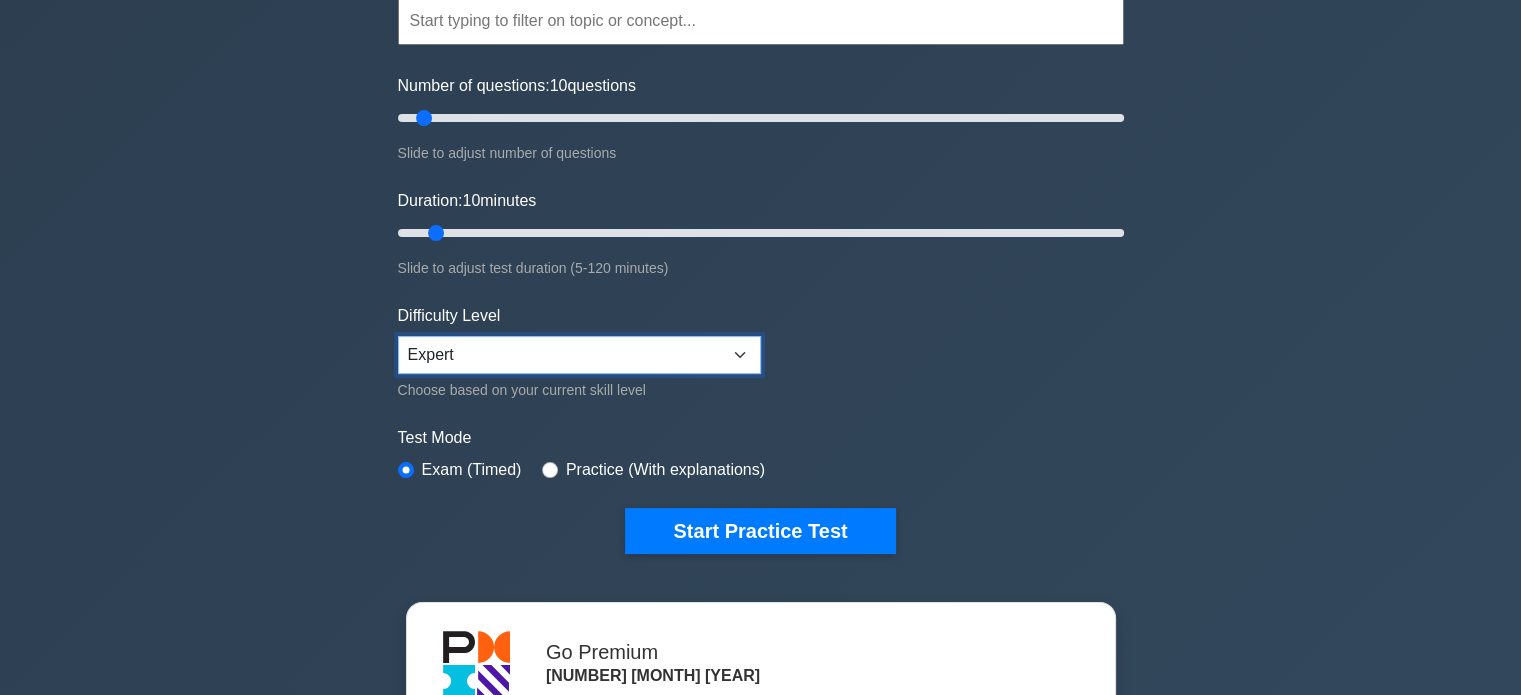 click on "Beginner
Intermediate
Expert" at bounding box center (579, 355) 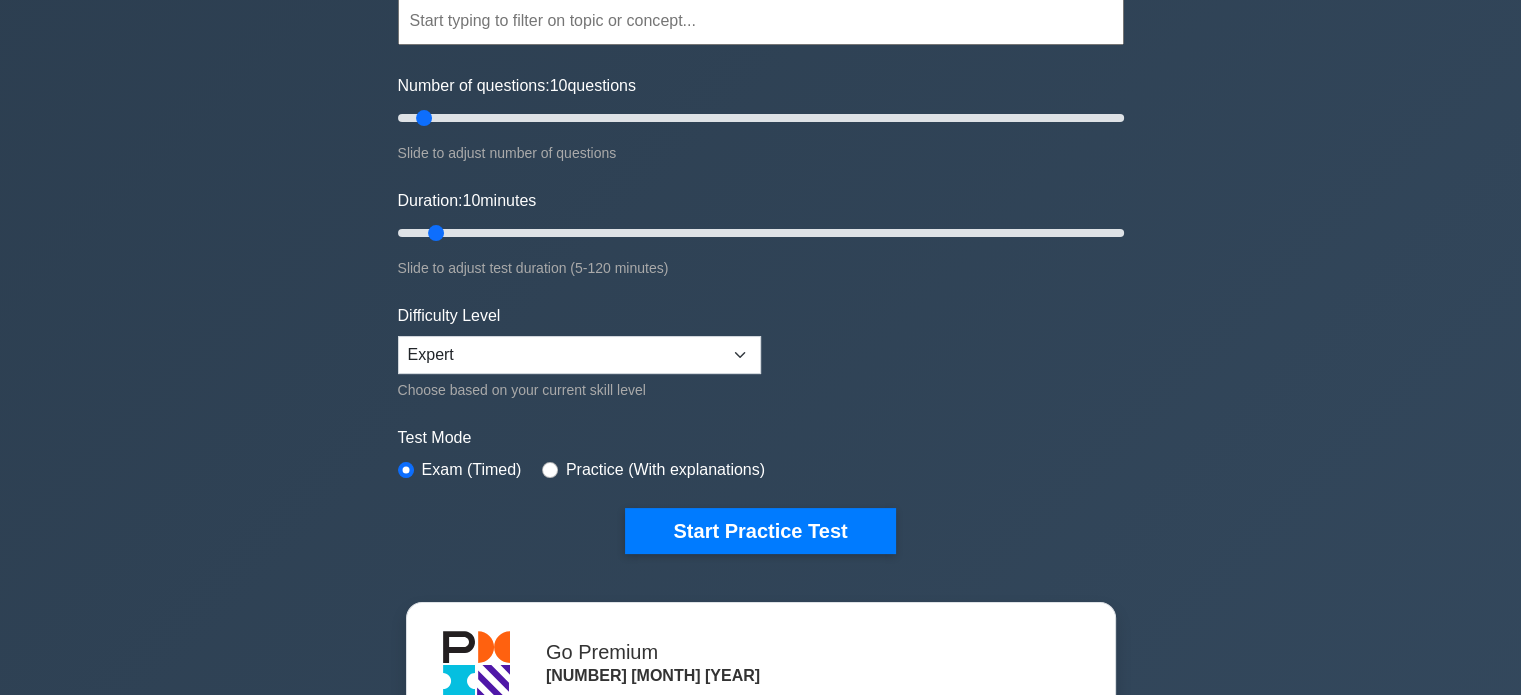click on "Topics
Project Scope Management
Project Time Management
Project Cost Management
Project Quality Management
Project Risk Management
Project Integration Management
Project Communication Management
Project Human Resource Management
Project Procurement Management" at bounding box center (761, 245) 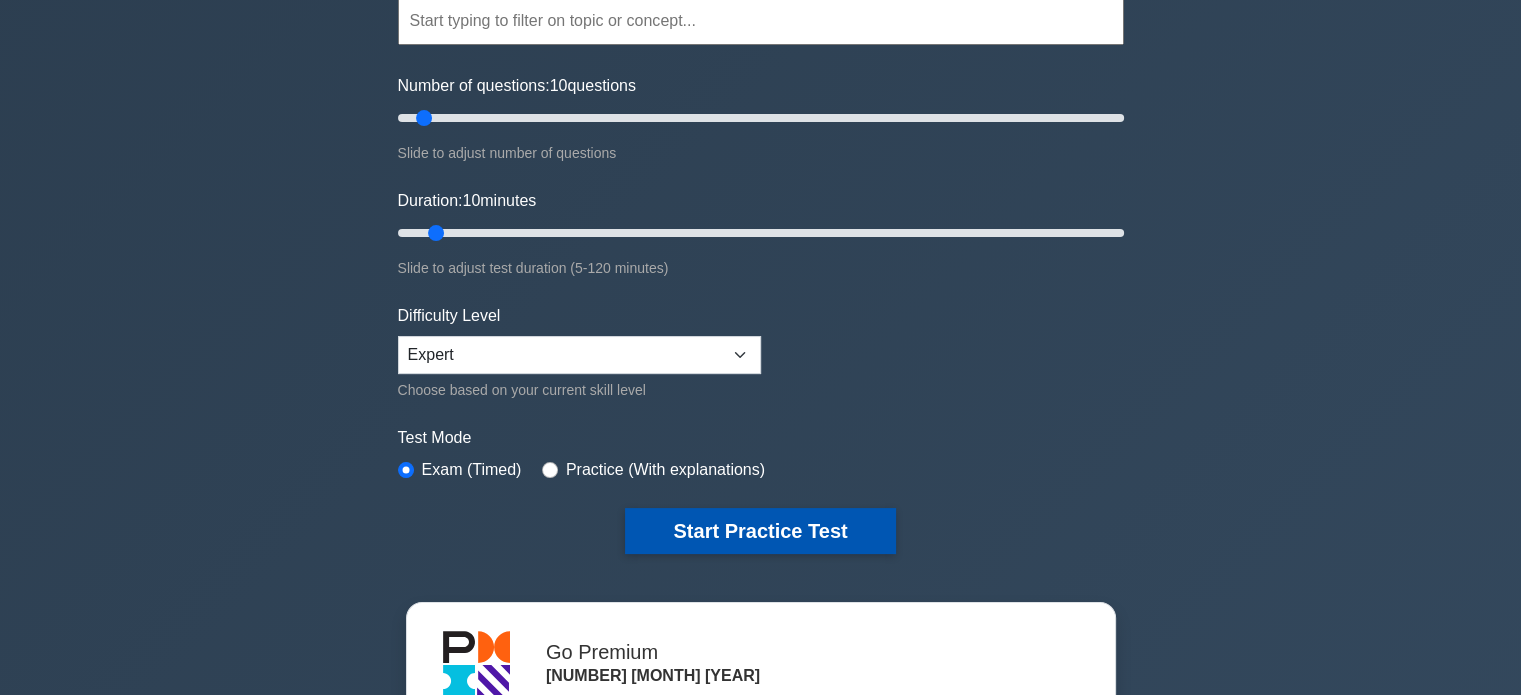 click on "Start Practice Test" at bounding box center (760, 531) 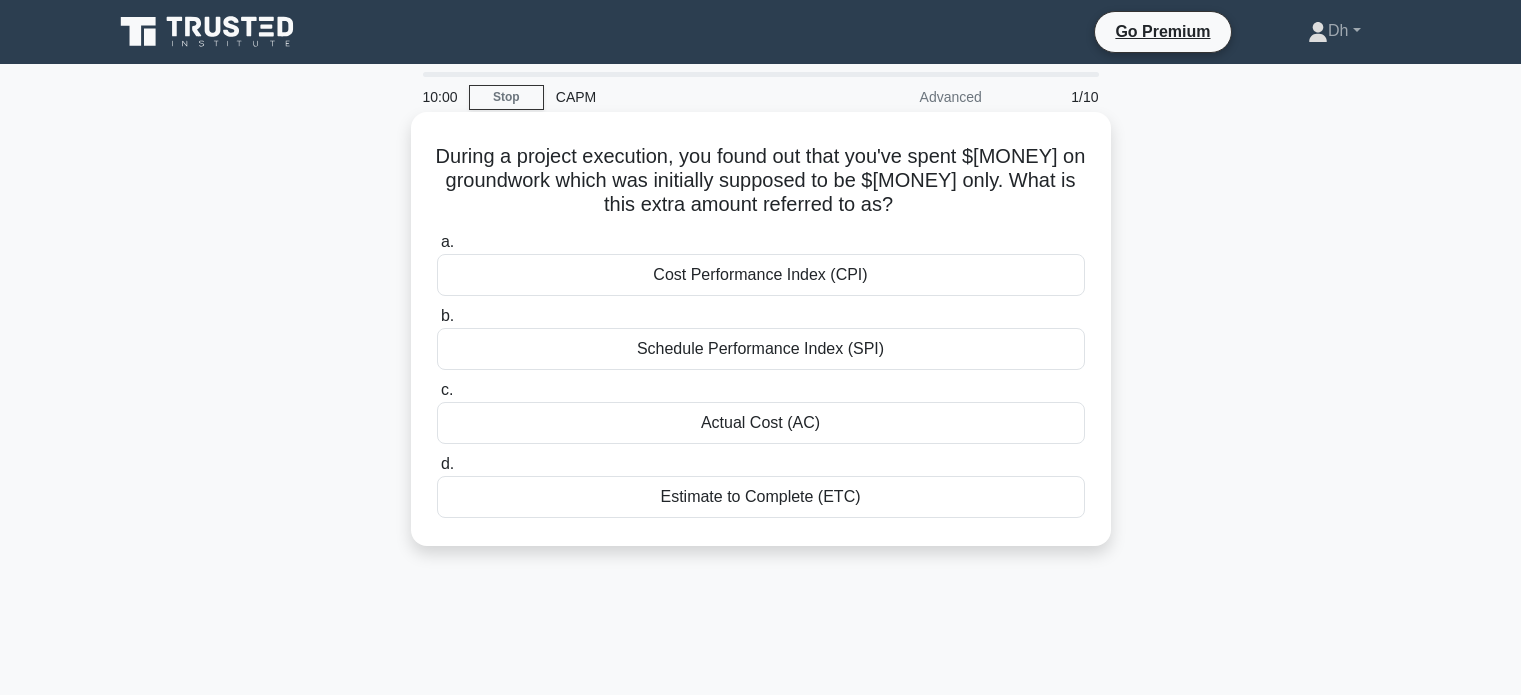 scroll, scrollTop: 0, scrollLeft: 0, axis: both 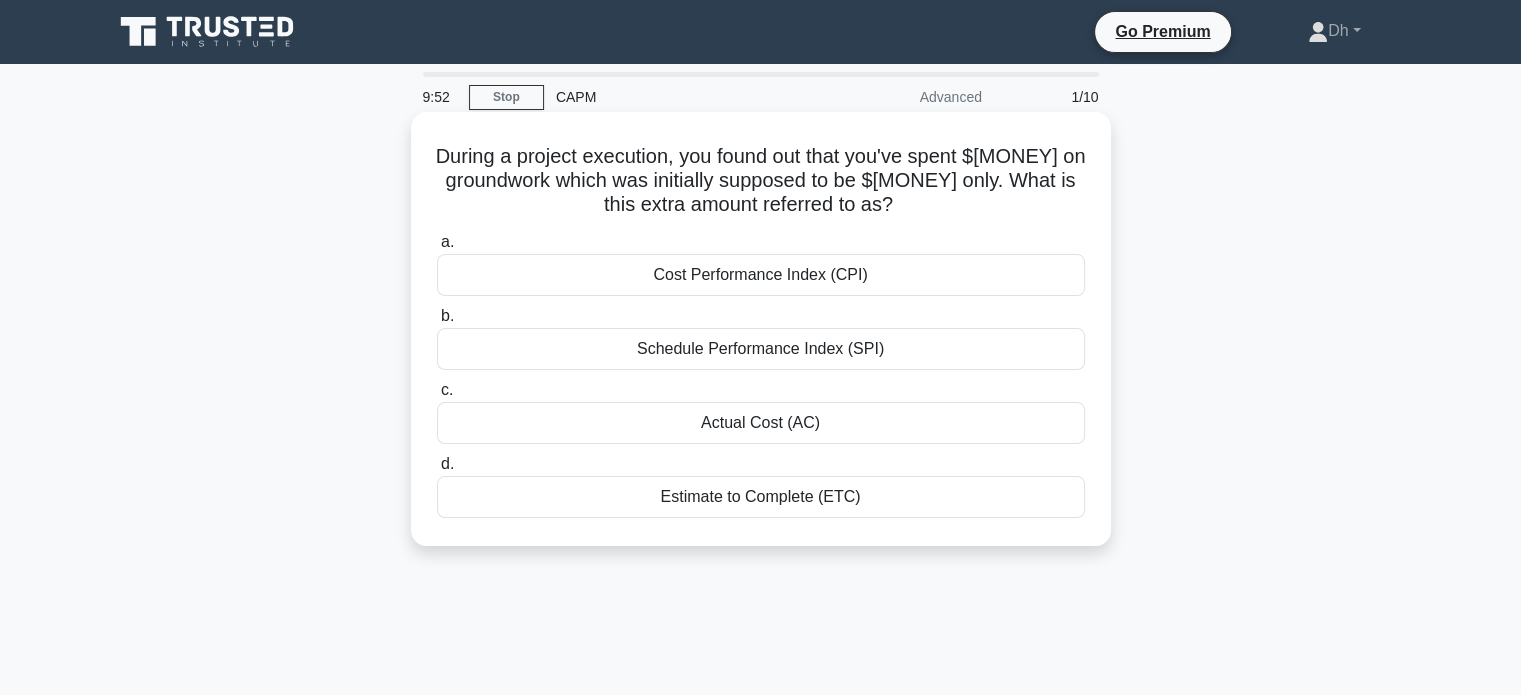 click on "Actual Cost (AC)" at bounding box center [761, 423] 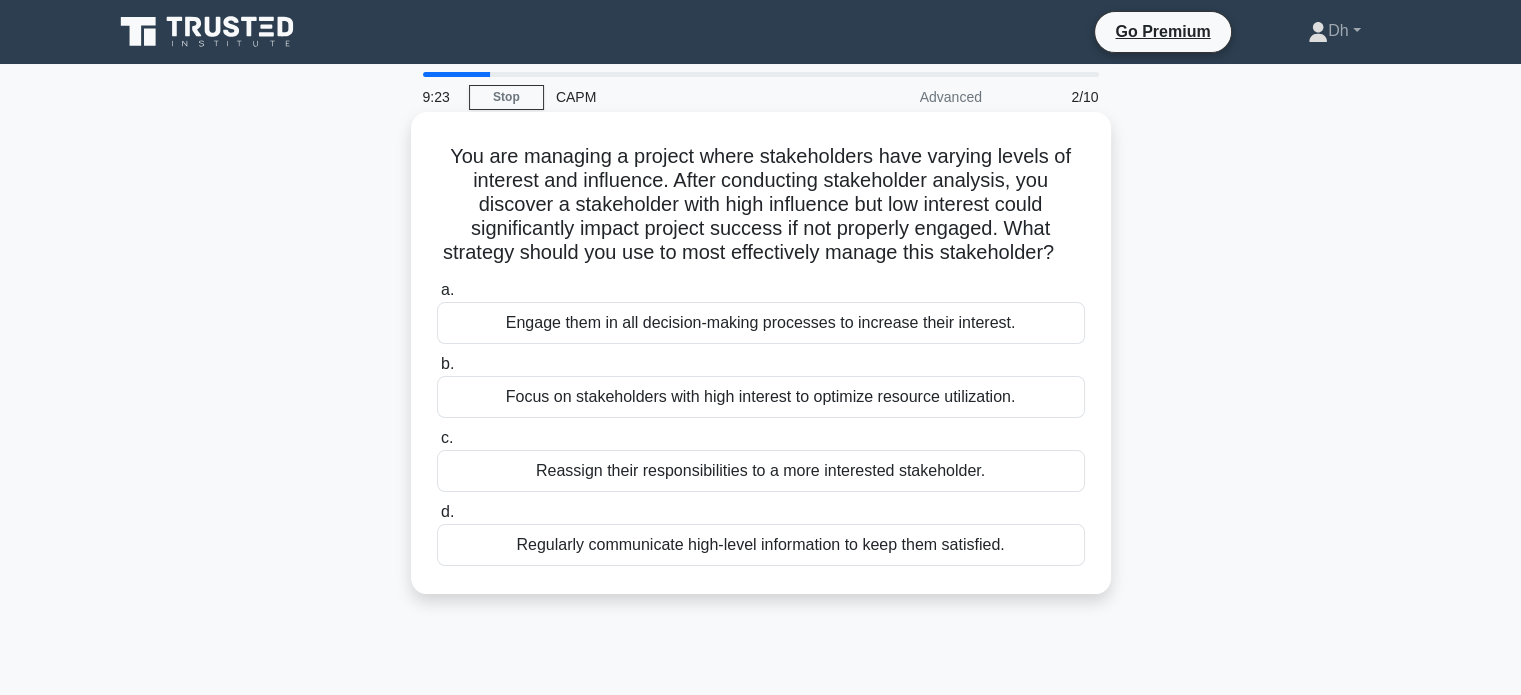 click on "Engage them in all decision-making processes to increase their interest." at bounding box center (761, 323) 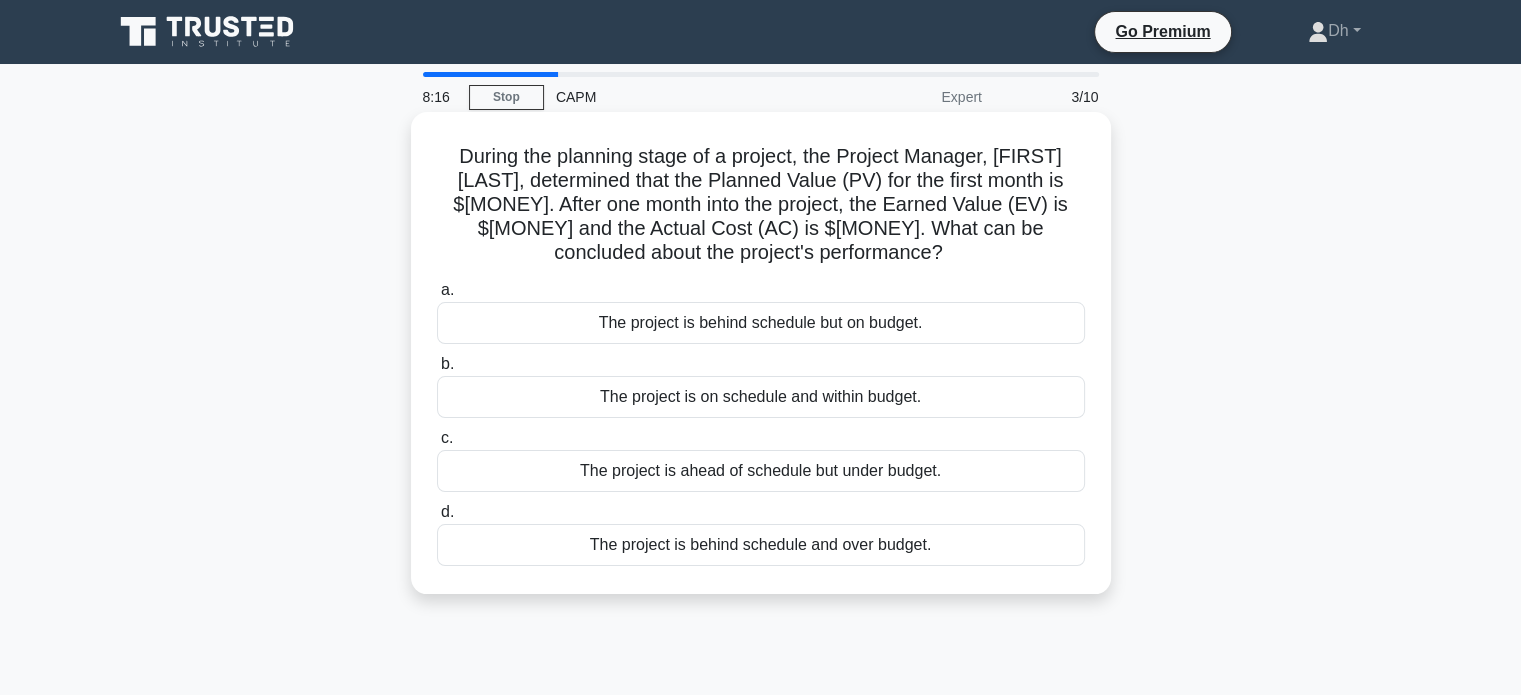 click on "The project is behind schedule and over budget." at bounding box center (761, 545) 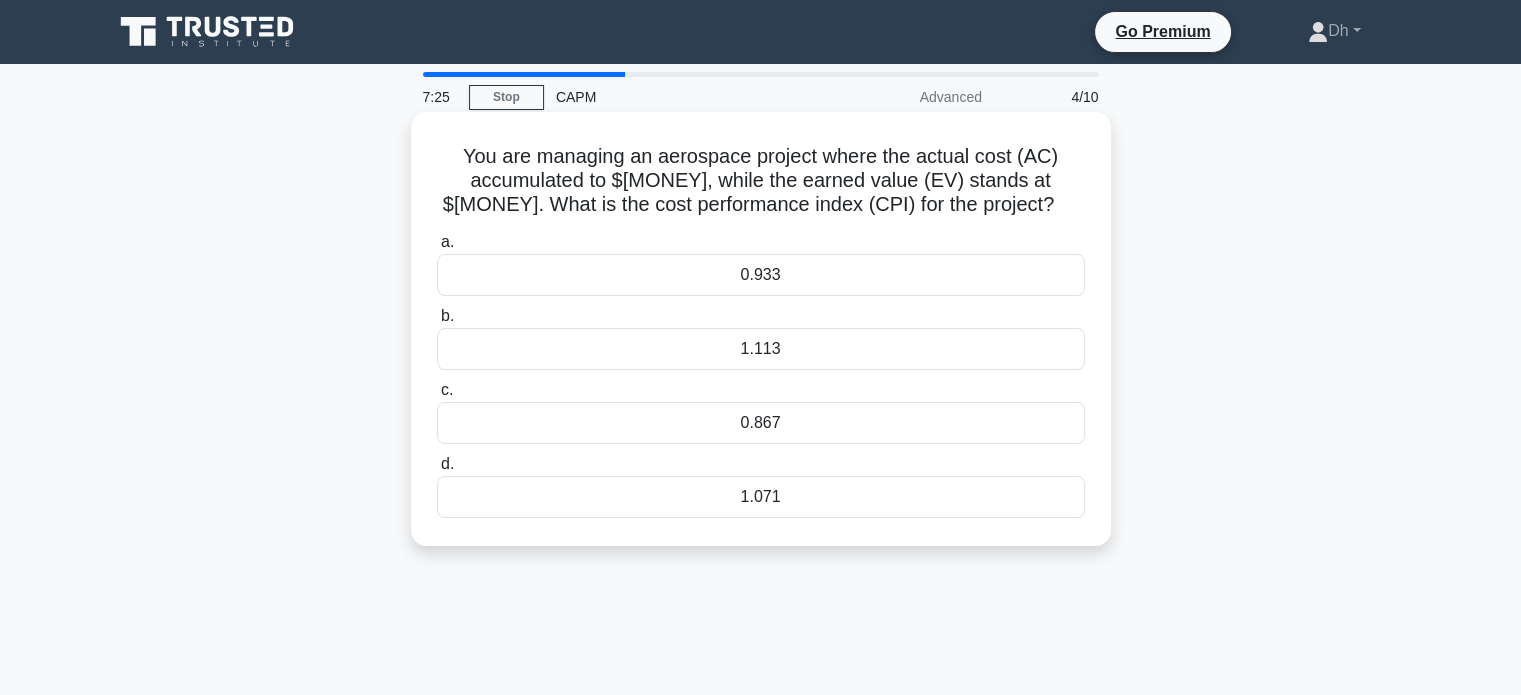 click on "1.113" at bounding box center [761, 349] 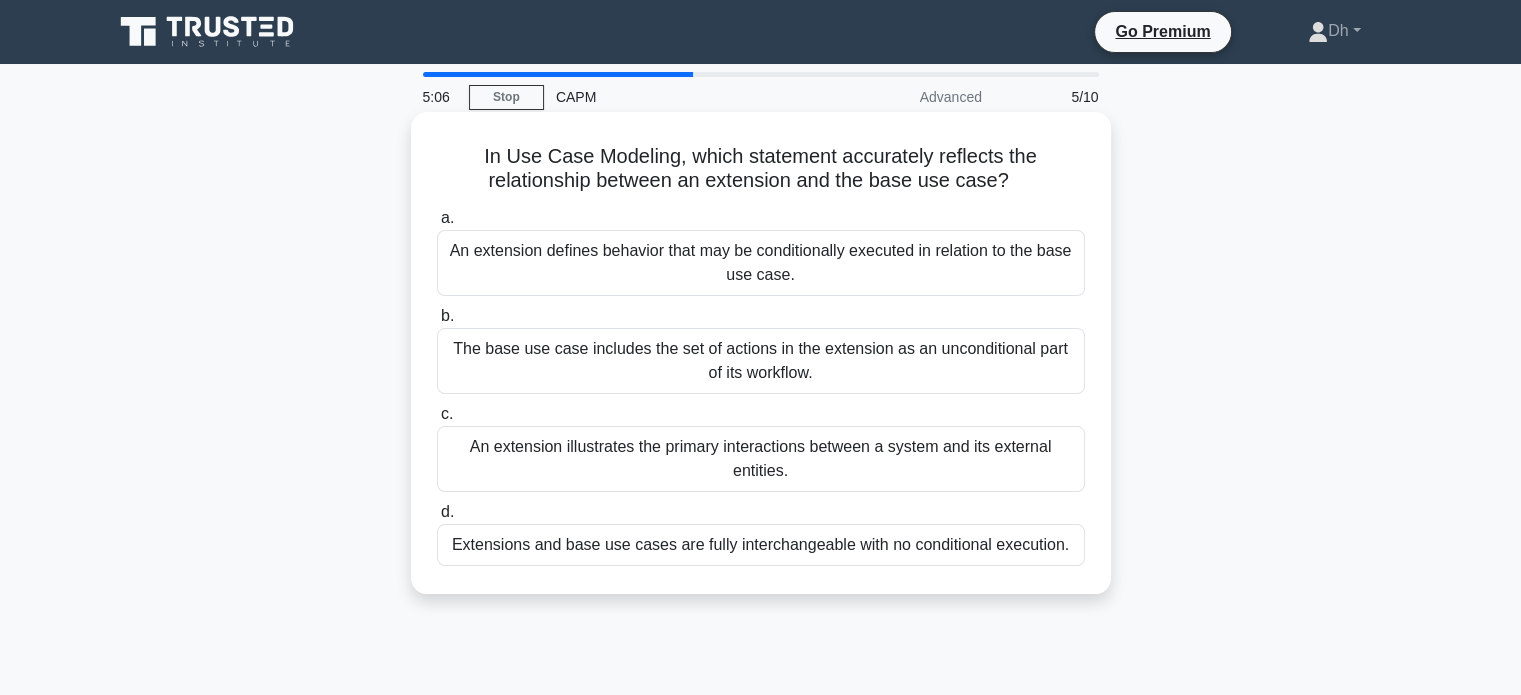 click on "An extension illustrates the primary interactions between a system and its external entities." at bounding box center [761, 459] 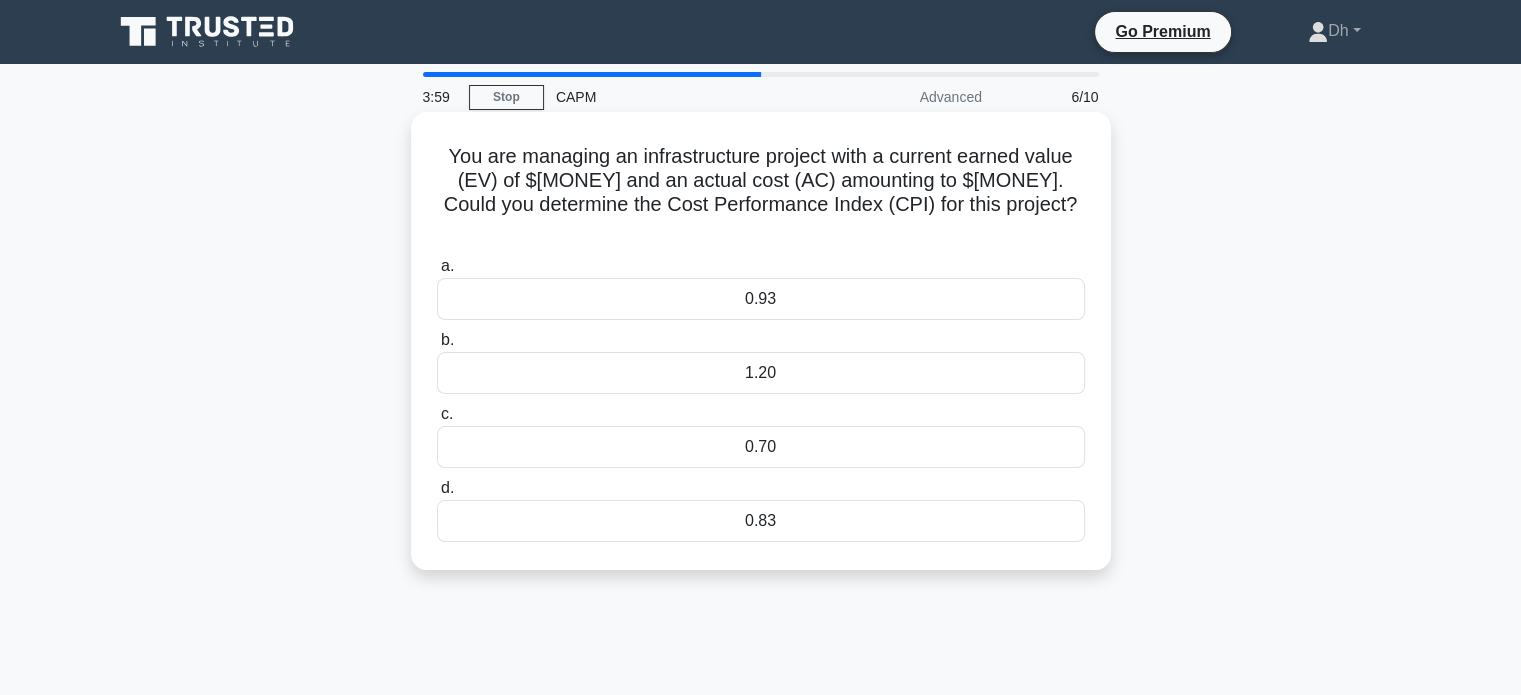 click on "[DECIMAL]" at bounding box center [761, 373] 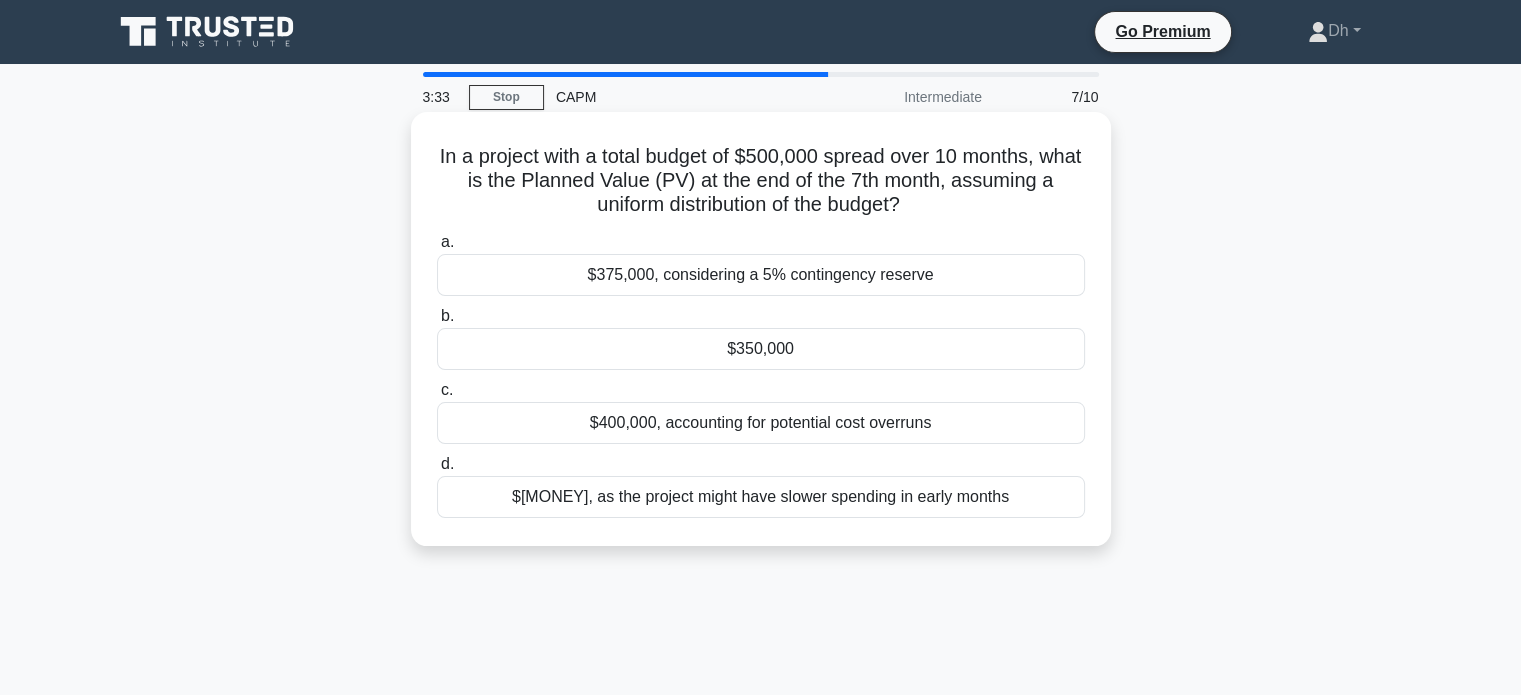 click on "[CURRENCY][NUMBER], considering a [PERCENTAGE] contingency reserve" at bounding box center [761, 275] 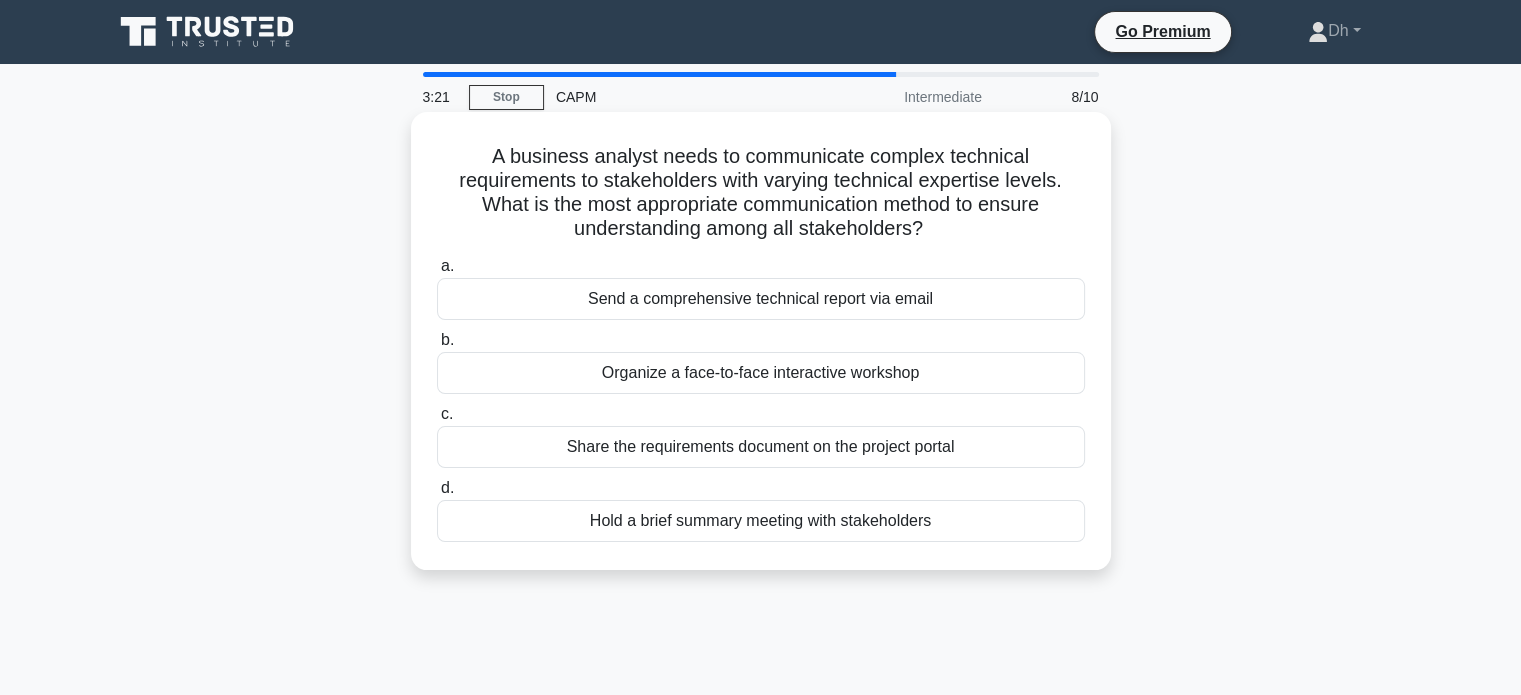 click on "Organize a face-to-face interactive workshop" at bounding box center [761, 373] 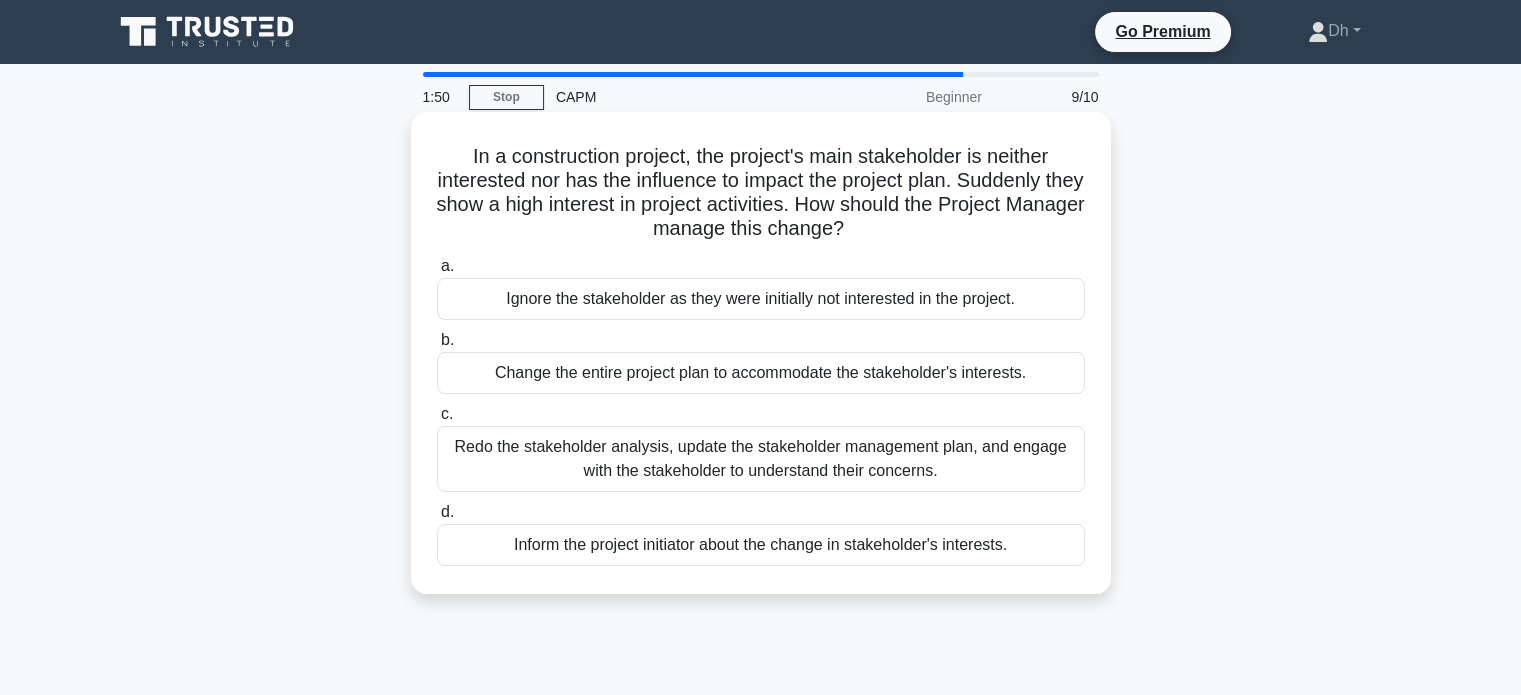 click on "Redo the stakeholder analysis, update the stakeholder management plan, and engage with the stakeholder to understand their concerns." at bounding box center (761, 459) 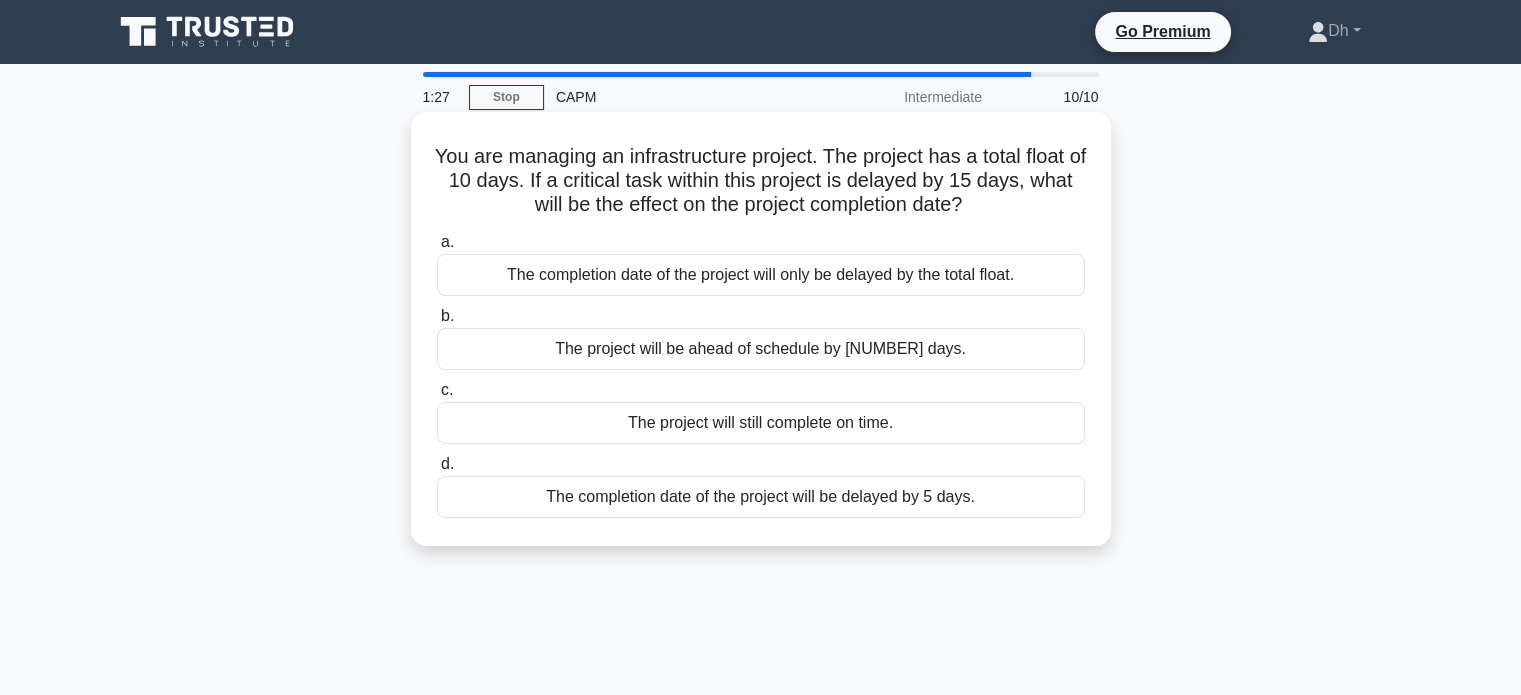 click on "The project will be ahead of schedule by 5 days." at bounding box center [761, 349] 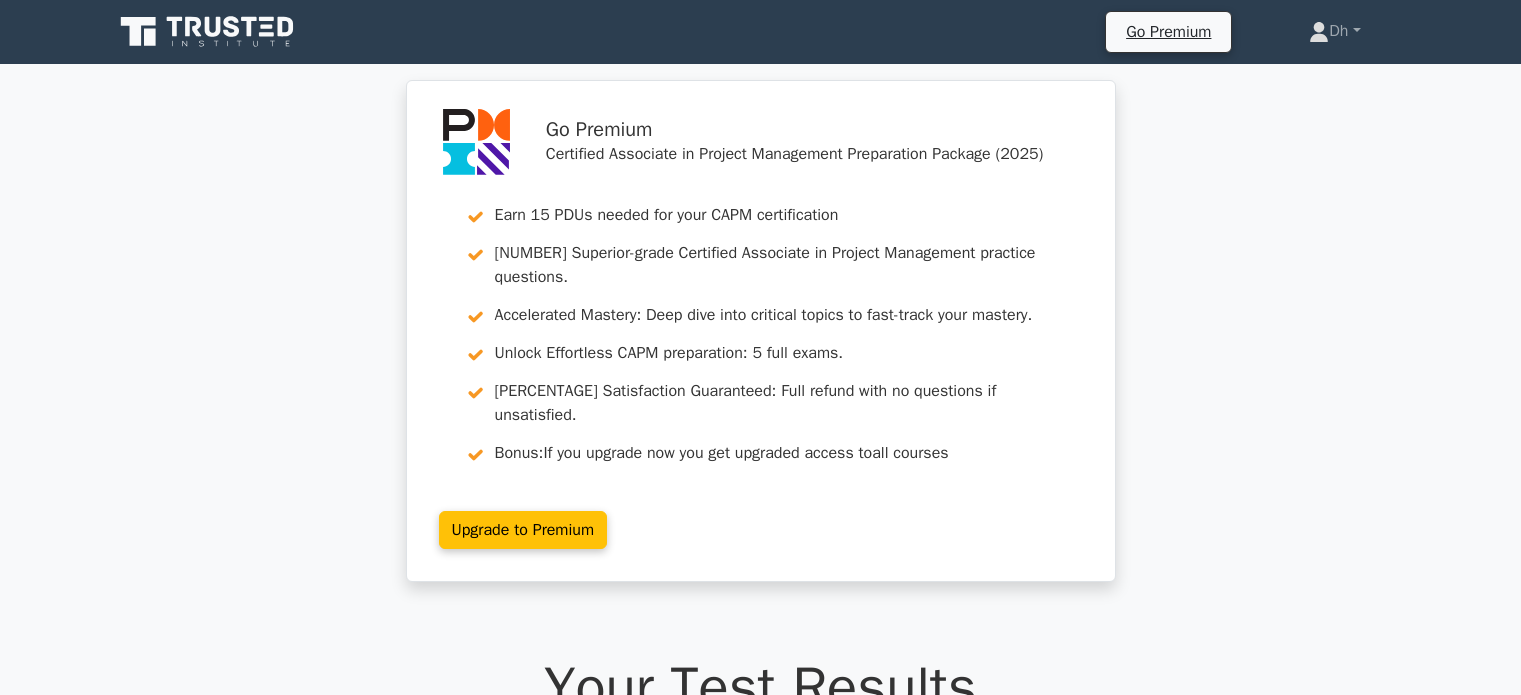 scroll, scrollTop: 400, scrollLeft: 0, axis: vertical 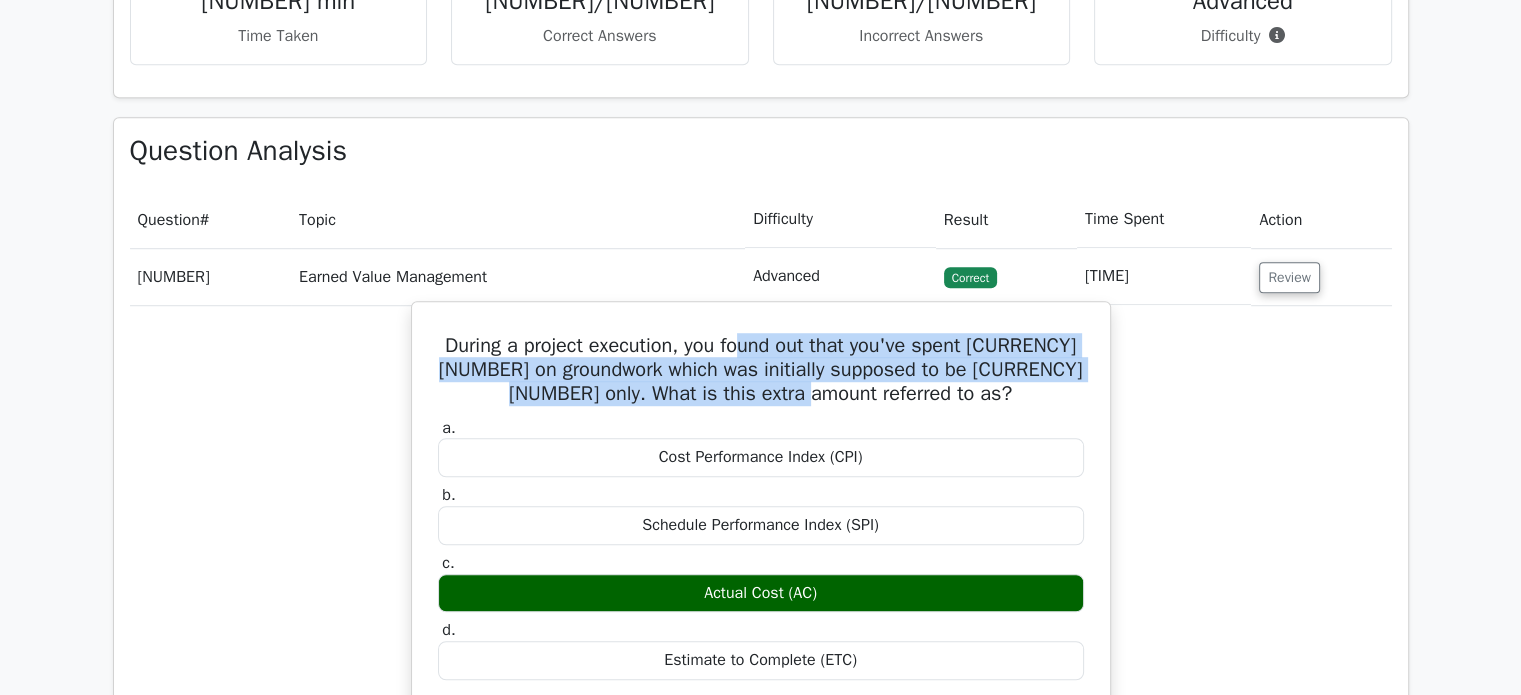 drag, startPoint x: 744, startPoint y: 298, endPoint x: 917, endPoint y: 344, distance: 179.01117 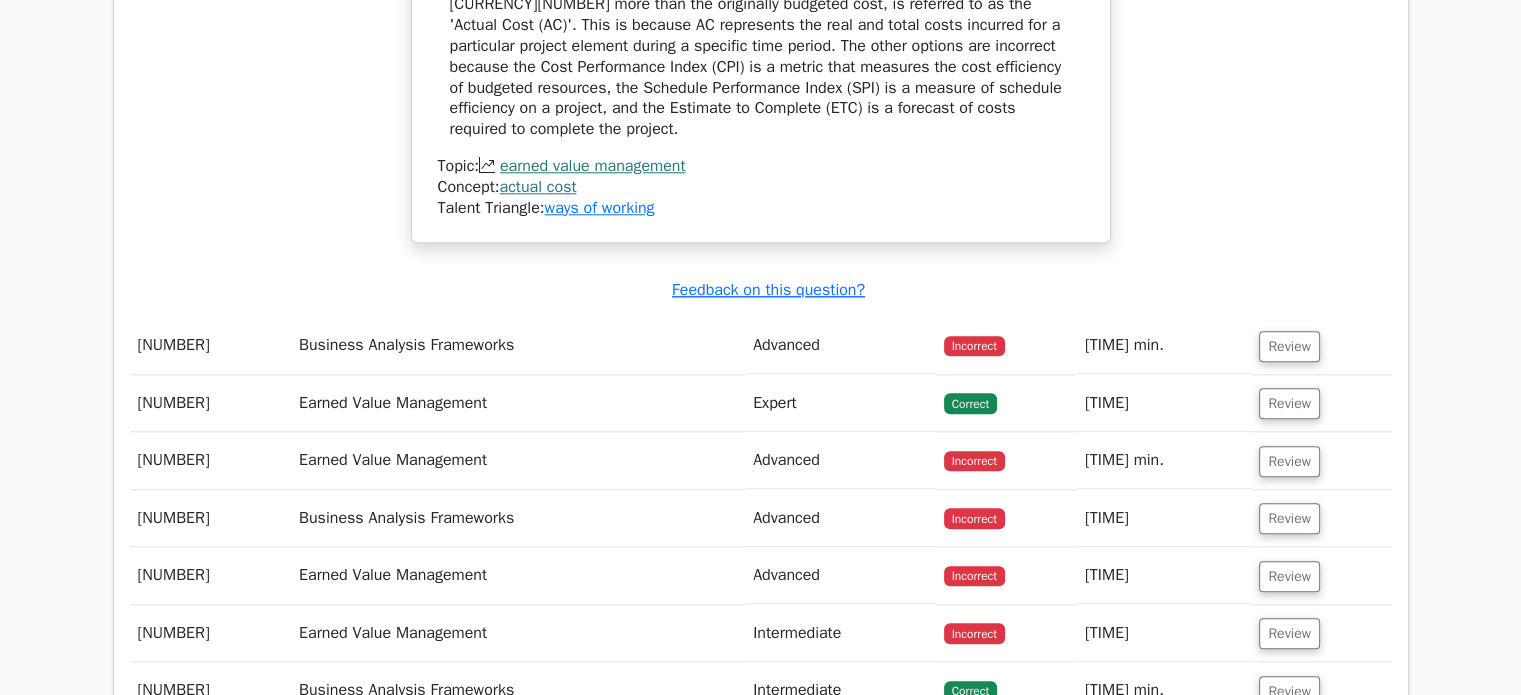scroll, scrollTop: 2100, scrollLeft: 0, axis: vertical 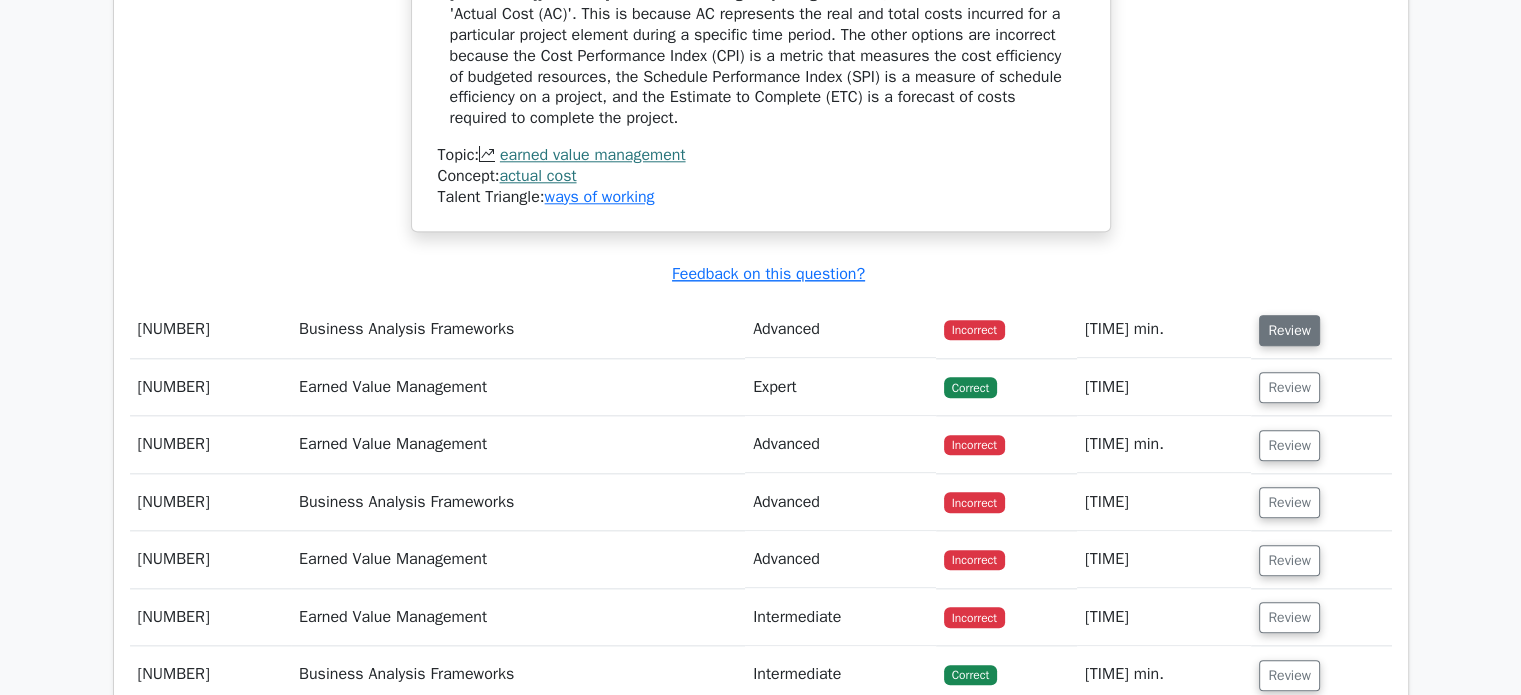 click on "Review" at bounding box center [1289, 330] 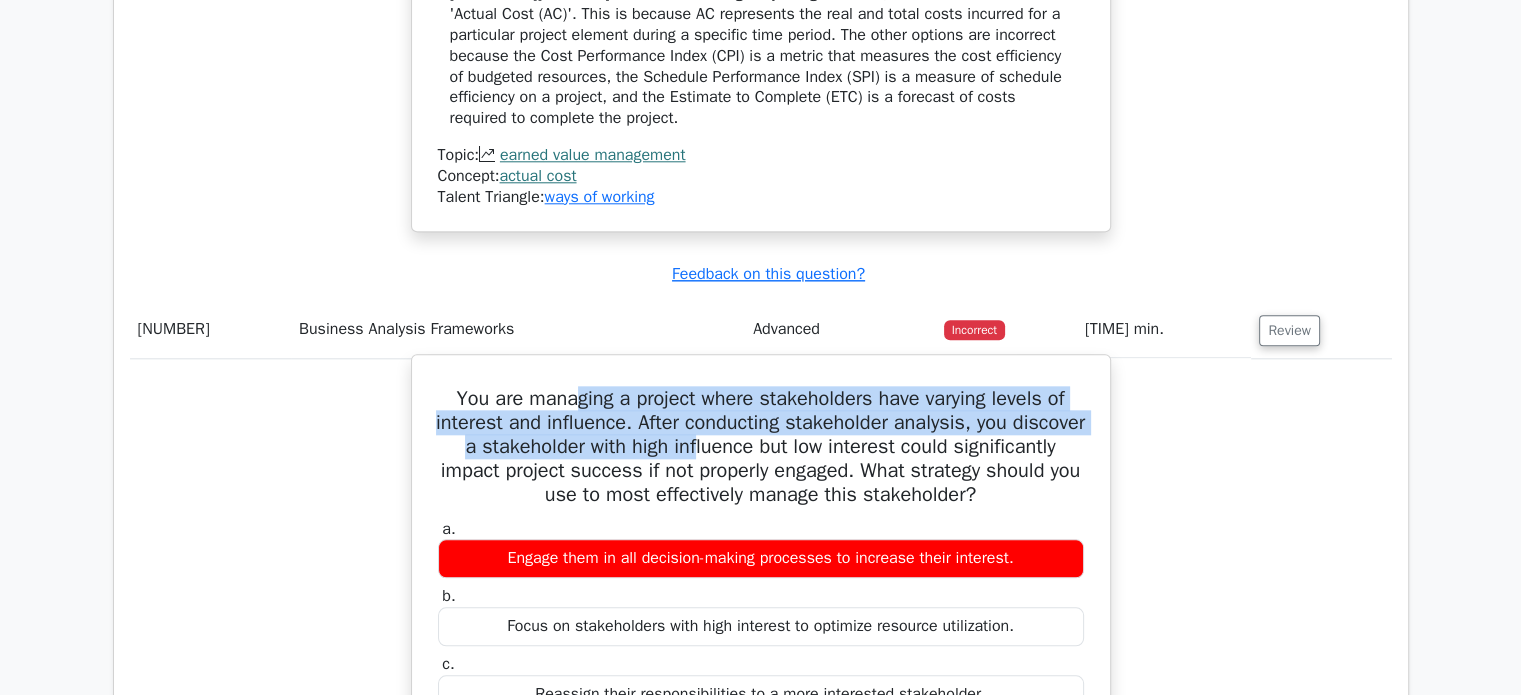 drag, startPoint x: 572, startPoint y: 348, endPoint x: 788, endPoint y: 395, distance: 221.05429 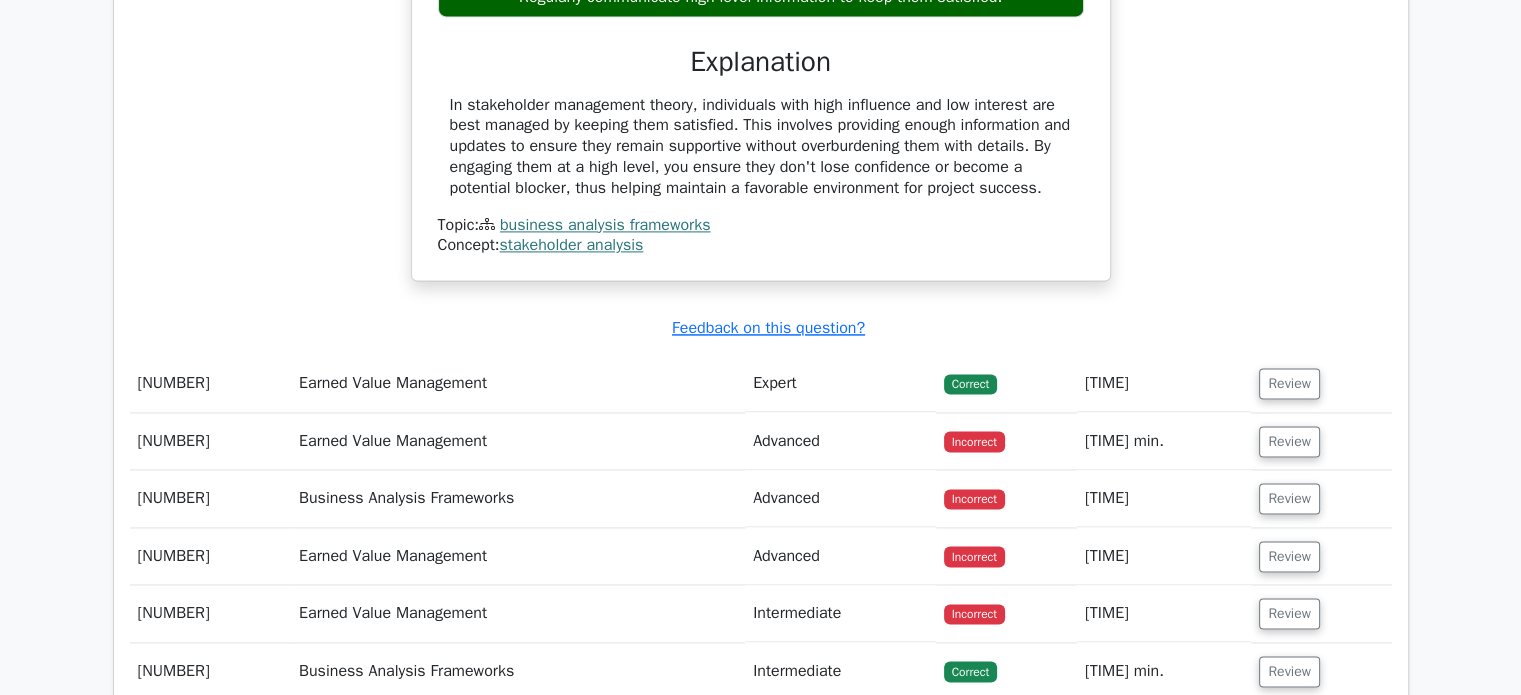 scroll, scrollTop: 2900, scrollLeft: 0, axis: vertical 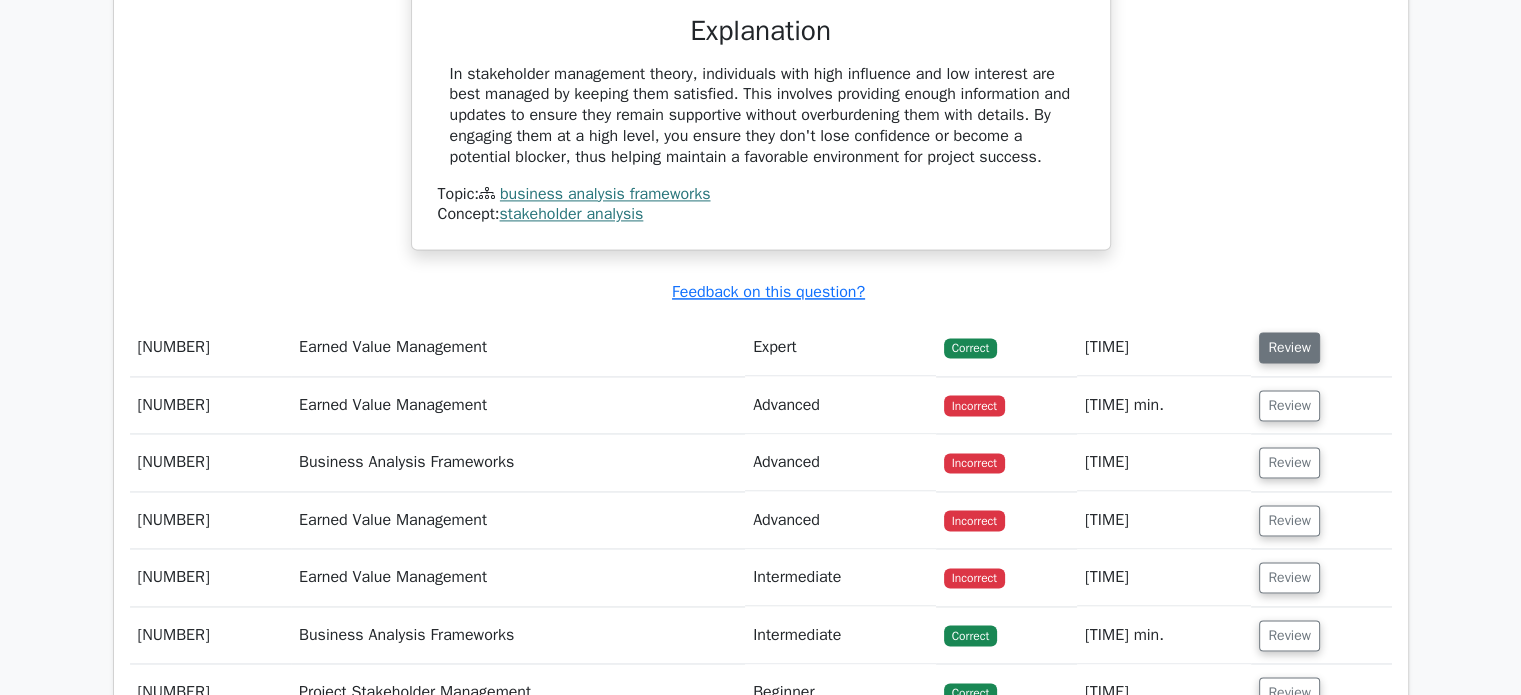 click on "Review" at bounding box center [1289, 347] 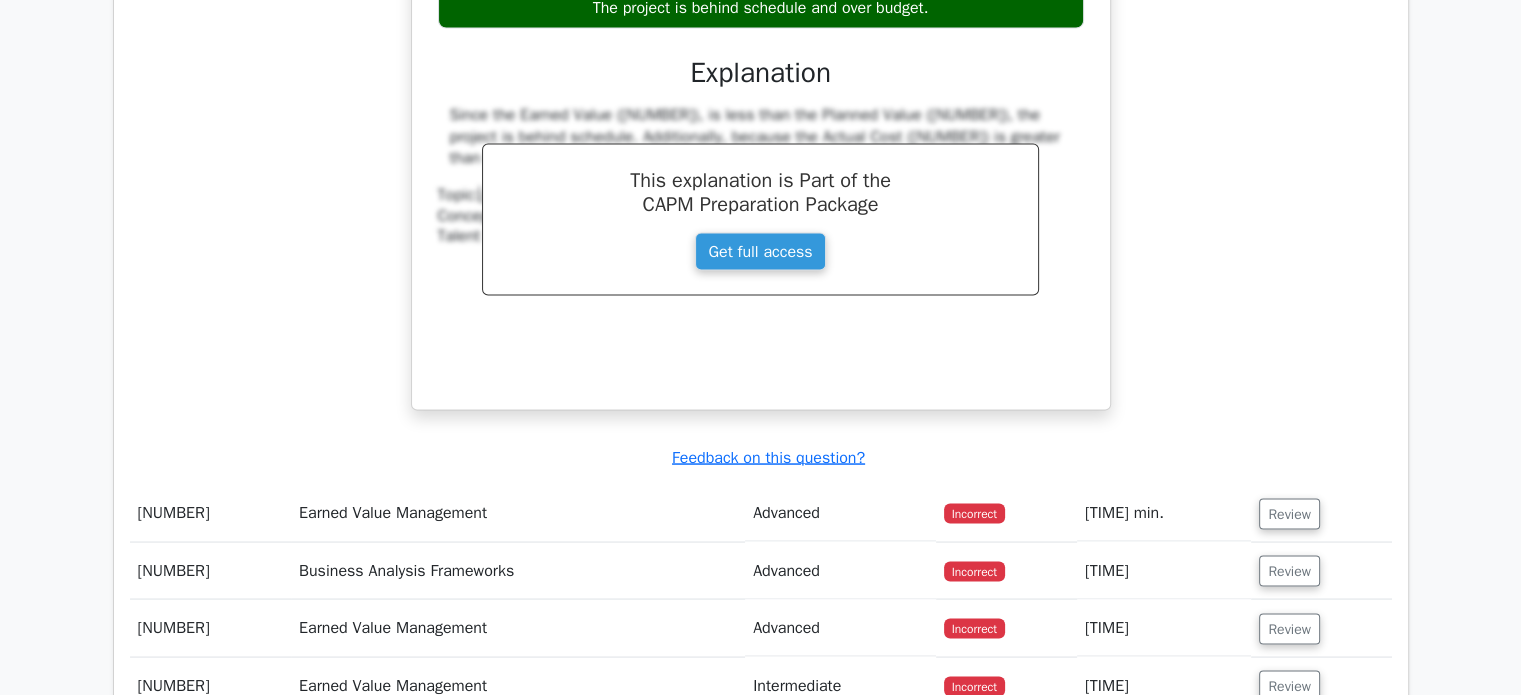 scroll, scrollTop: 3800, scrollLeft: 0, axis: vertical 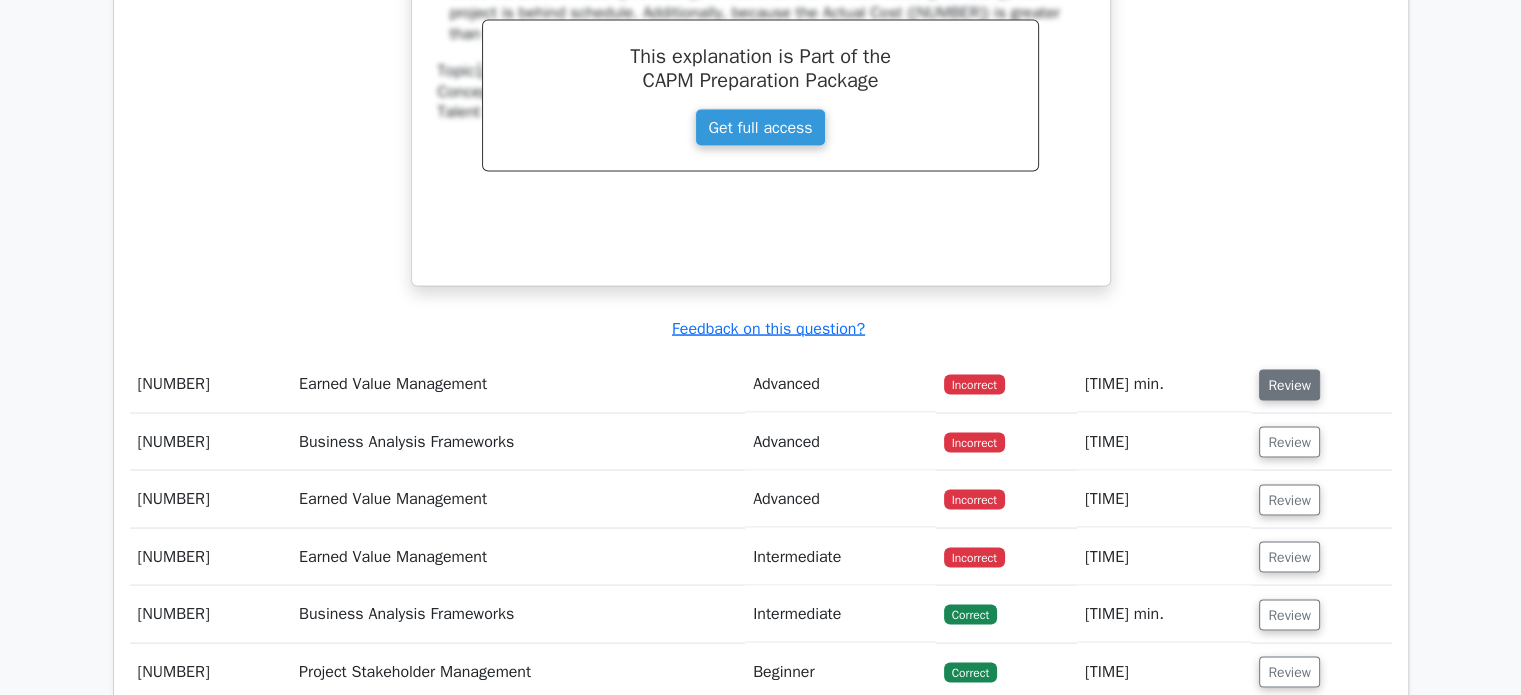 click on "Review" at bounding box center [1289, 384] 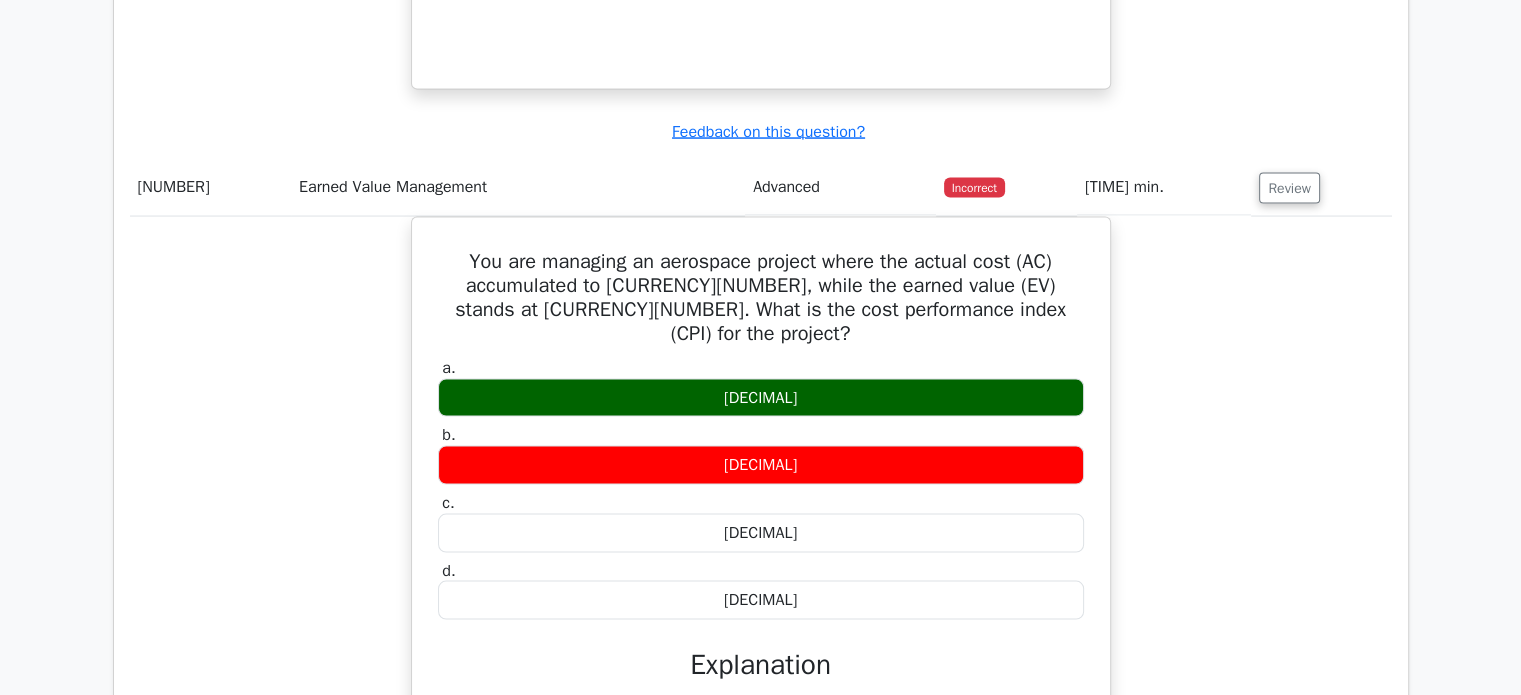 scroll, scrollTop: 4000, scrollLeft: 0, axis: vertical 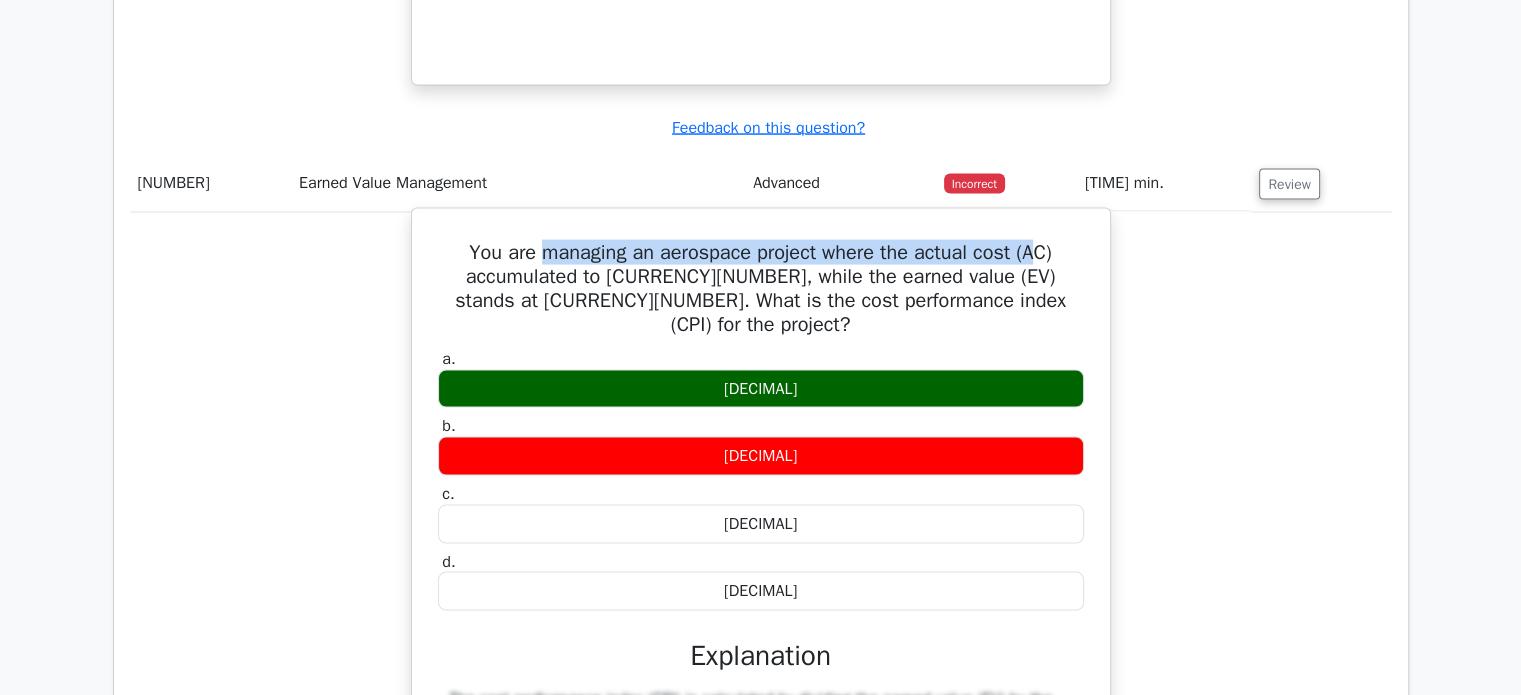 drag, startPoint x: 537, startPoint y: 199, endPoint x: 1036, endPoint y: 202, distance: 499.00903 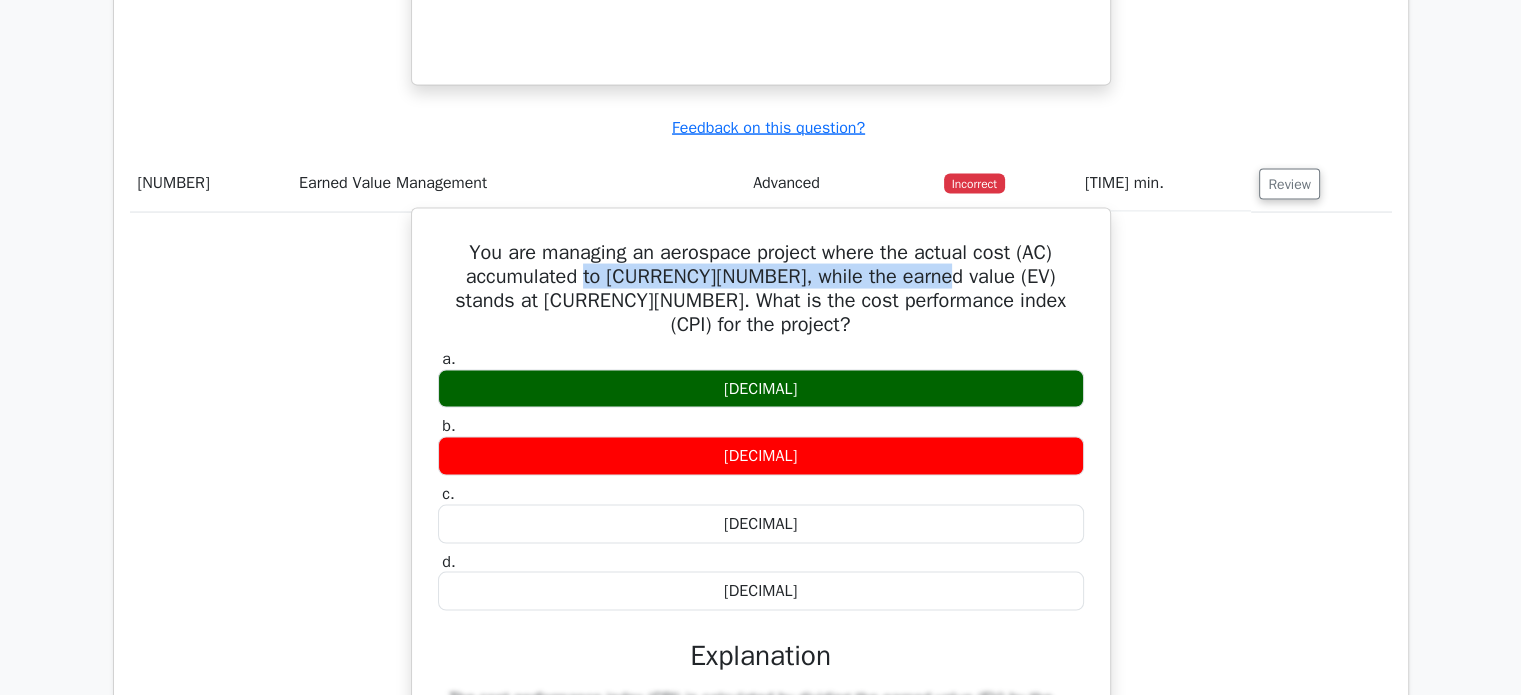 drag, startPoint x: 594, startPoint y: 221, endPoint x: 943, endPoint y: 221, distance: 349 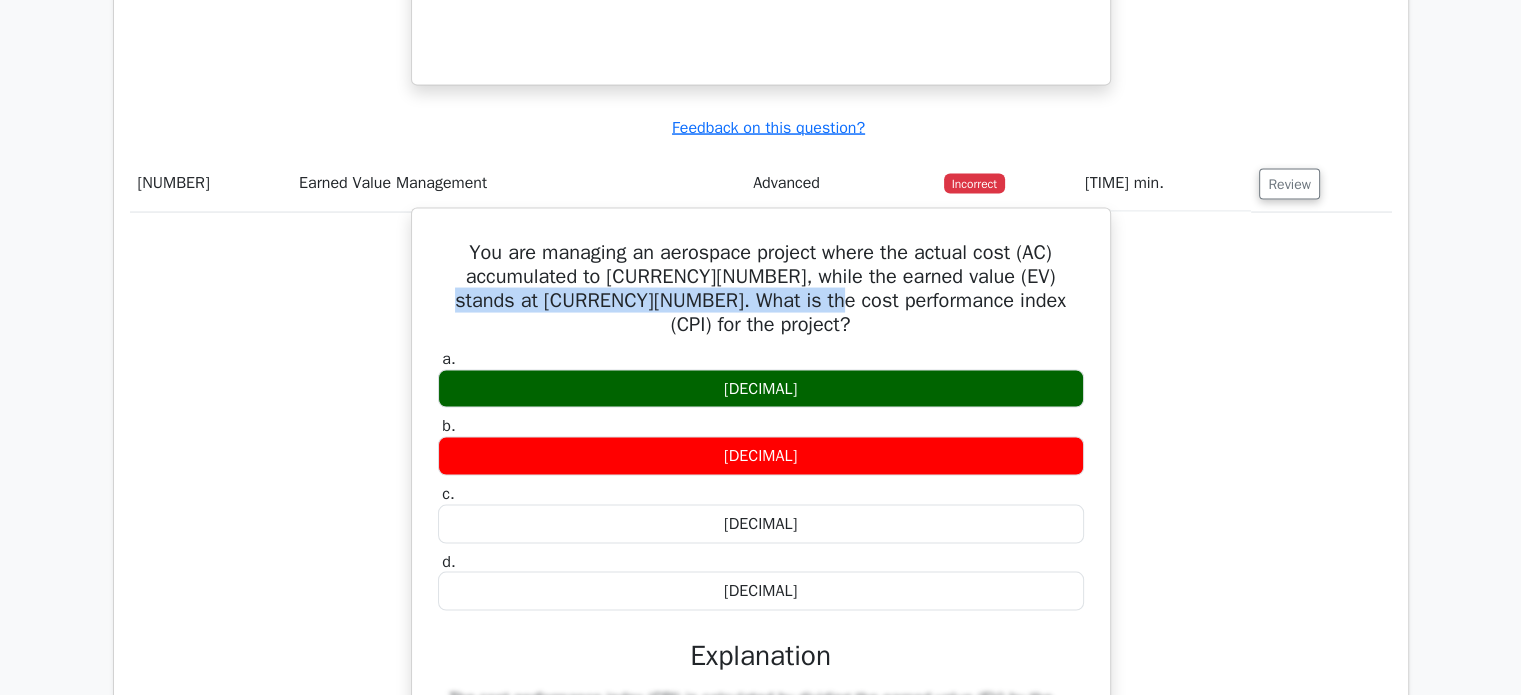 drag, startPoint x: 459, startPoint y: 252, endPoint x: 829, endPoint y: 243, distance: 370.10944 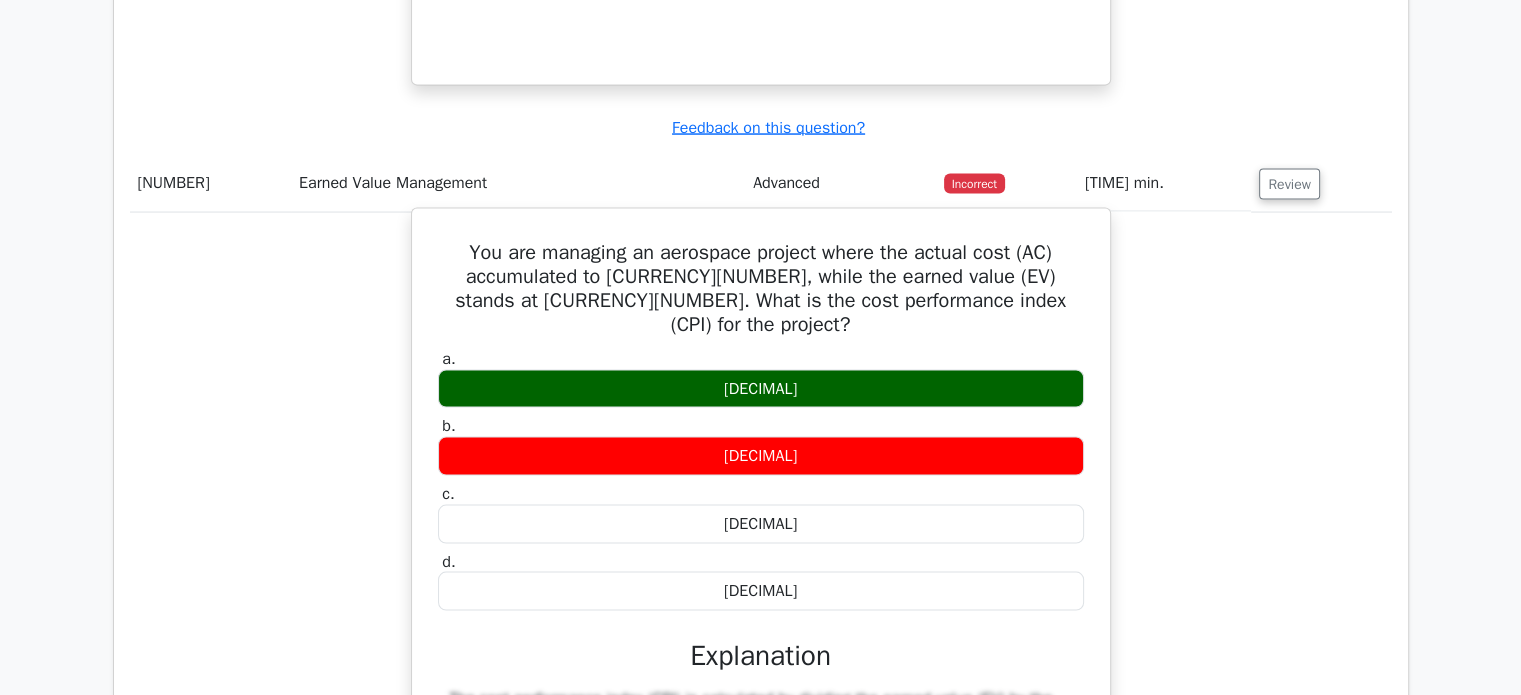 drag, startPoint x: 740, startPoint y: 369, endPoint x: 764, endPoint y: 369, distance: 24 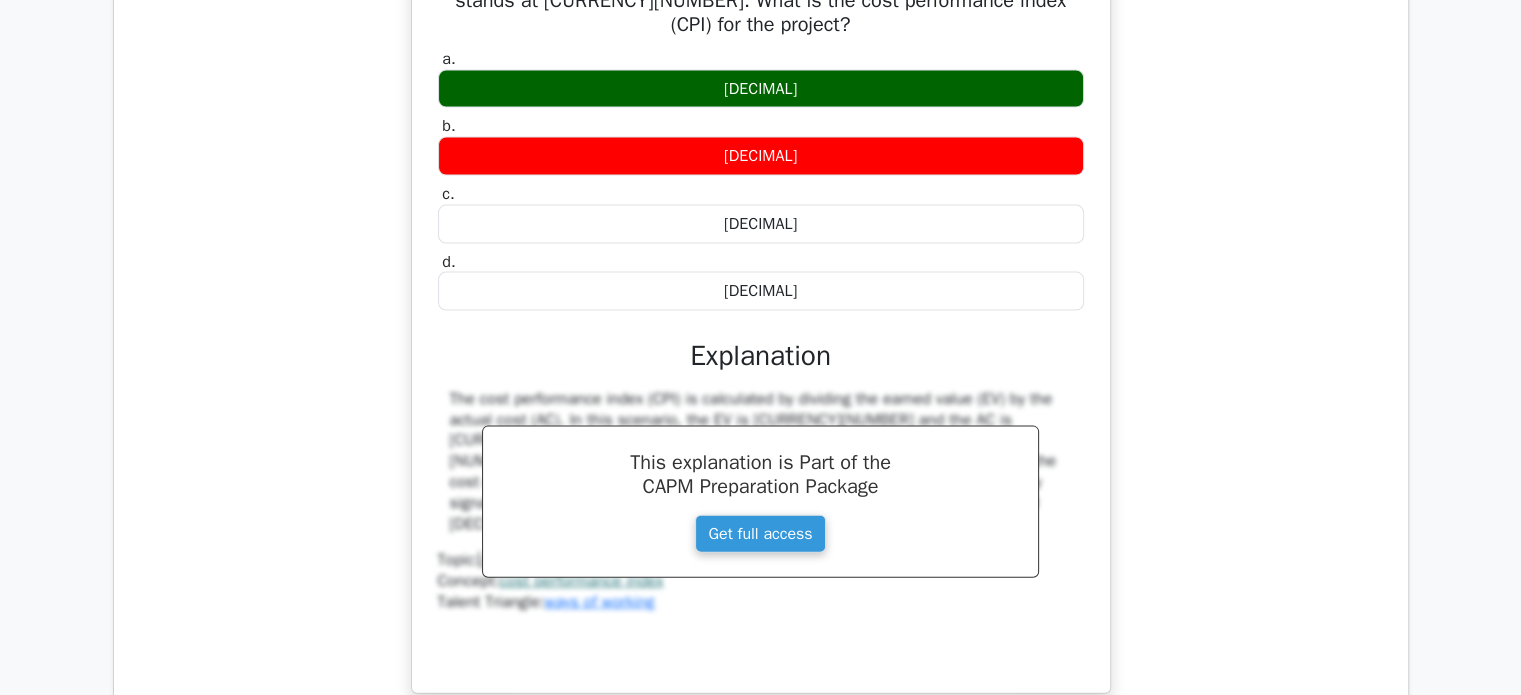 scroll, scrollTop: 3900, scrollLeft: 0, axis: vertical 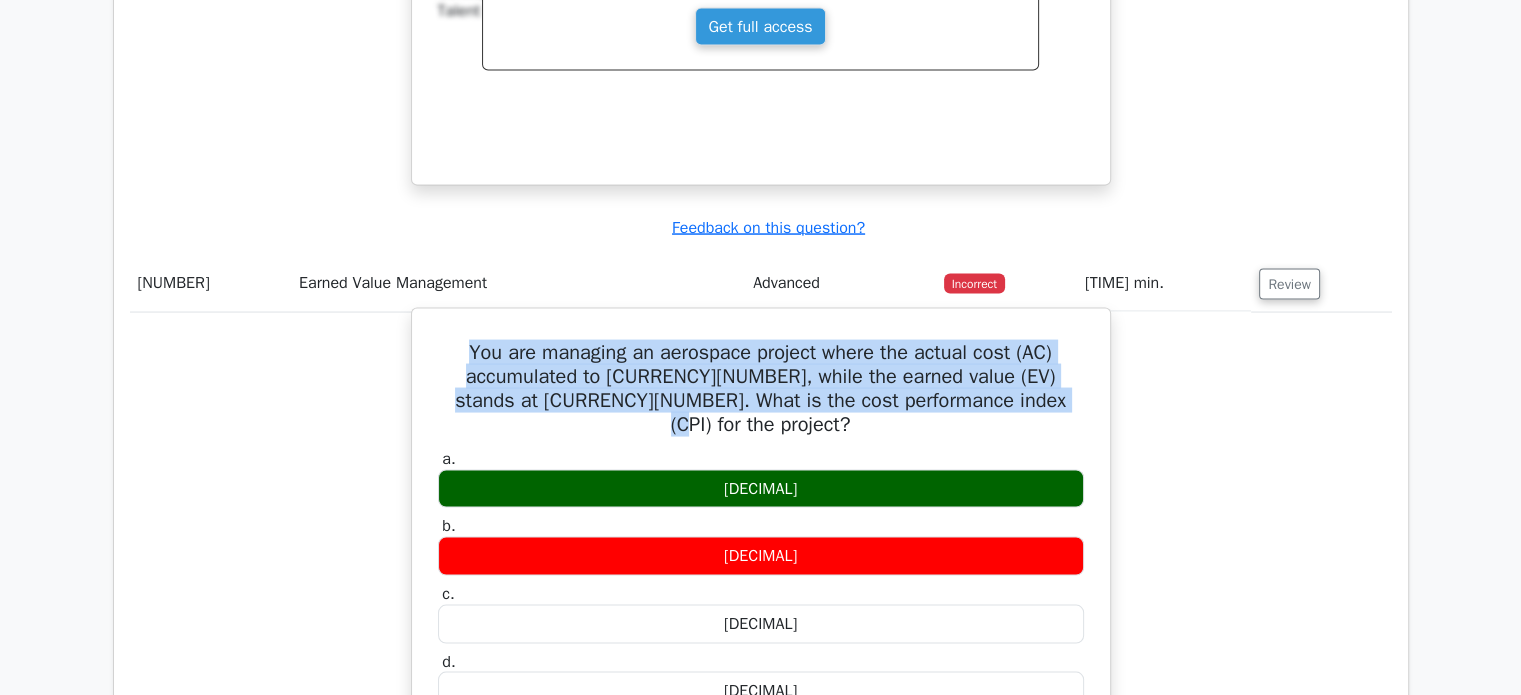 drag, startPoint x: 1071, startPoint y: 349, endPoint x: 462, endPoint y: 303, distance: 610.7348 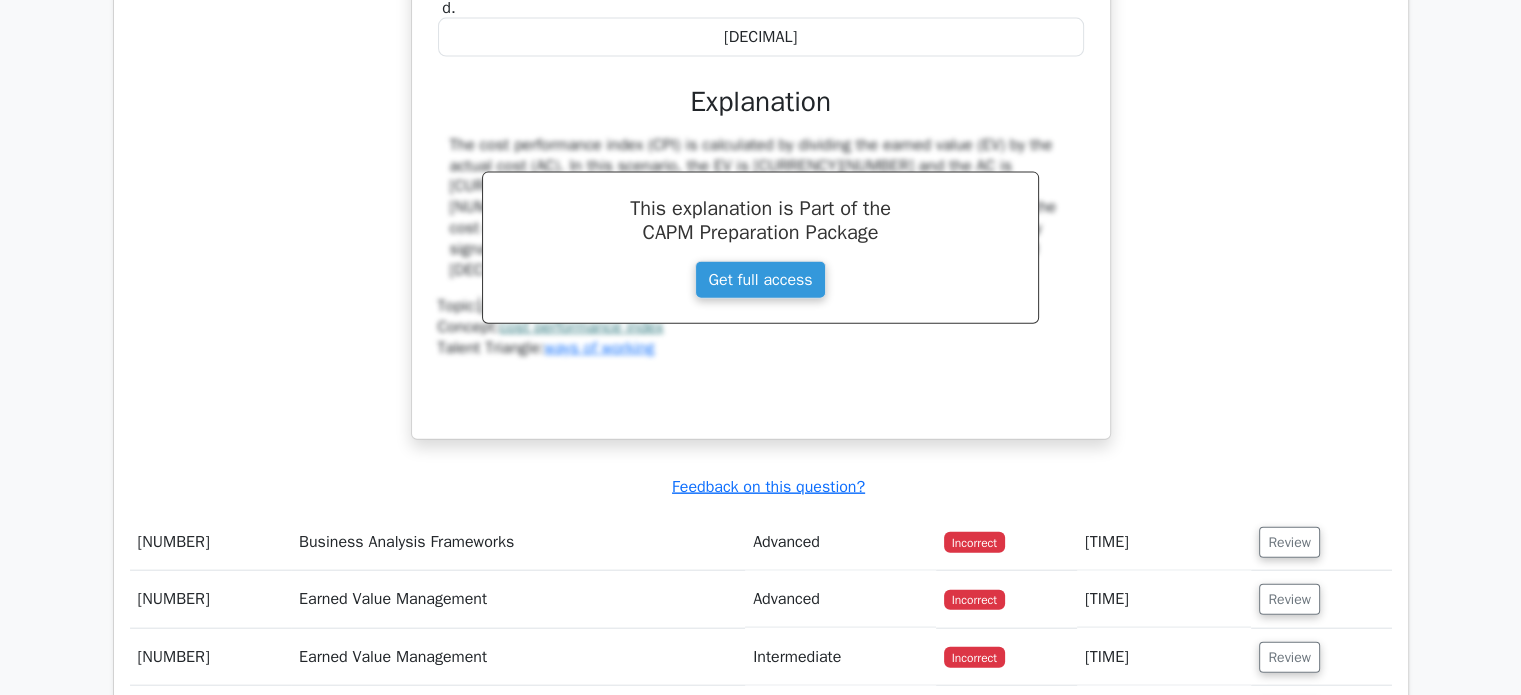 scroll, scrollTop: 4600, scrollLeft: 0, axis: vertical 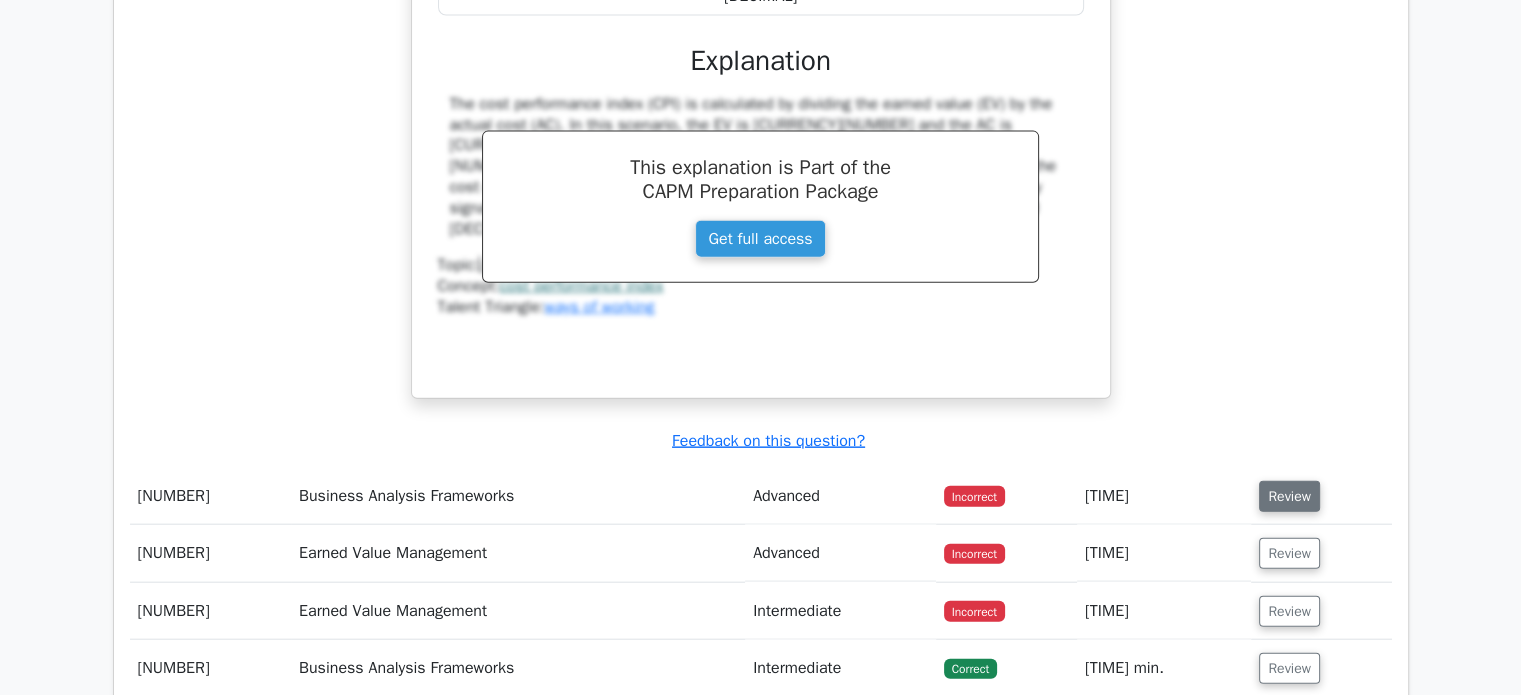 click on "Review" at bounding box center [1289, 496] 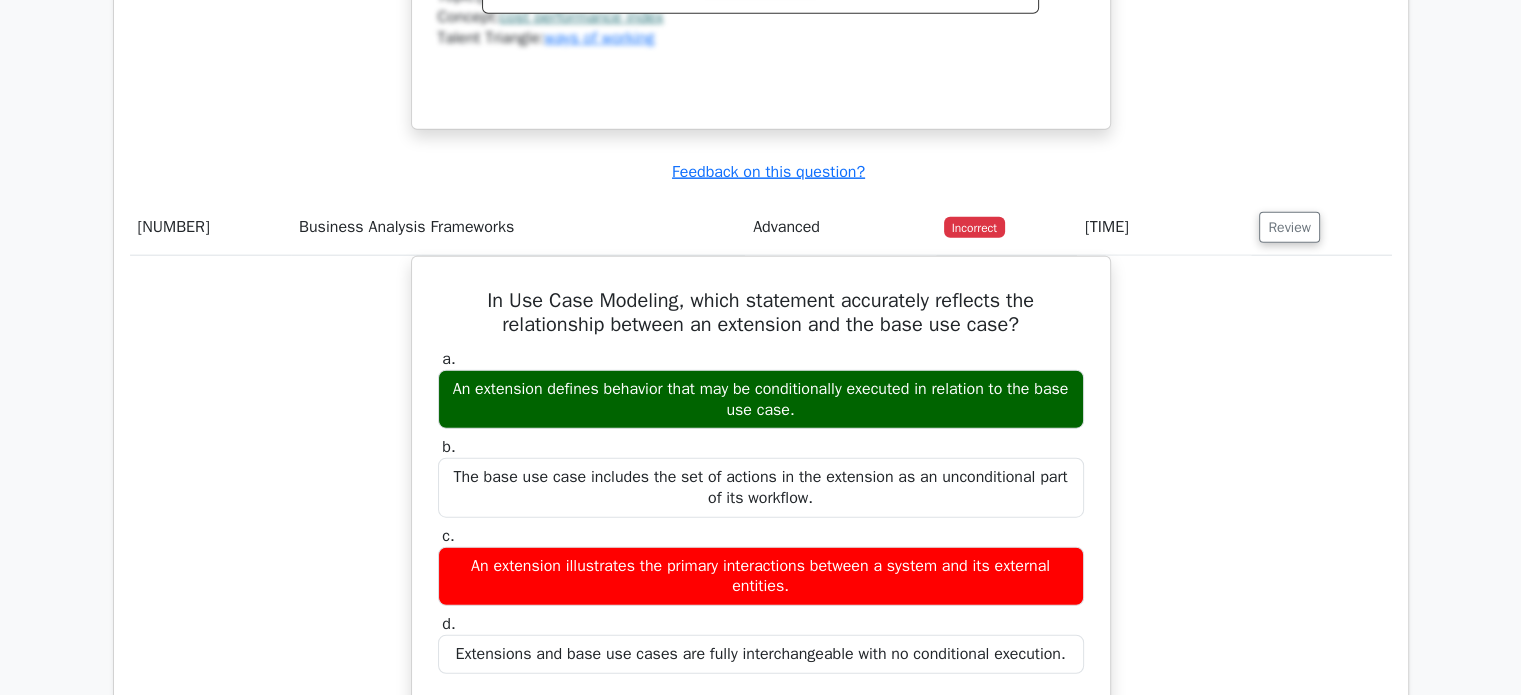 scroll, scrollTop: 4900, scrollLeft: 0, axis: vertical 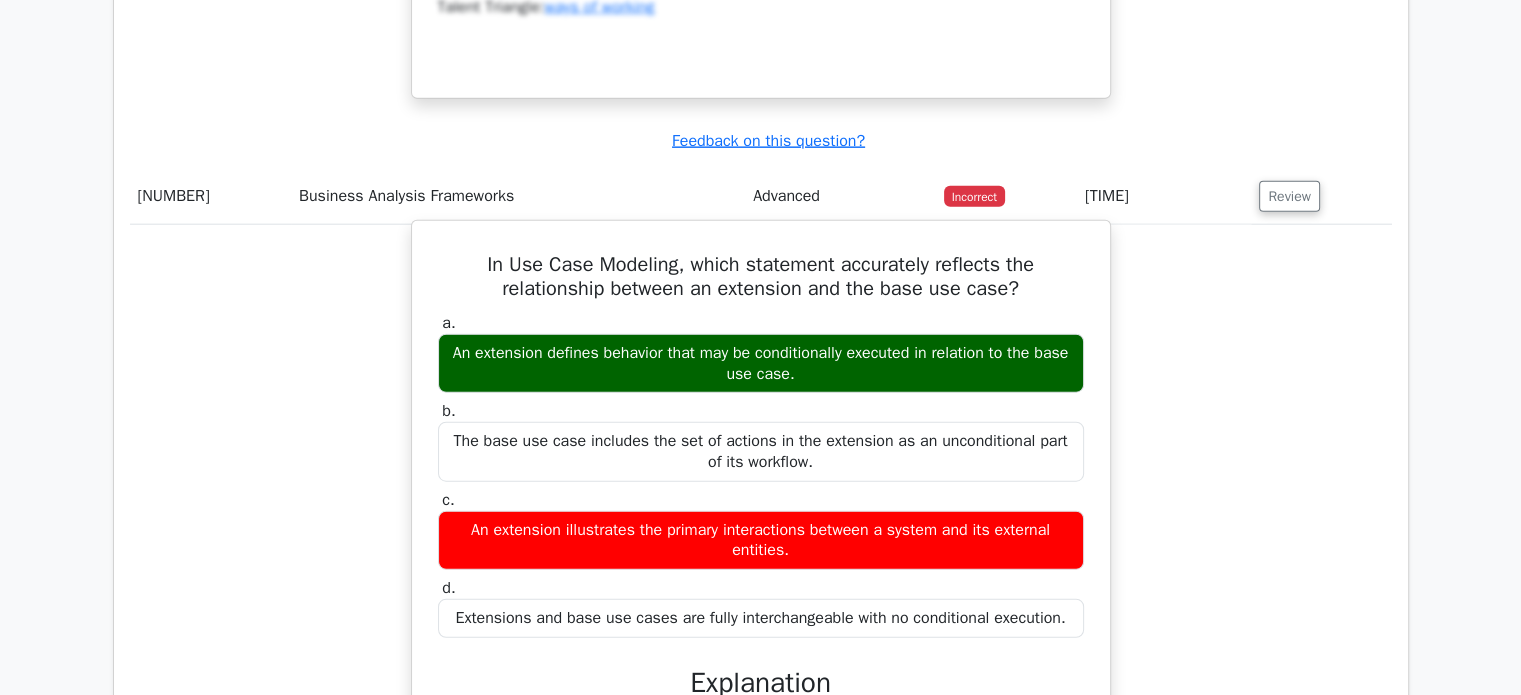 drag, startPoint x: 460, startPoint y: 269, endPoint x: 795, endPoint y: 251, distance: 335.48325 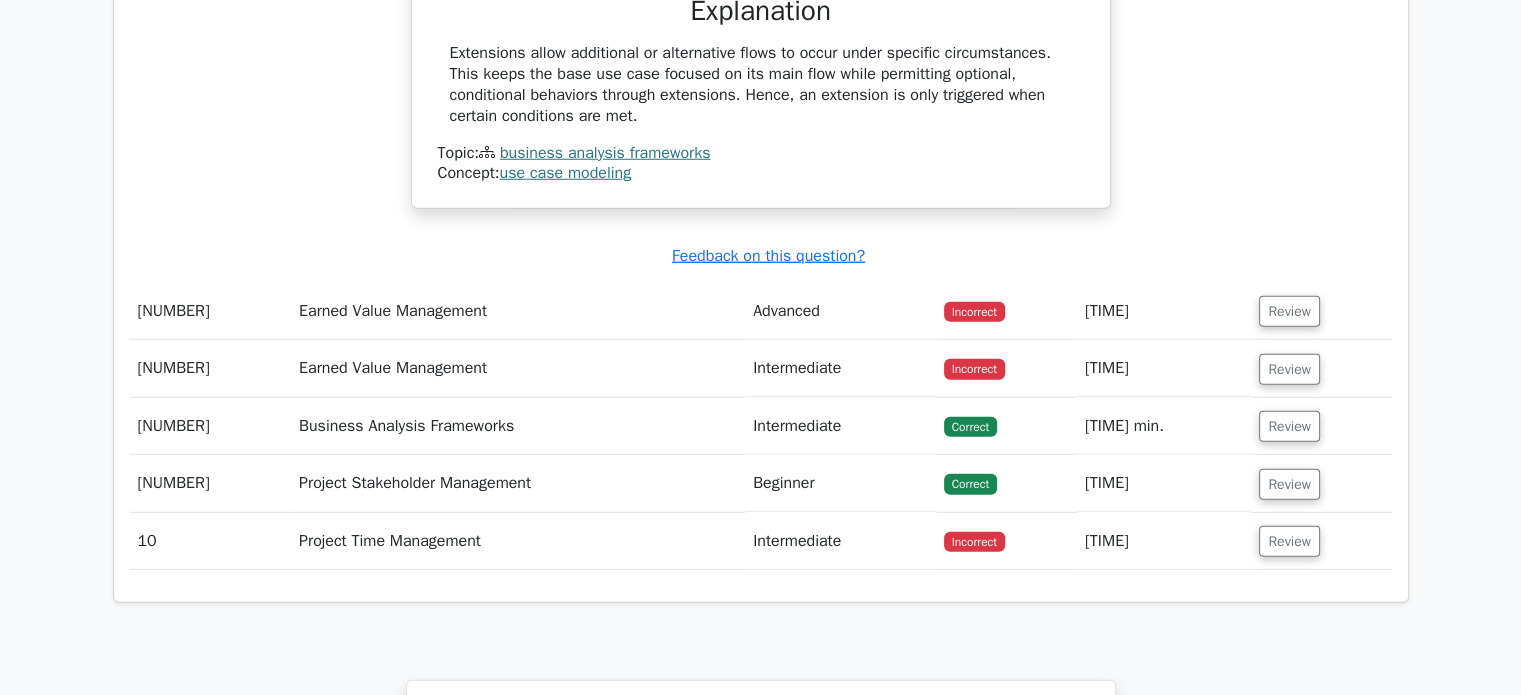 scroll, scrollTop: 5600, scrollLeft: 0, axis: vertical 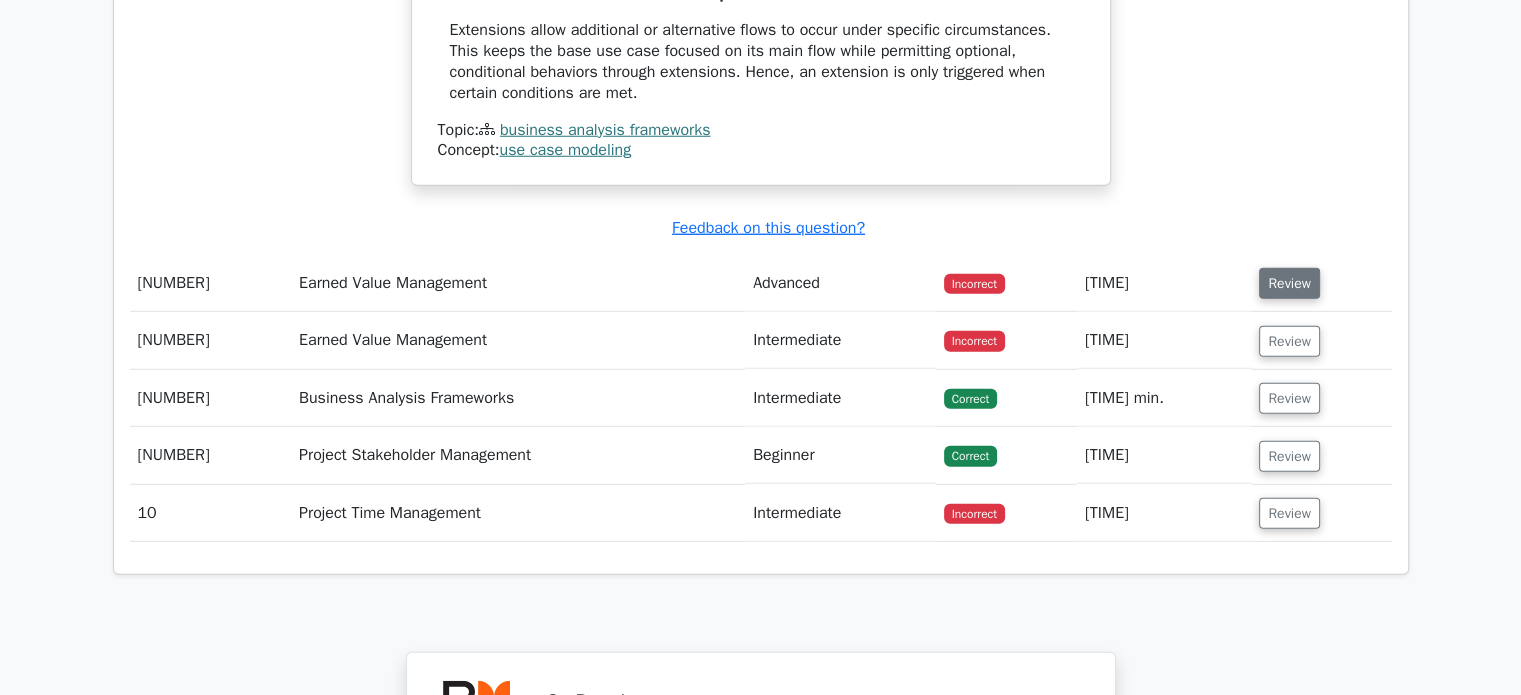 click on "Review" at bounding box center (1289, 283) 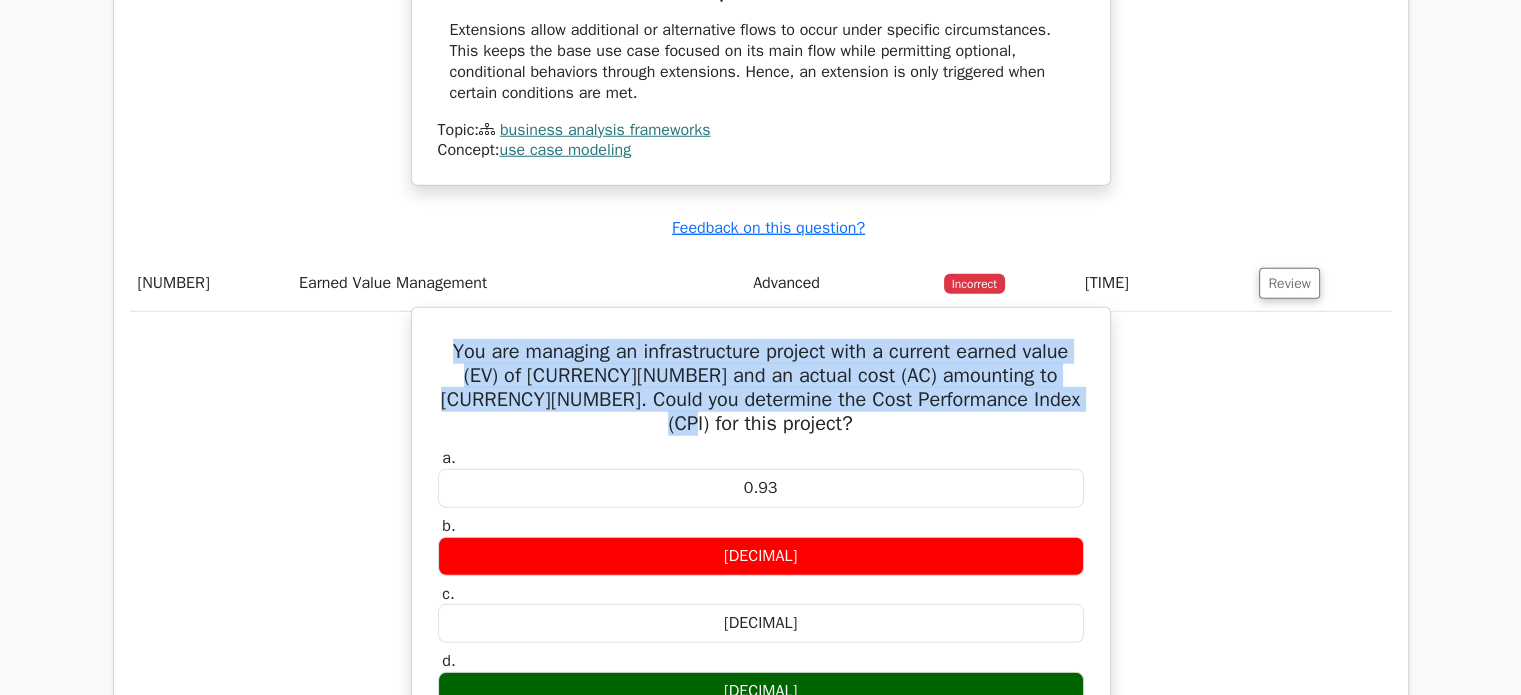 drag, startPoint x: 1054, startPoint y: 314, endPoint x: 435, endPoint y: 271, distance: 620.49176 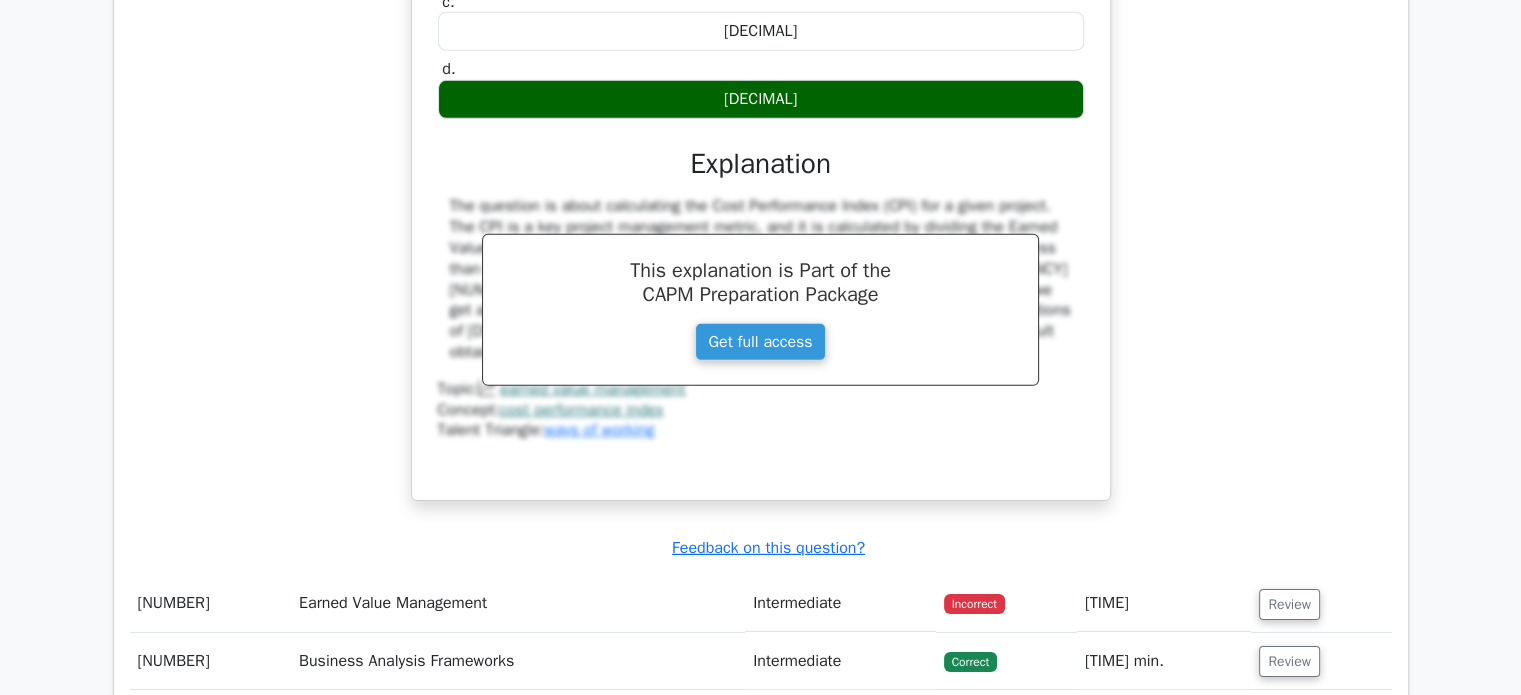 scroll, scrollTop: 6300, scrollLeft: 0, axis: vertical 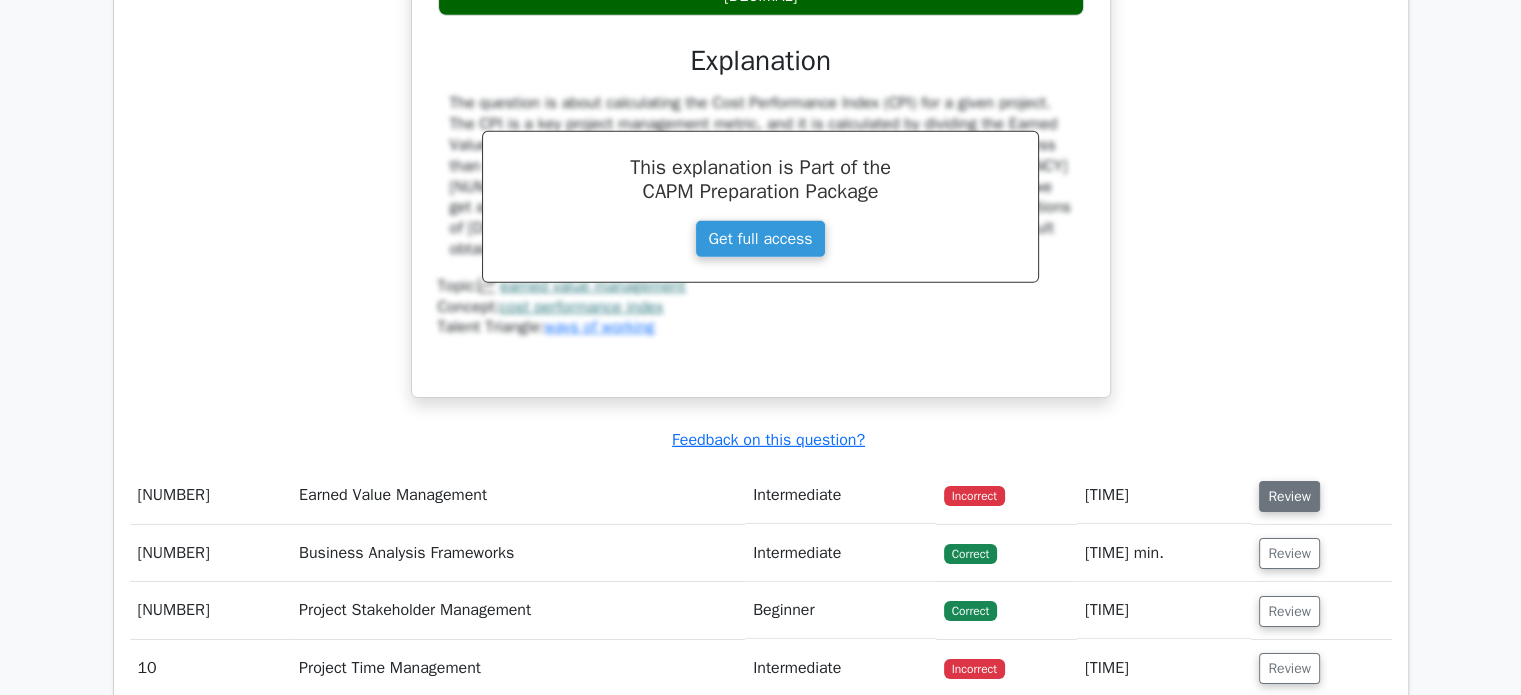 click on "Review" at bounding box center (1289, 496) 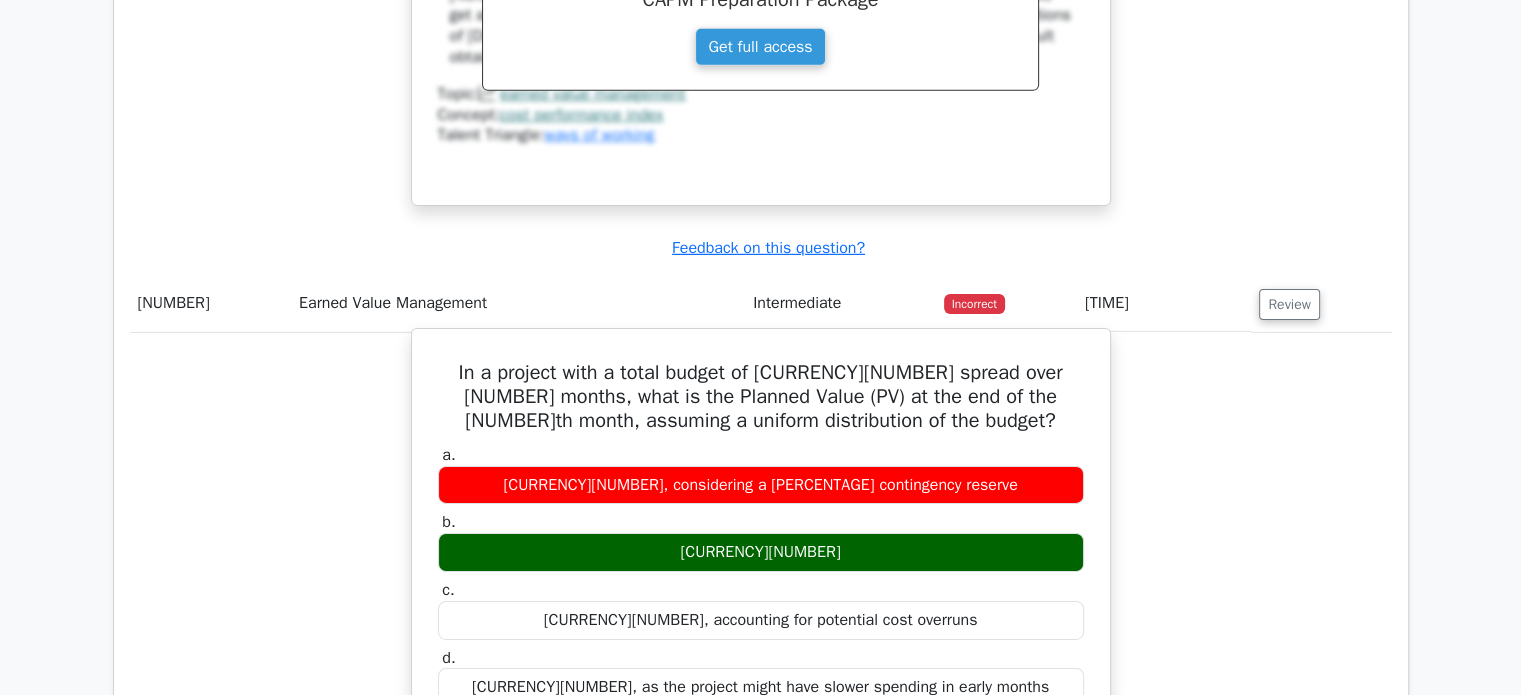 scroll, scrollTop: 6500, scrollLeft: 0, axis: vertical 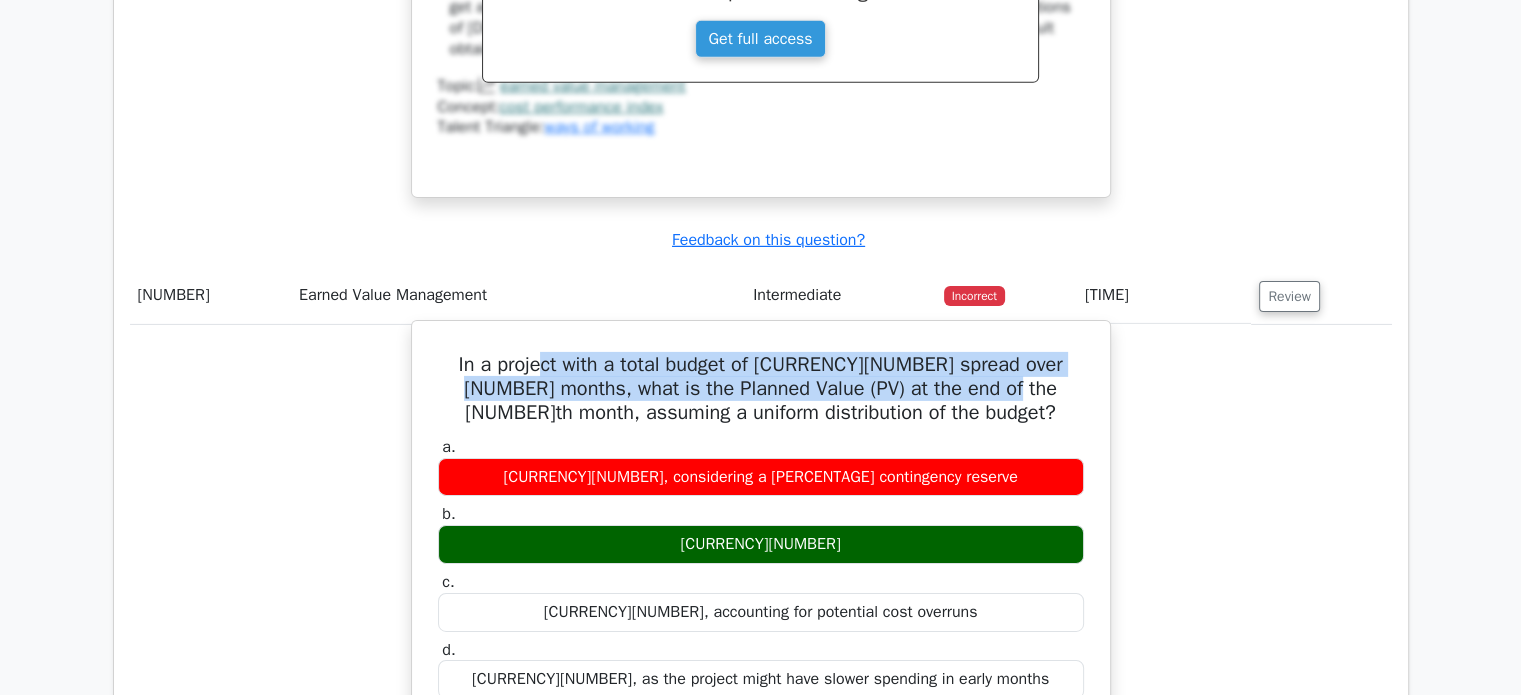 drag, startPoint x: 539, startPoint y: 258, endPoint x: 979, endPoint y: 271, distance: 440.19202 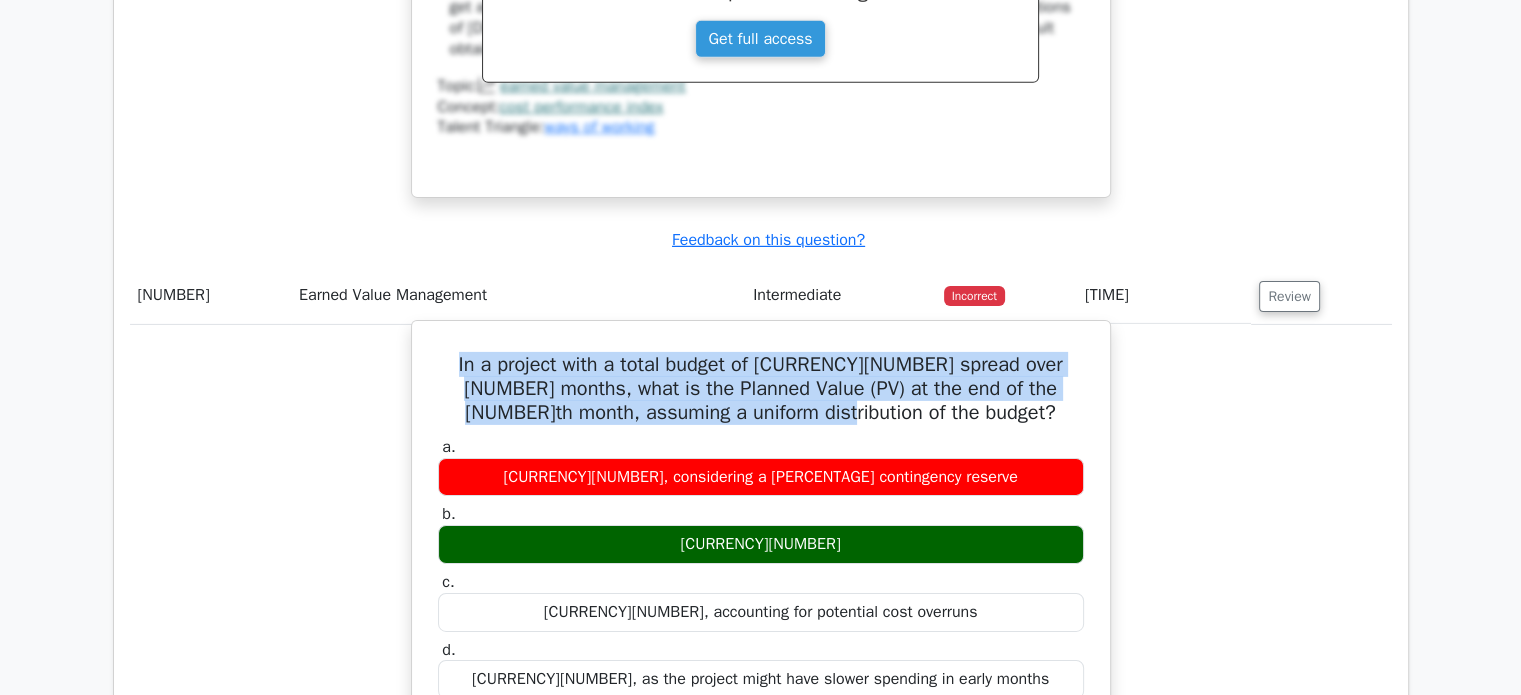 drag, startPoint x: 956, startPoint y: 295, endPoint x: 447, endPoint y: 256, distance: 510.4919 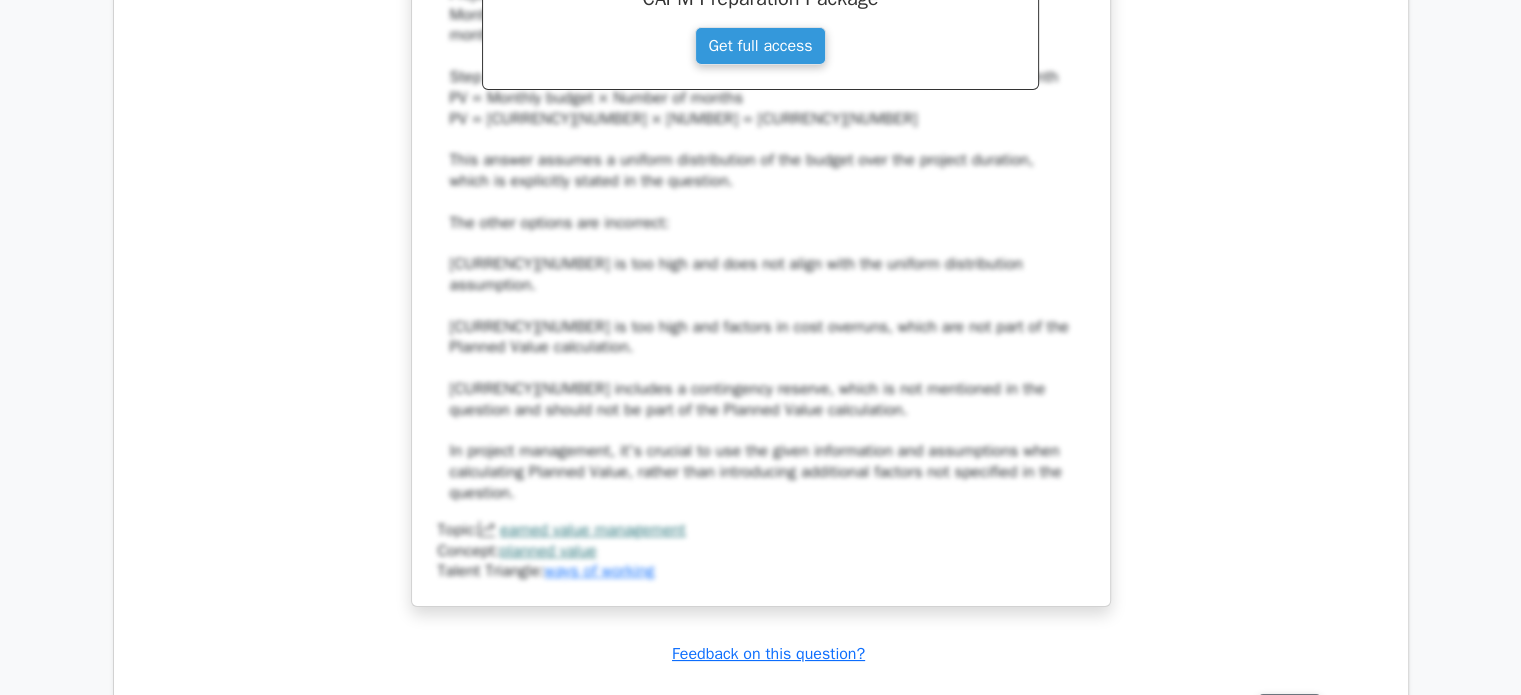 scroll, scrollTop: 7600, scrollLeft: 0, axis: vertical 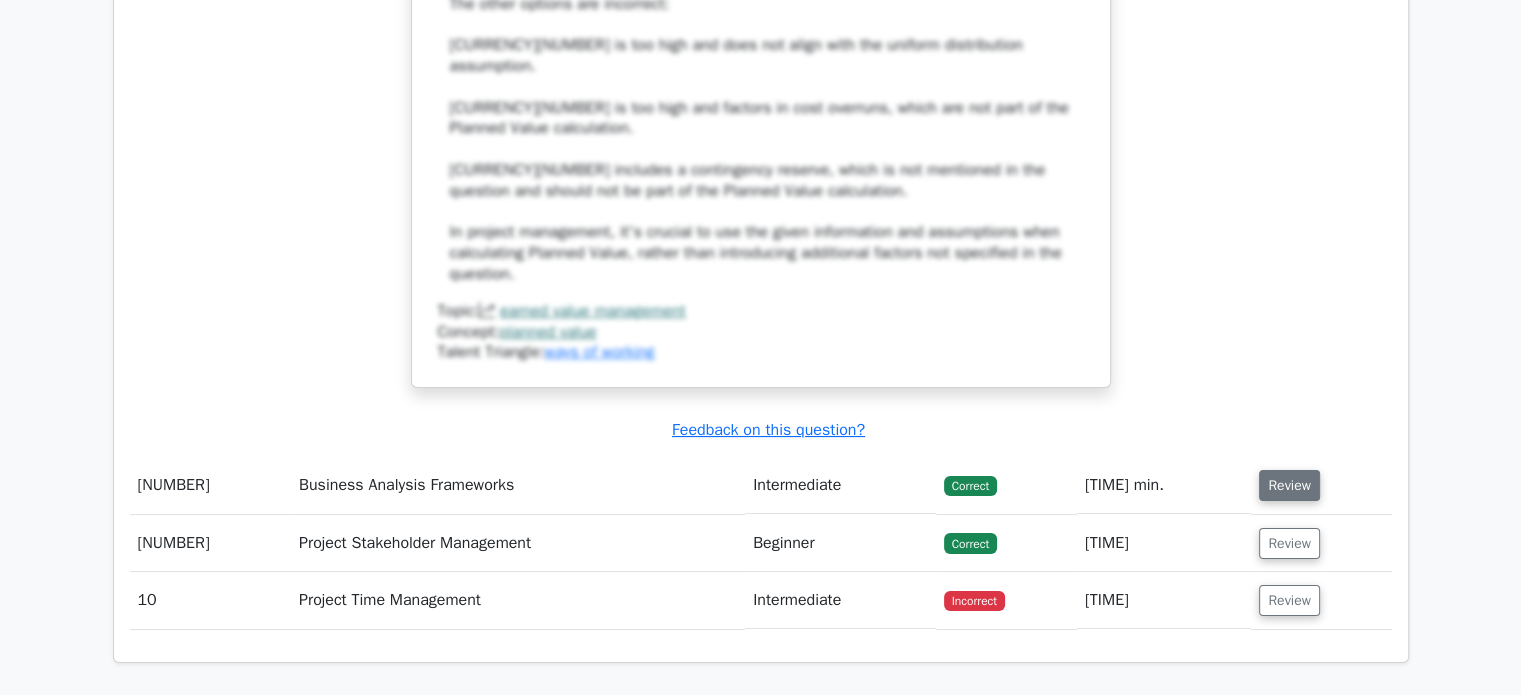 click on "Review" at bounding box center [1289, 485] 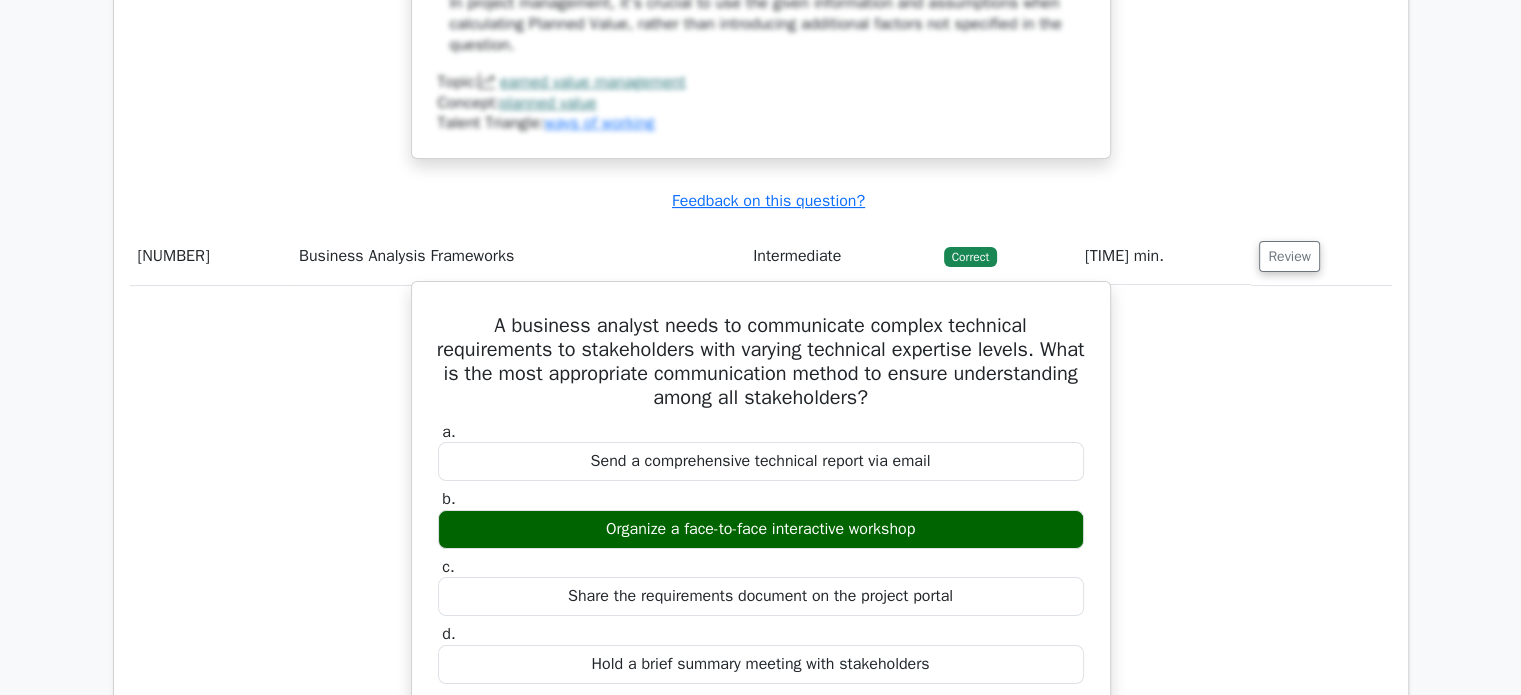 scroll, scrollTop: 7800, scrollLeft: 0, axis: vertical 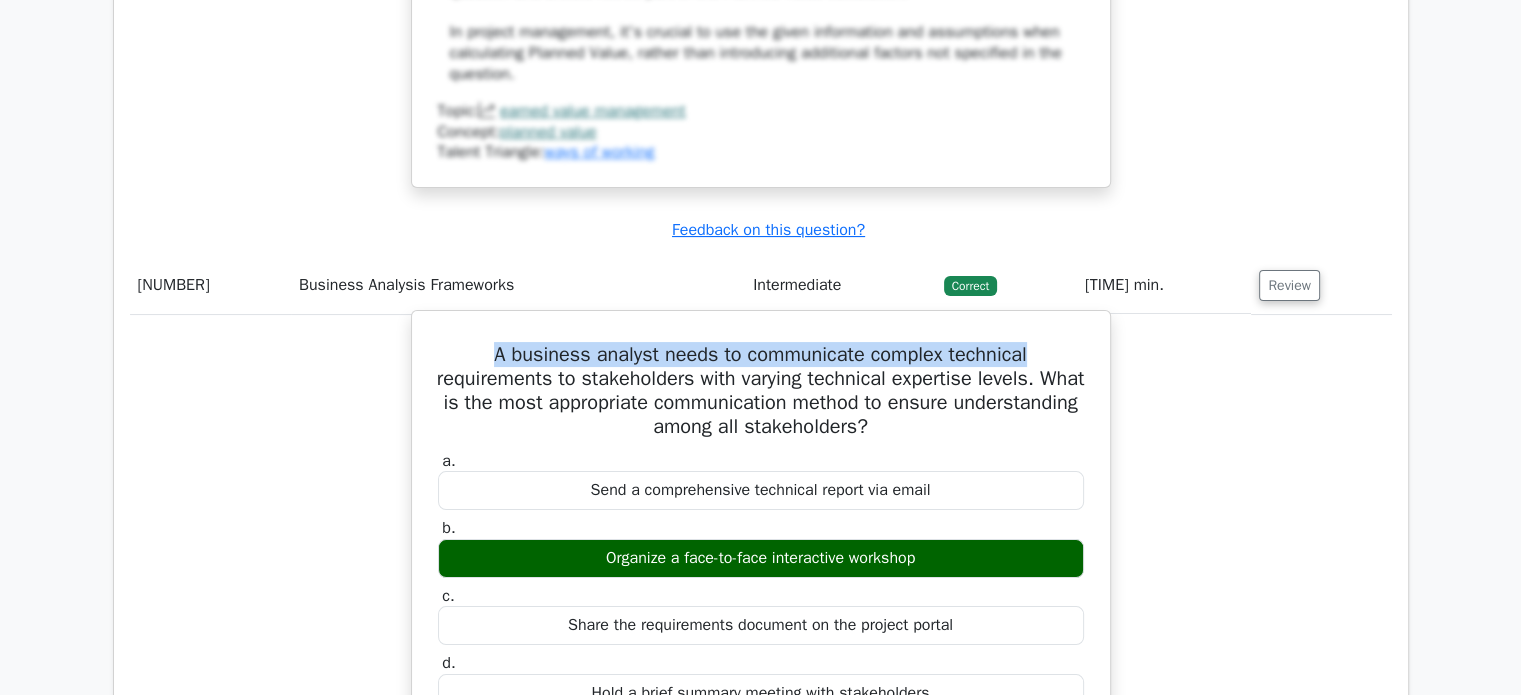 drag, startPoint x: 488, startPoint y: 196, endPoint x: 1033, endPoint y: 199, distance: 545.00824 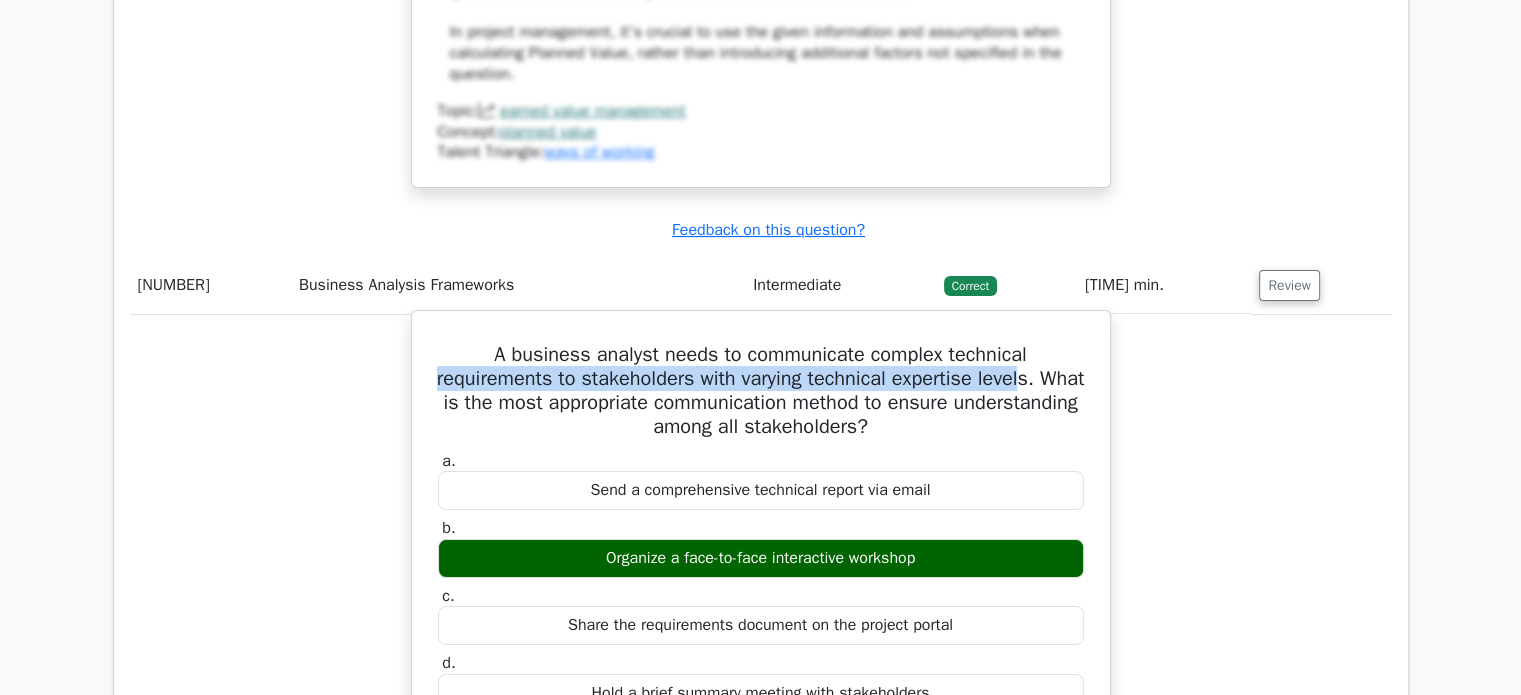 drag, startPoint x: 448, startPoint y: 222, endPoint x: 1058, endPoint y: 234, distance: 610.11804 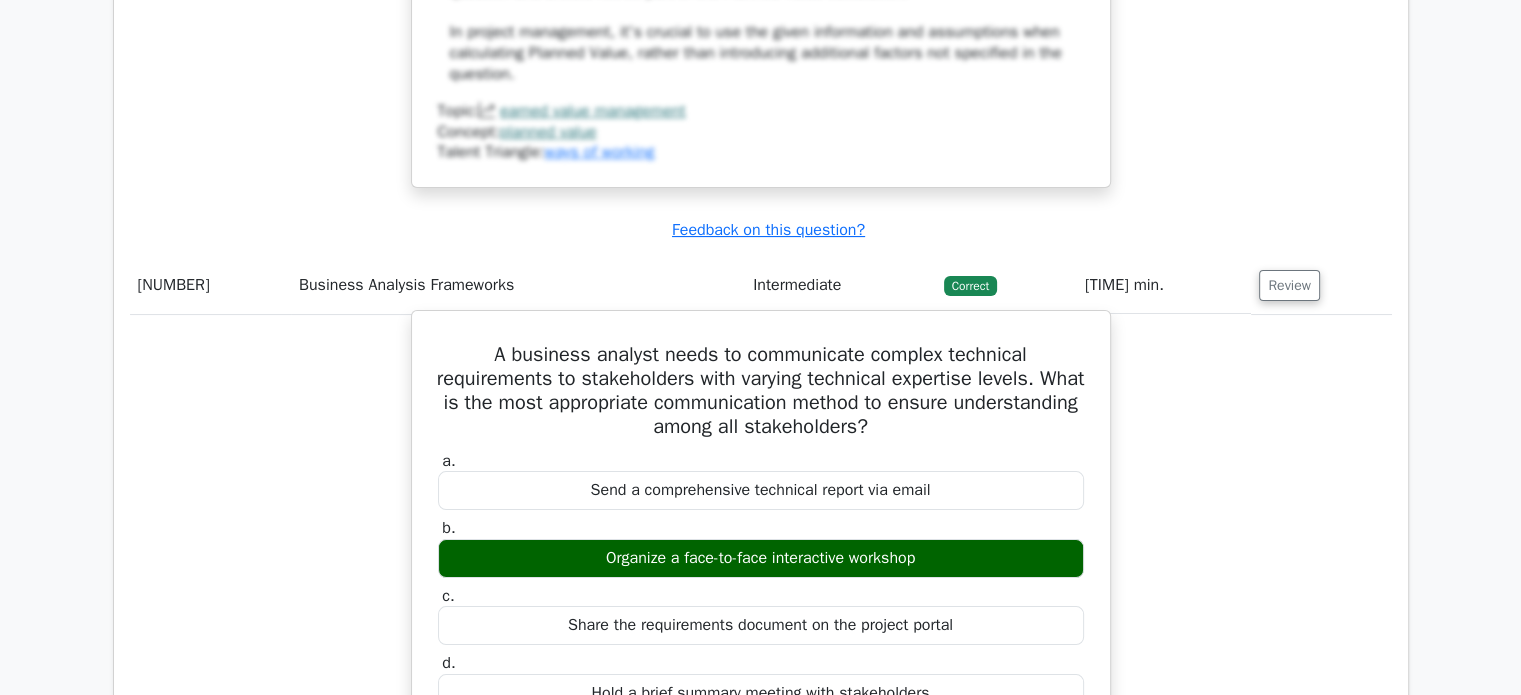 click on "A business analyst needs to communicate complex technical requirements to stakeholders with varying technical expertise levels. What is the most appropriate communication method to ensure understanding among all stakeholders?" at bounding box center (761, 391) 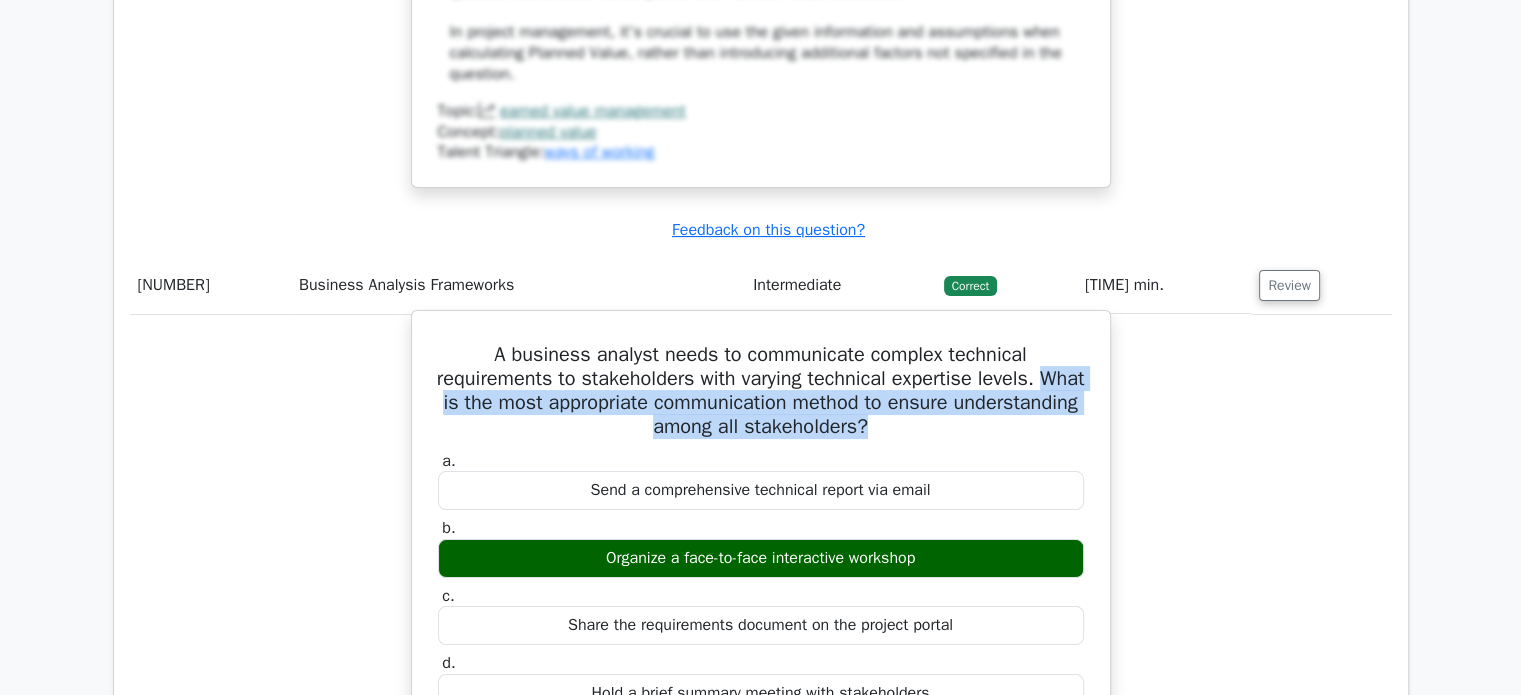 drag, startPoint x: 474, startPoint y: 247, endPoint x: 964, endPoint y: 263, distance: 490.26117 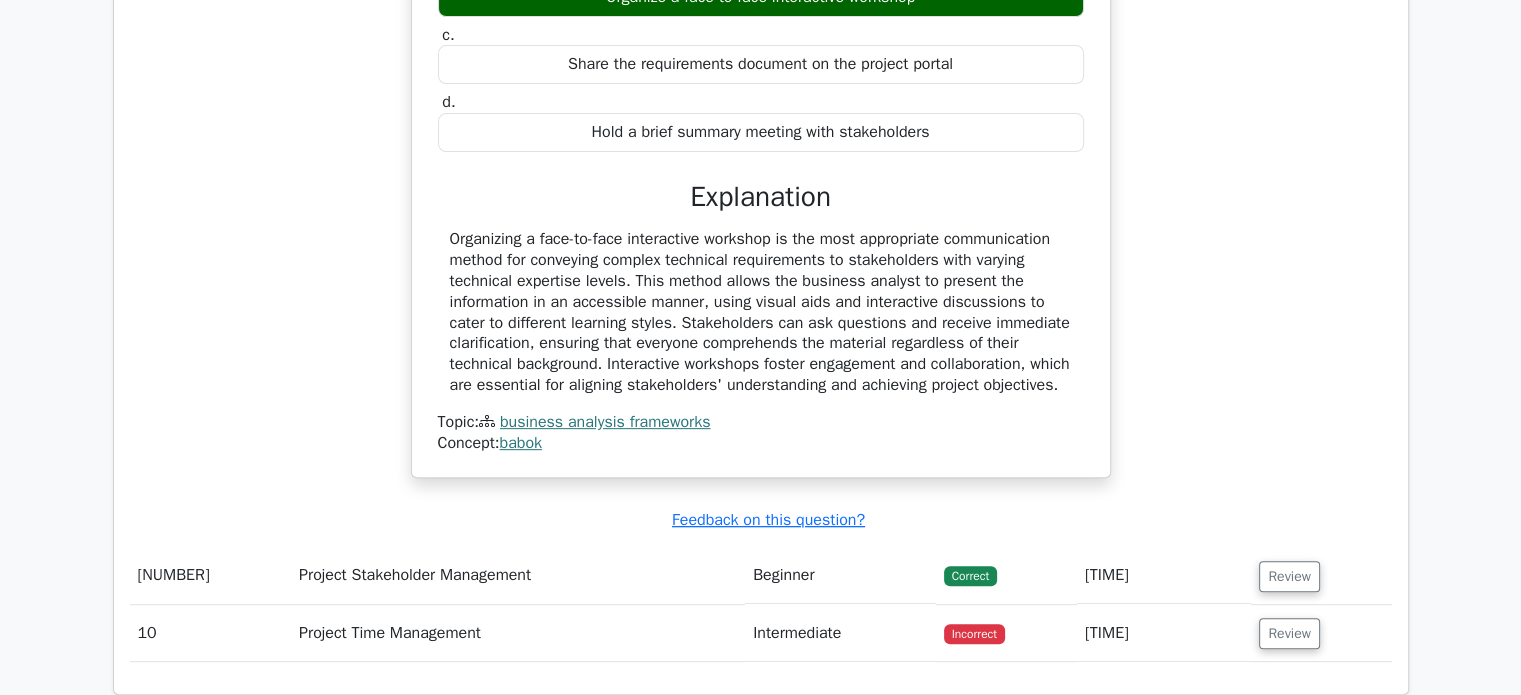 scroll, scrollTop: 8400, scrollLeft: 0, axis: vertical 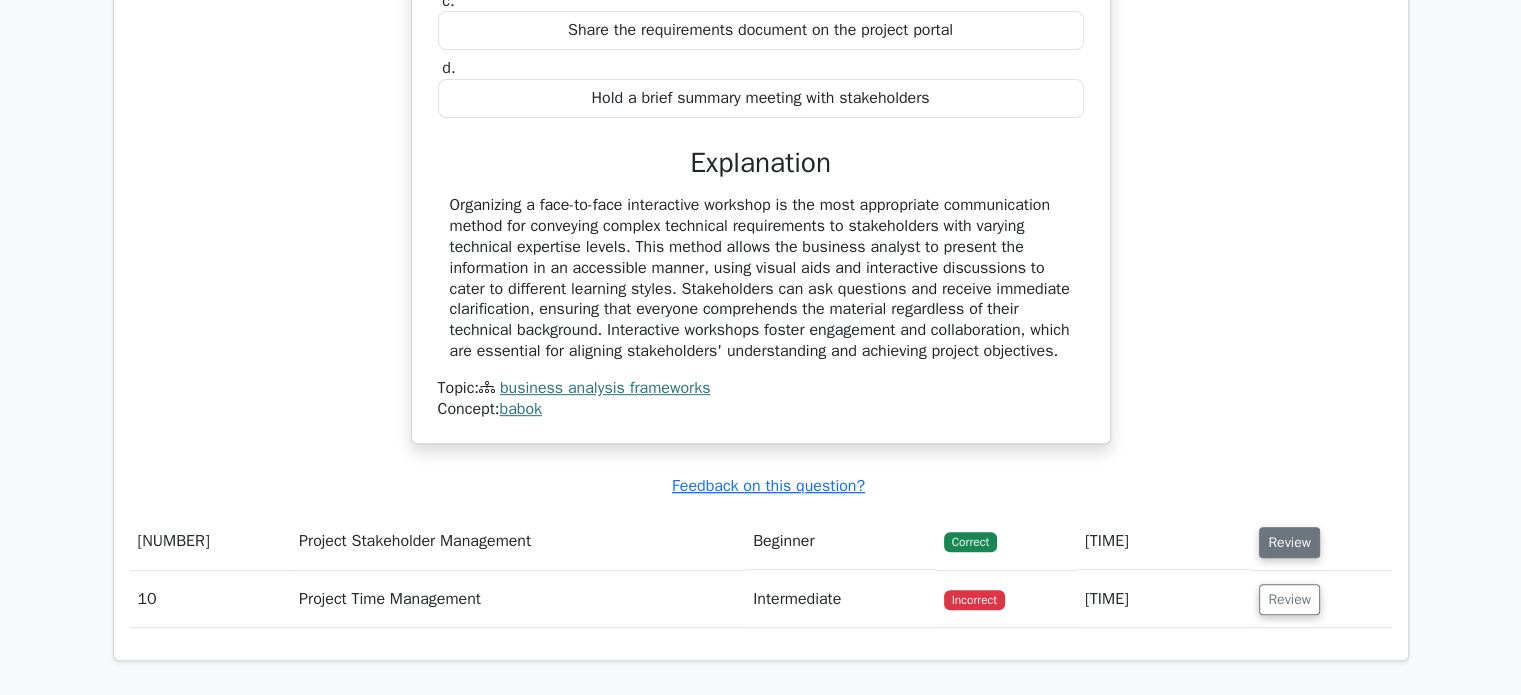 click on "Review" at bounding box center [1289, 542] 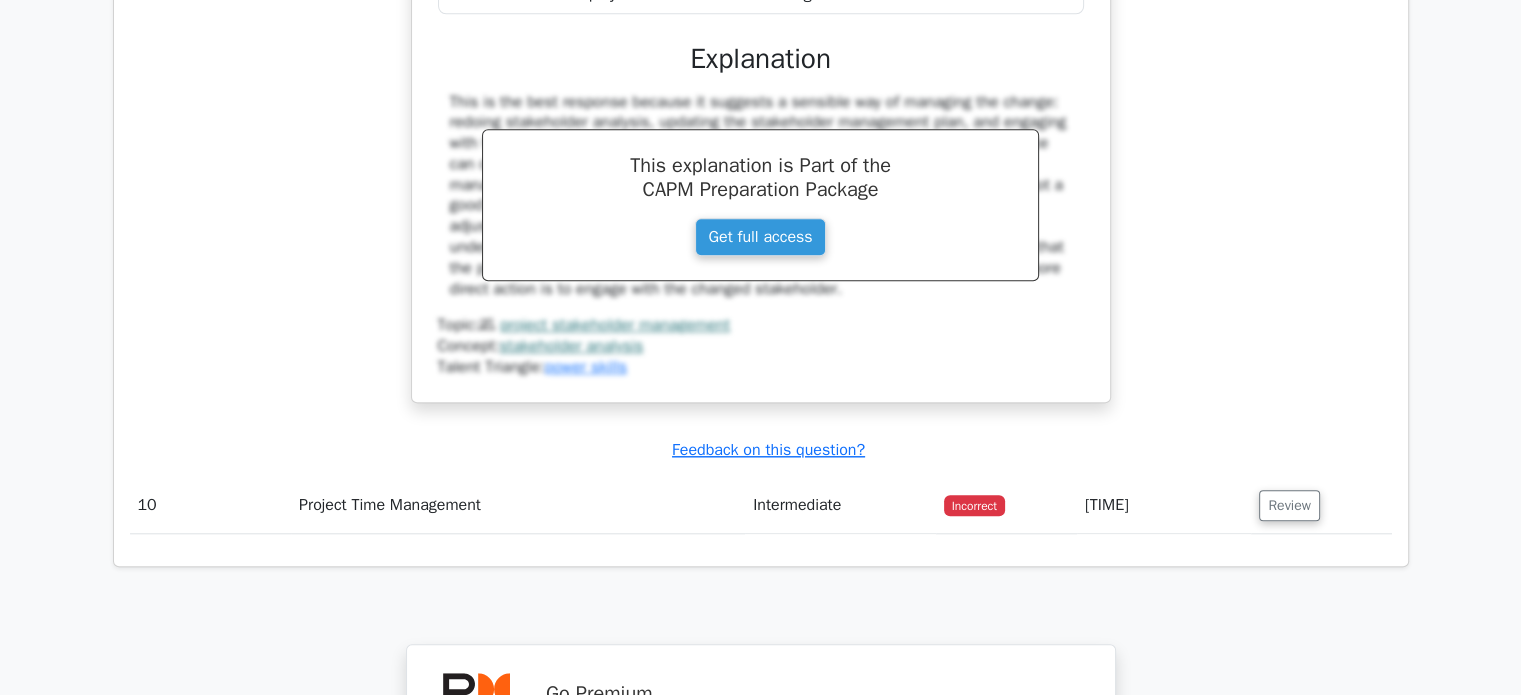 scroll, scrollTop: 9400, scrollLeft: 0, axis: vertical 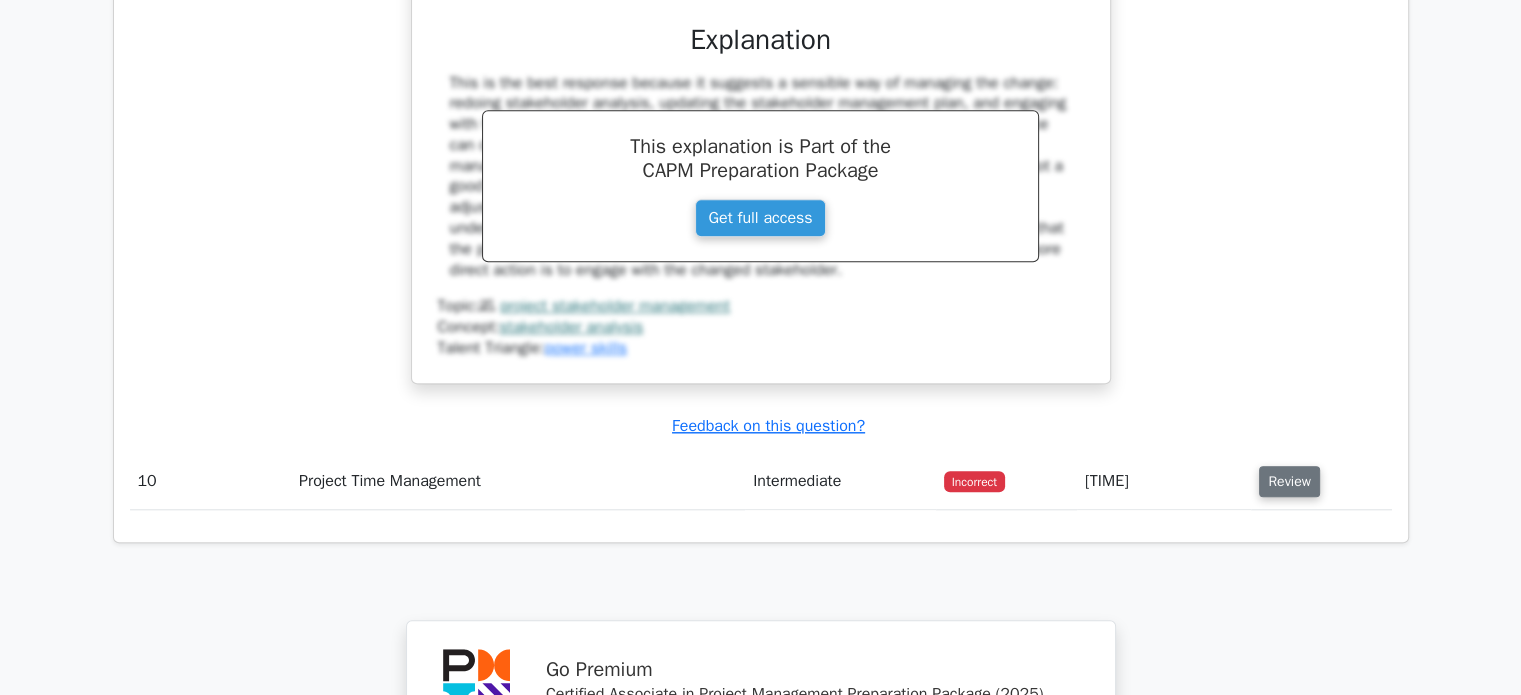 click on "Review" at bounding box center [1289, 481] 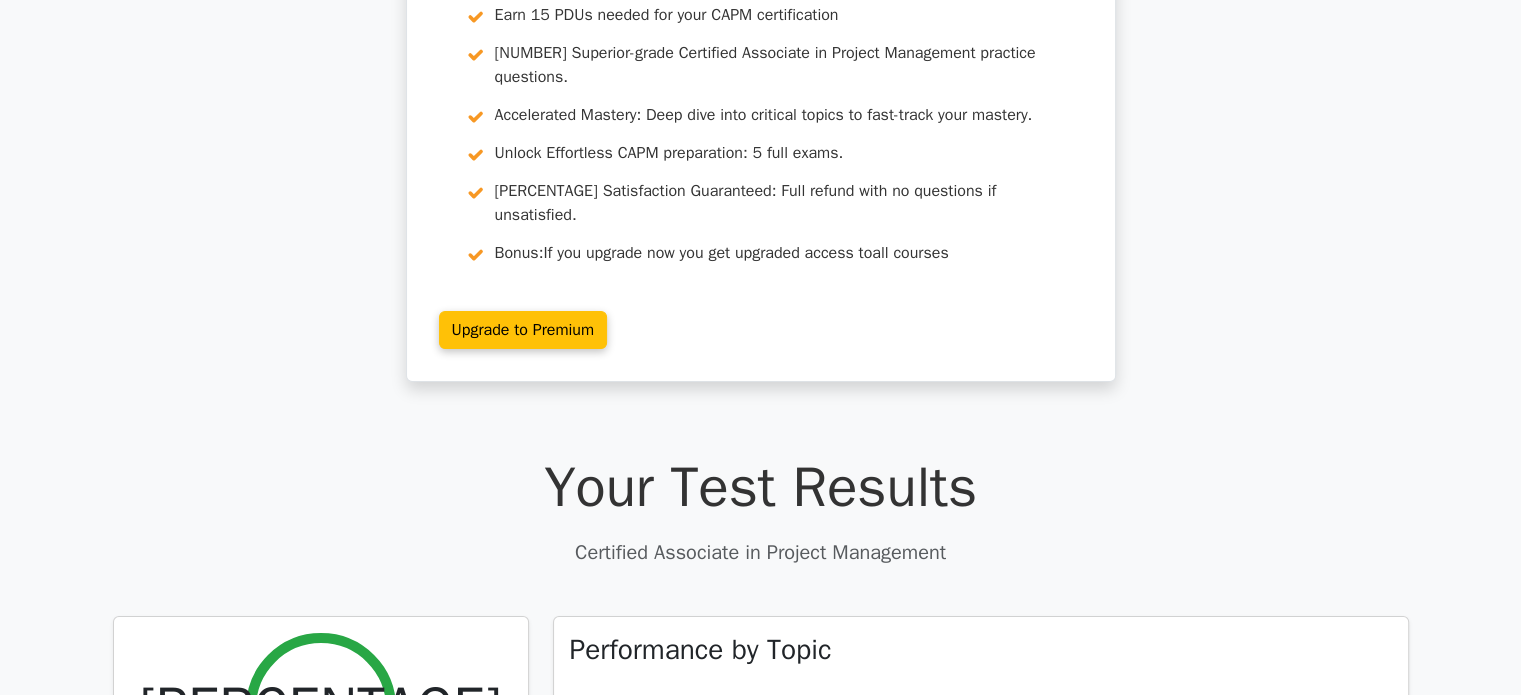 scroll, scrollTop: 0, scrollLeft: 0, axis: both 